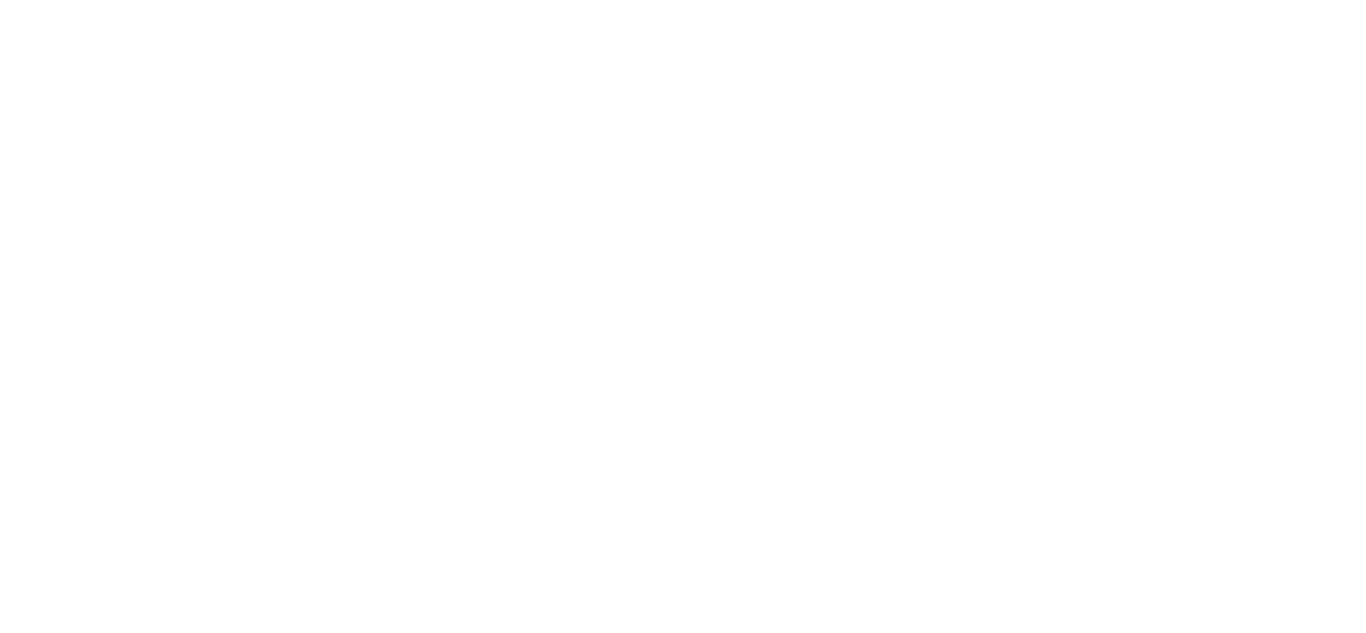 scroll, scrollTop: 0, scrollLeft: 0, axis: both 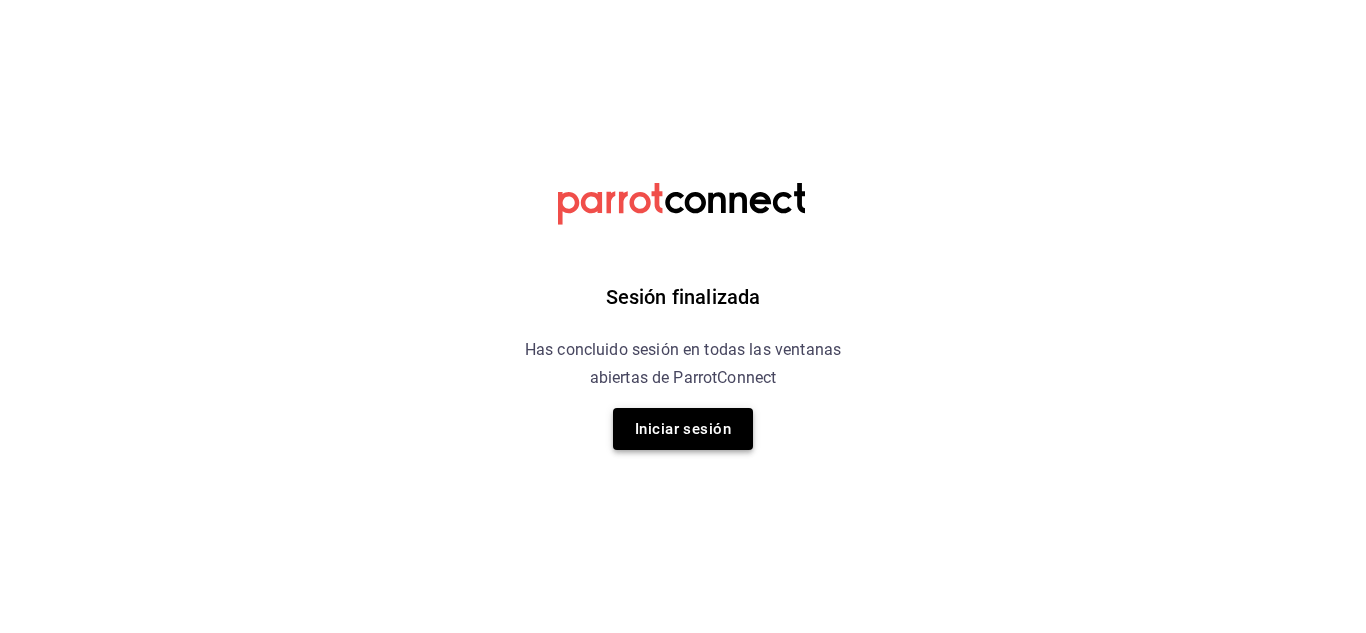 click on "Iniciar sesión" at bounding box center (683, 429) 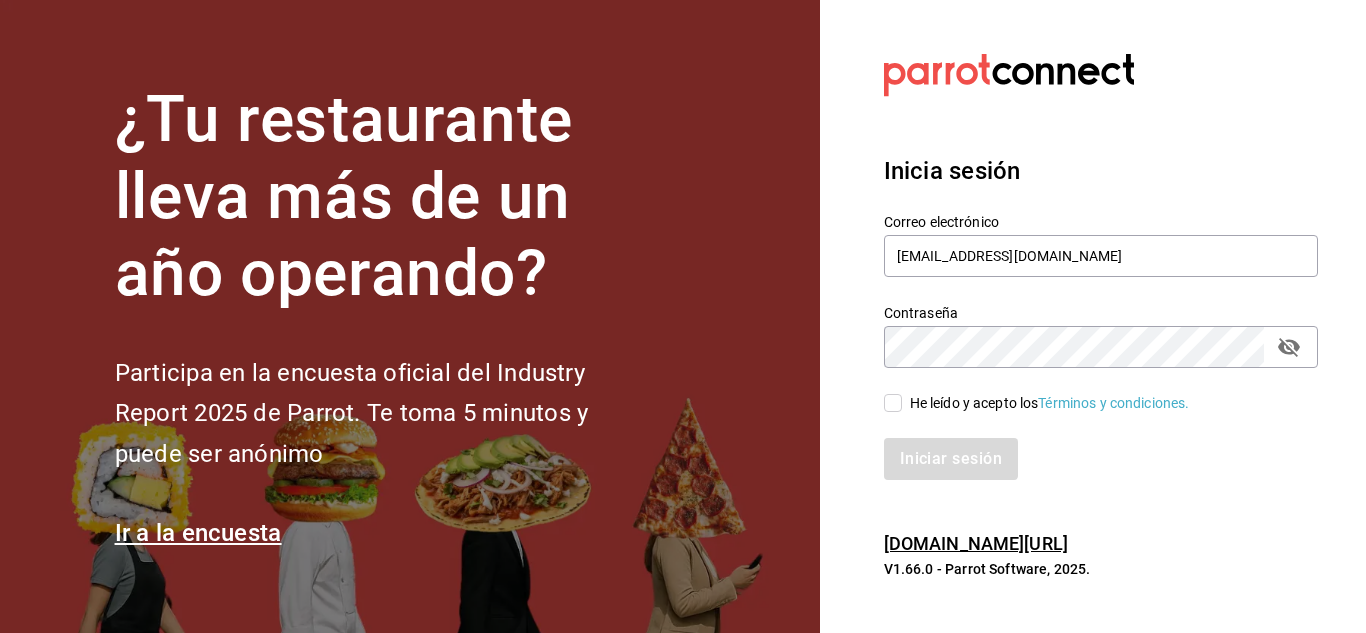 click on "He leído y acepto los  Términos y condiciones." at bounding box center [893, 403] 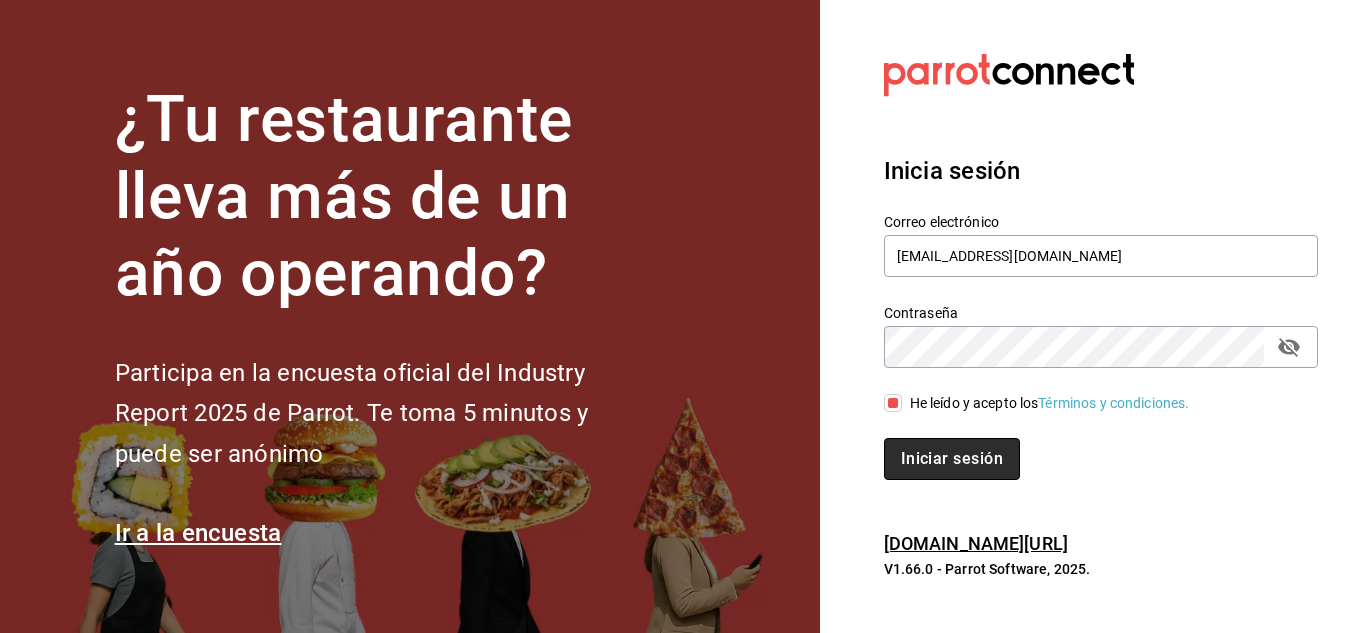 click on "Iniciar sesión" at bounding box center [952, 459] 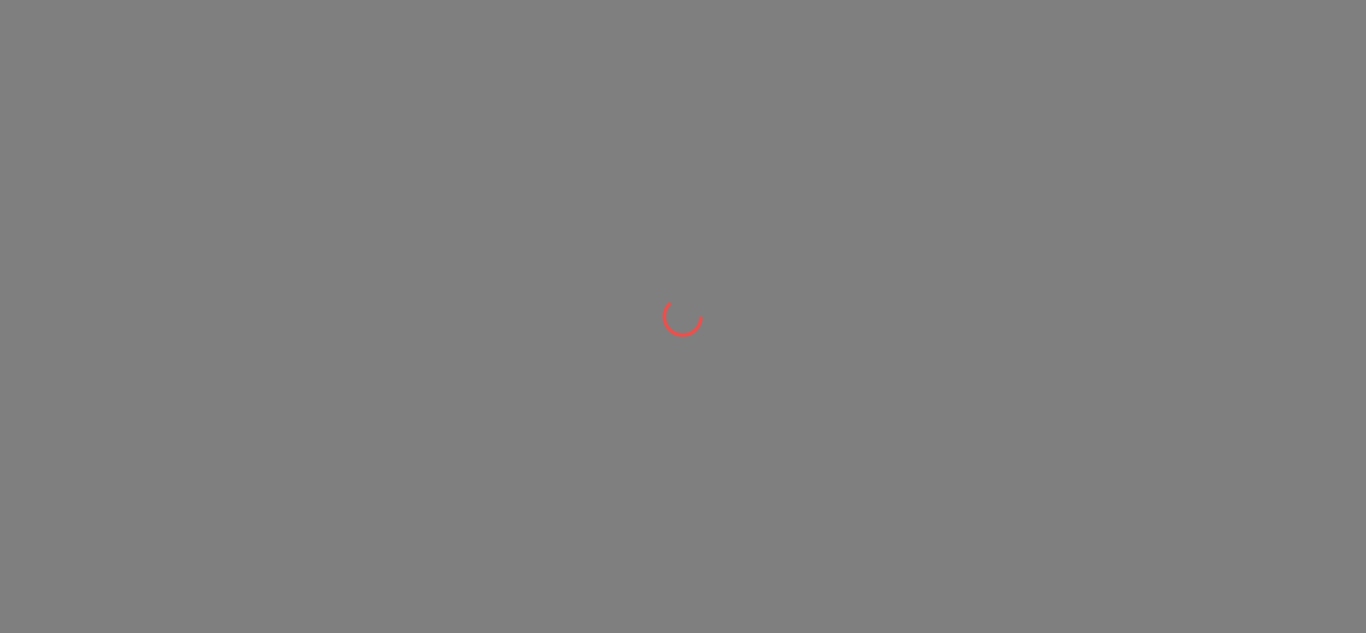 scroll, scrollTop: 0, scrollLeft: 0, axis: both 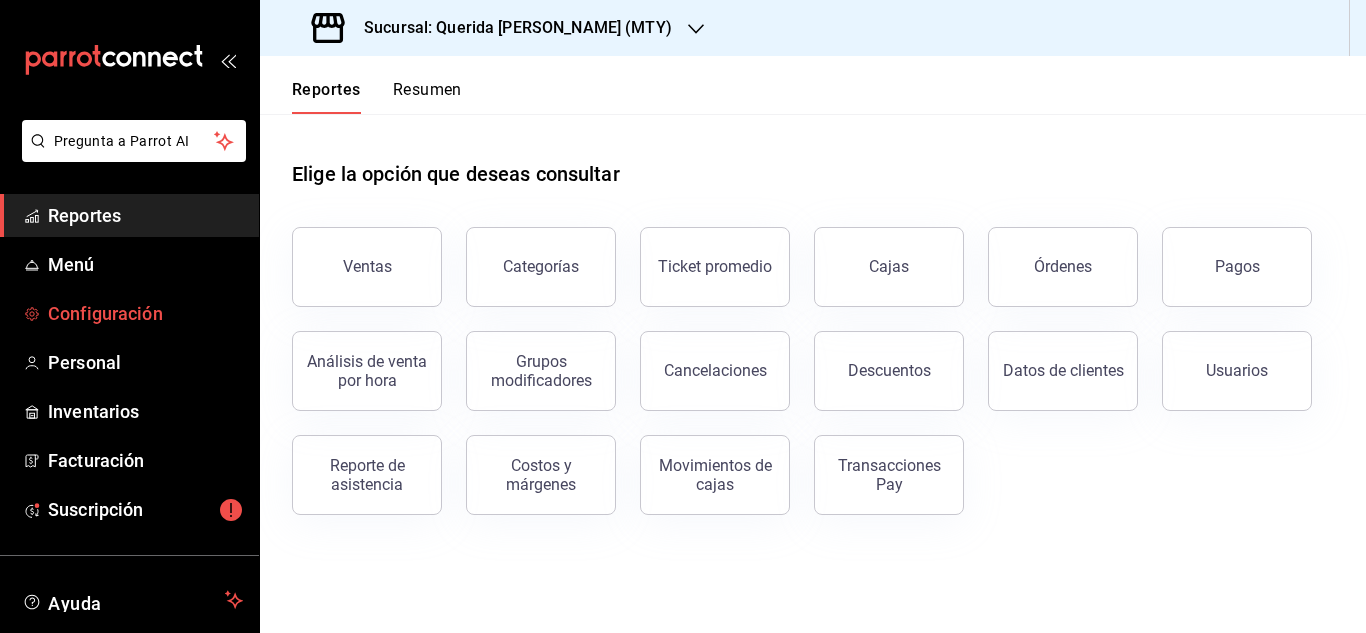 click on "Configuración" at bounding box center [129, 313] 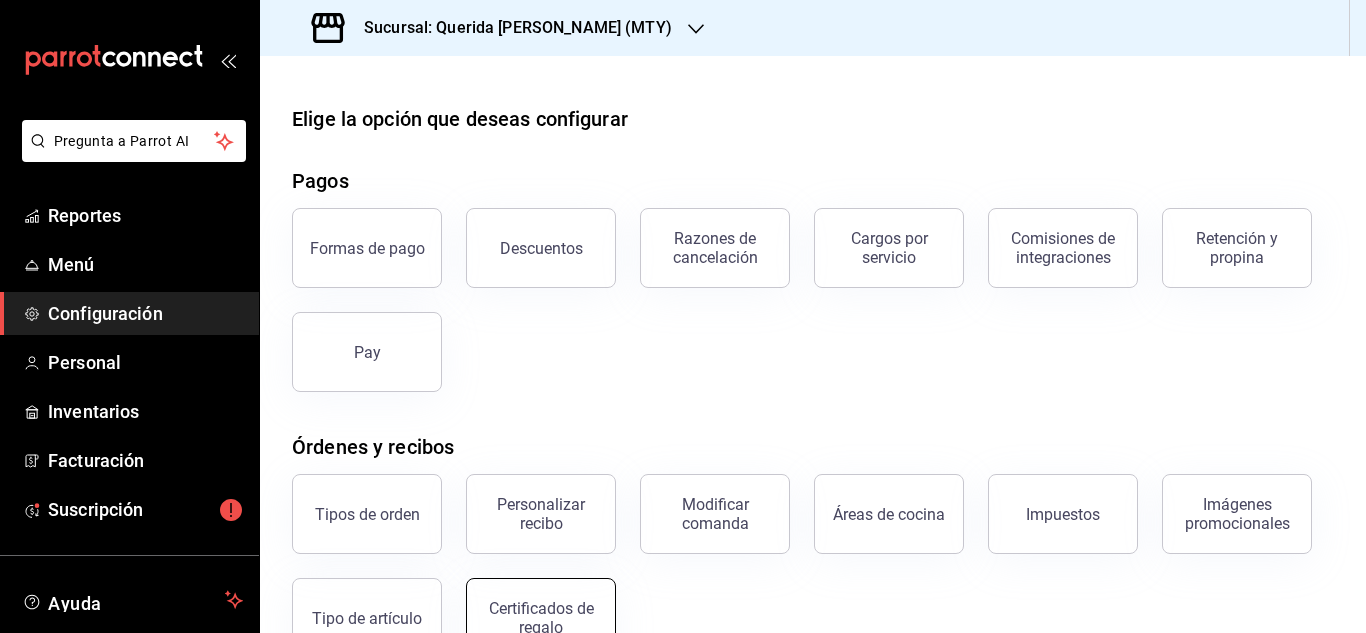 scroll, scrollTop: 100, scrollLeft: 0, axis: vertical 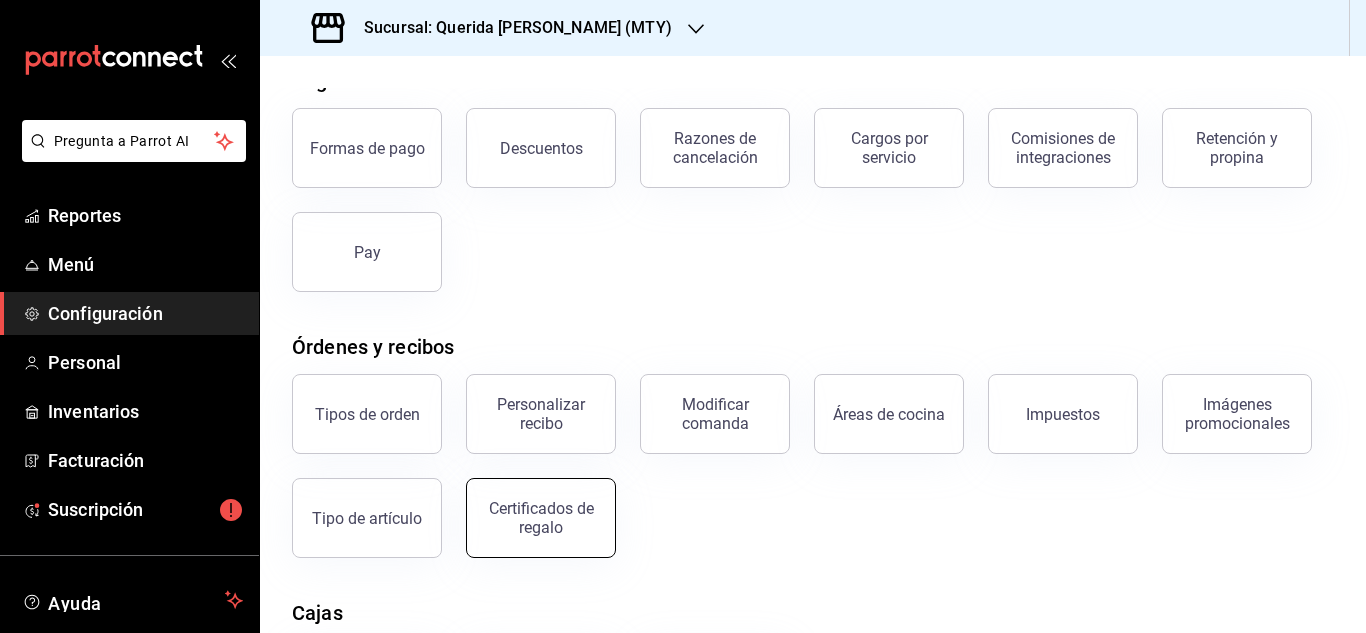click on "Certificados de regalo" at bounding box center [541, 518] 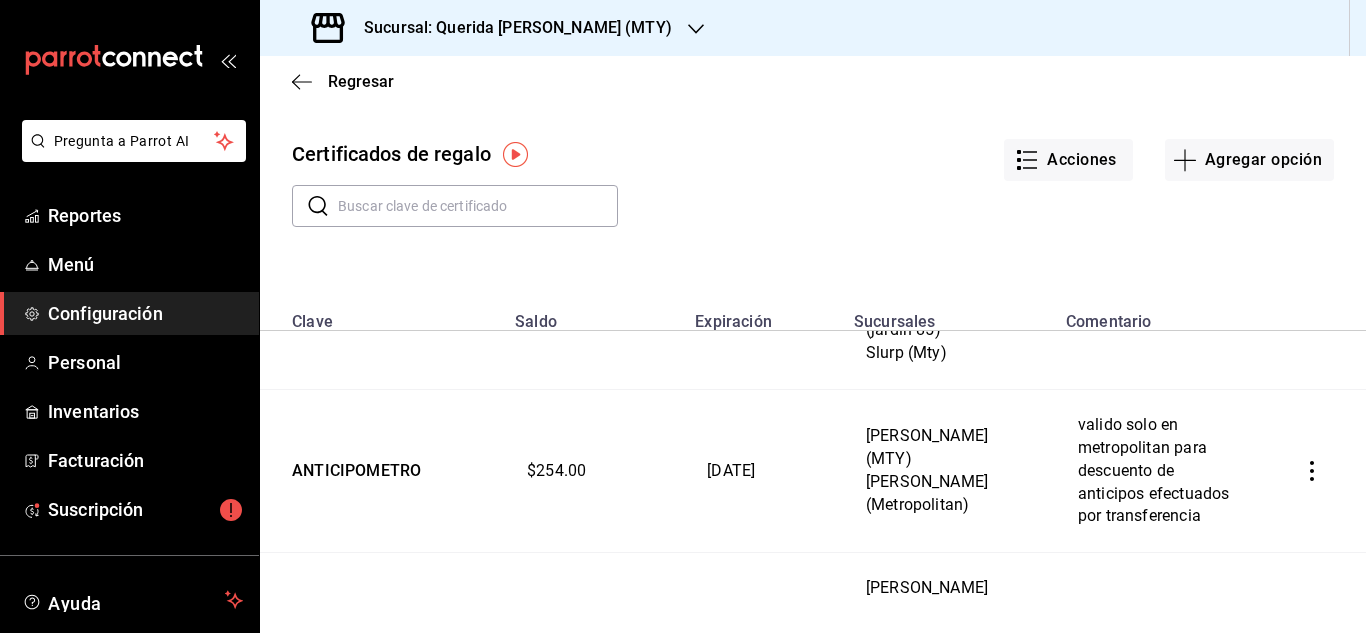 scroll, scrollTop: 3100, scrollLeft: 0, axis: vertical 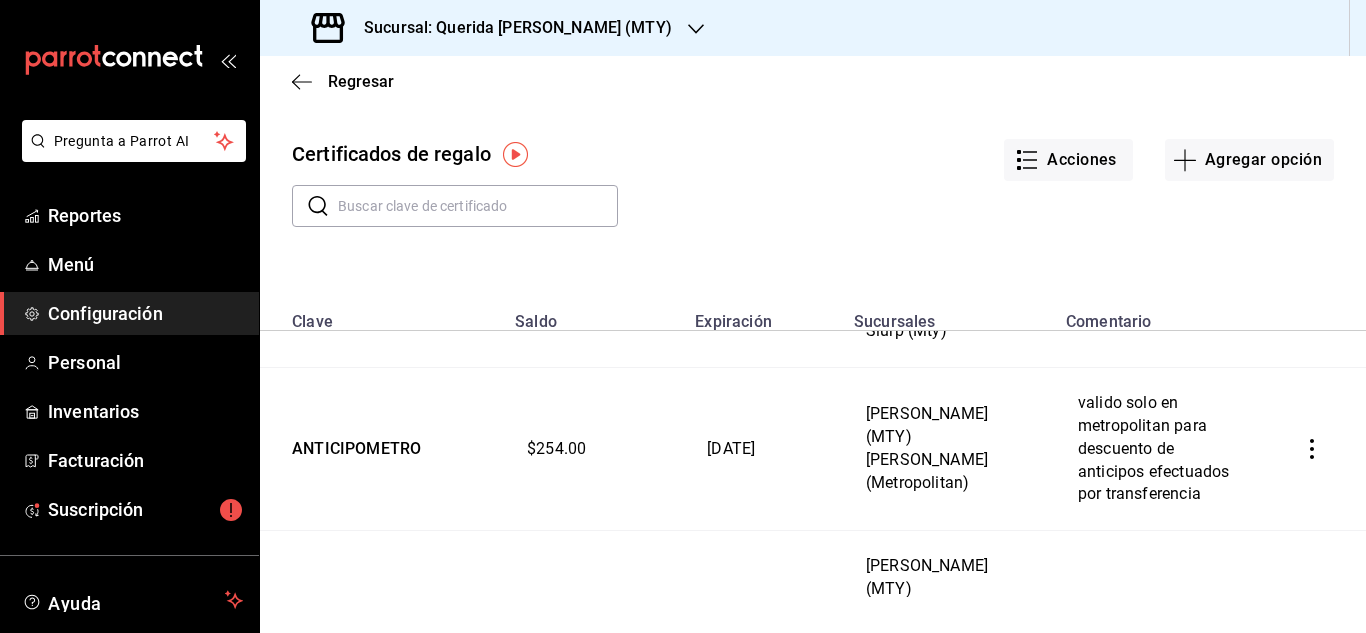 click 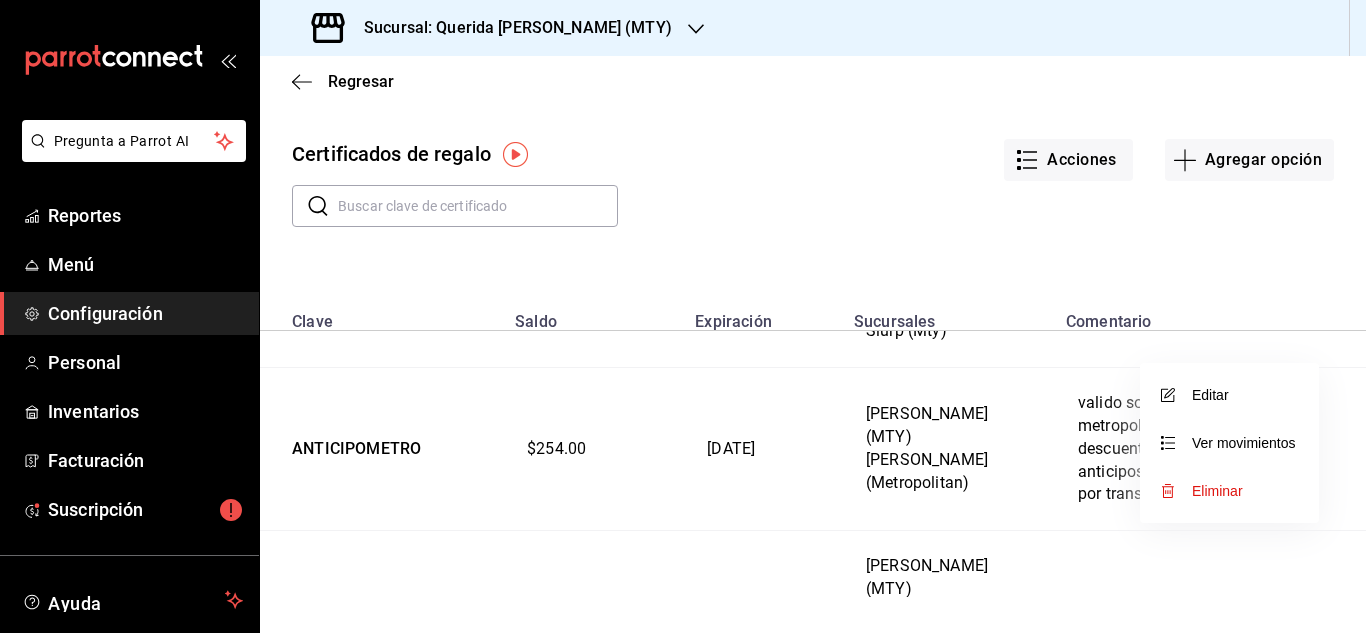 click on "Eliminar" at bounding box center (1217, 491) 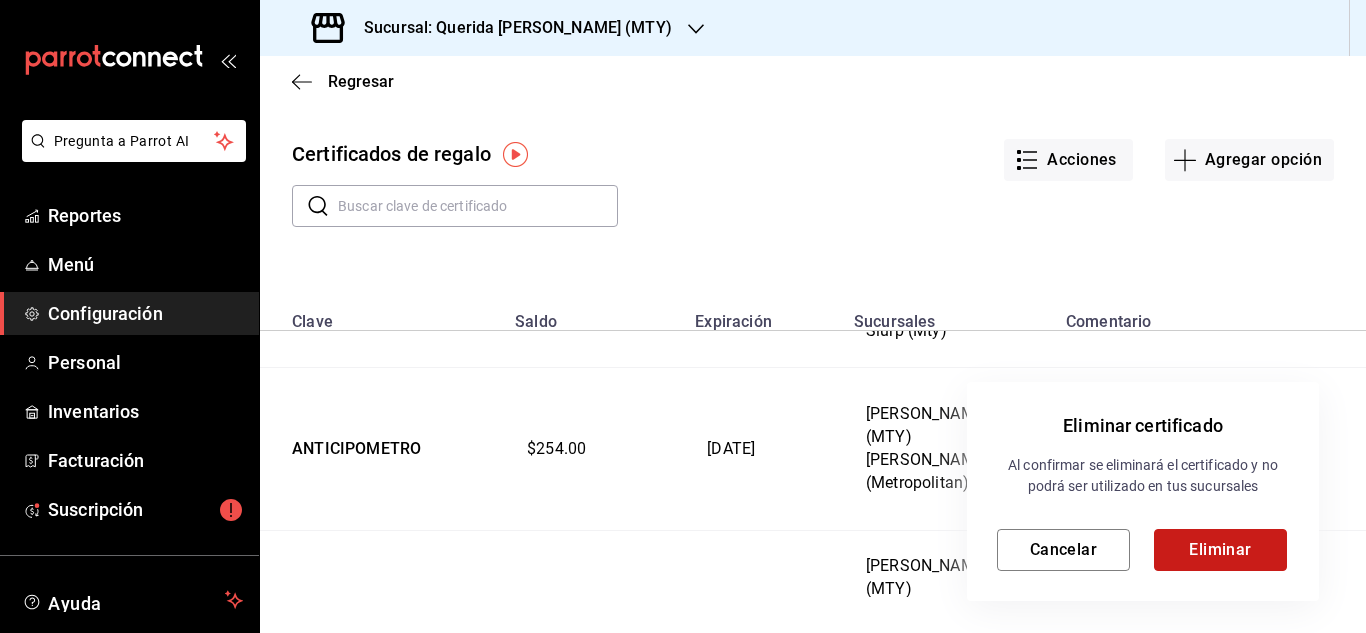 click on "Eliminar" at bounding box center [1220, 550] 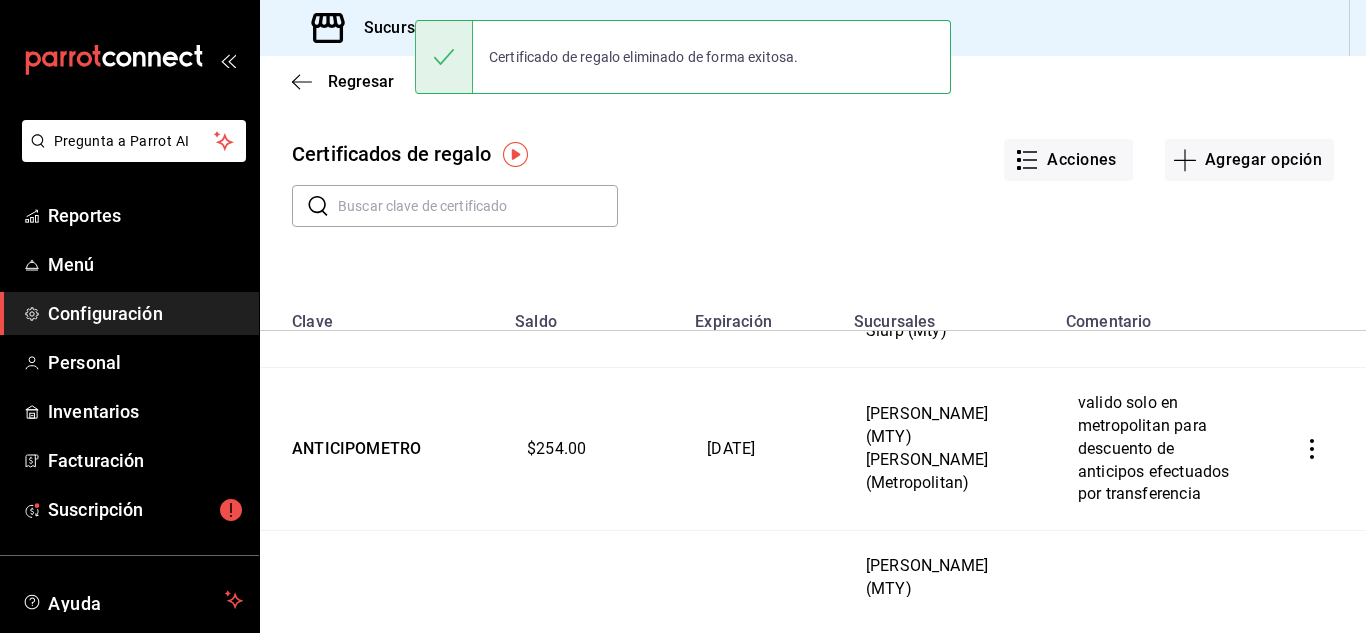 scroll, scrollTop: 3200, scrollLeft: 0, axis: vertical 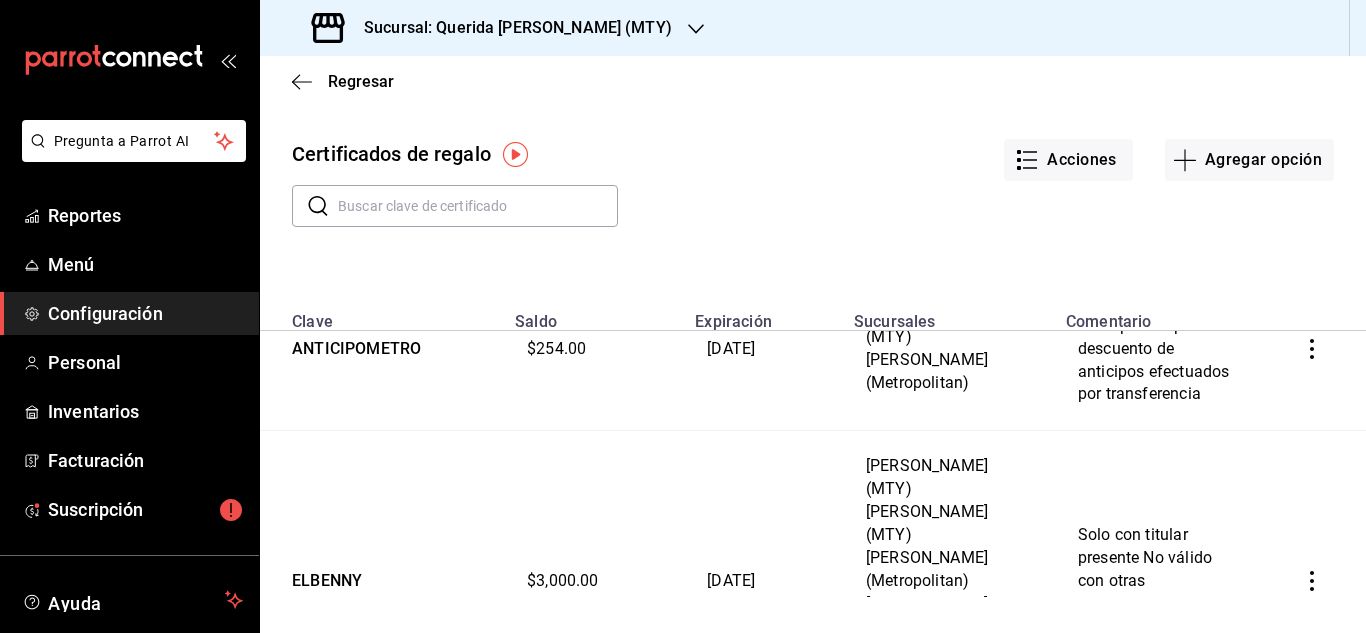 click 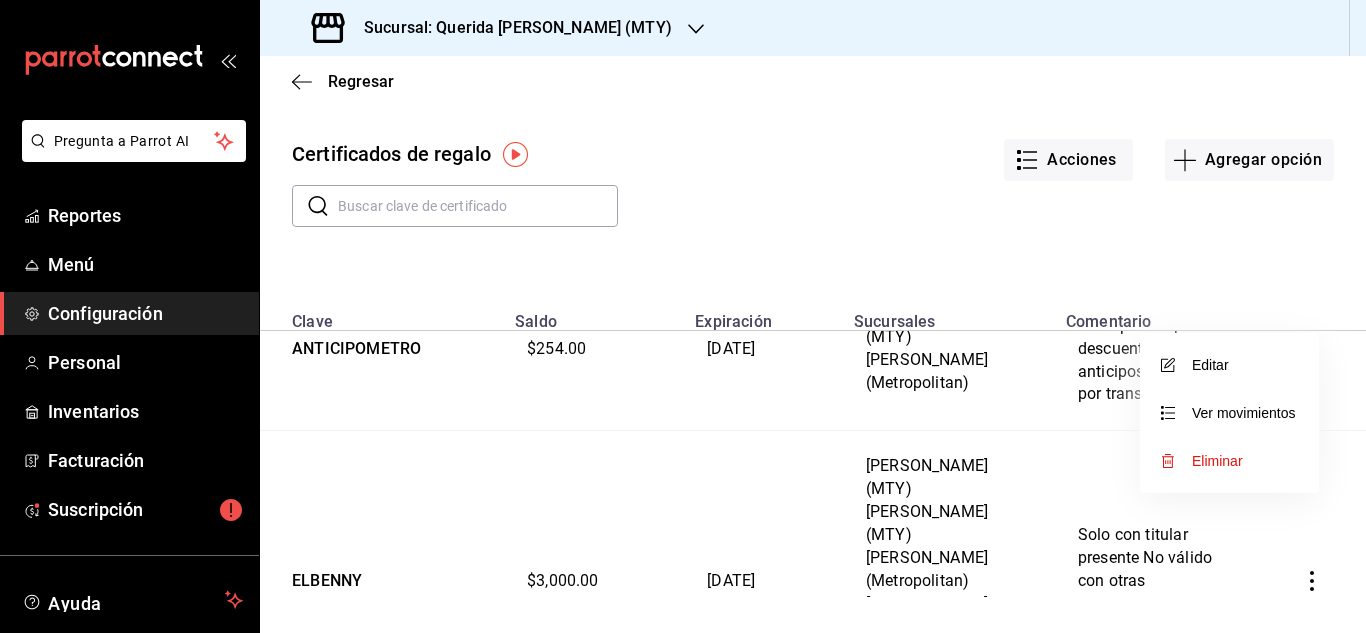click on "Eliminar" at bounding box center [1217, 461] 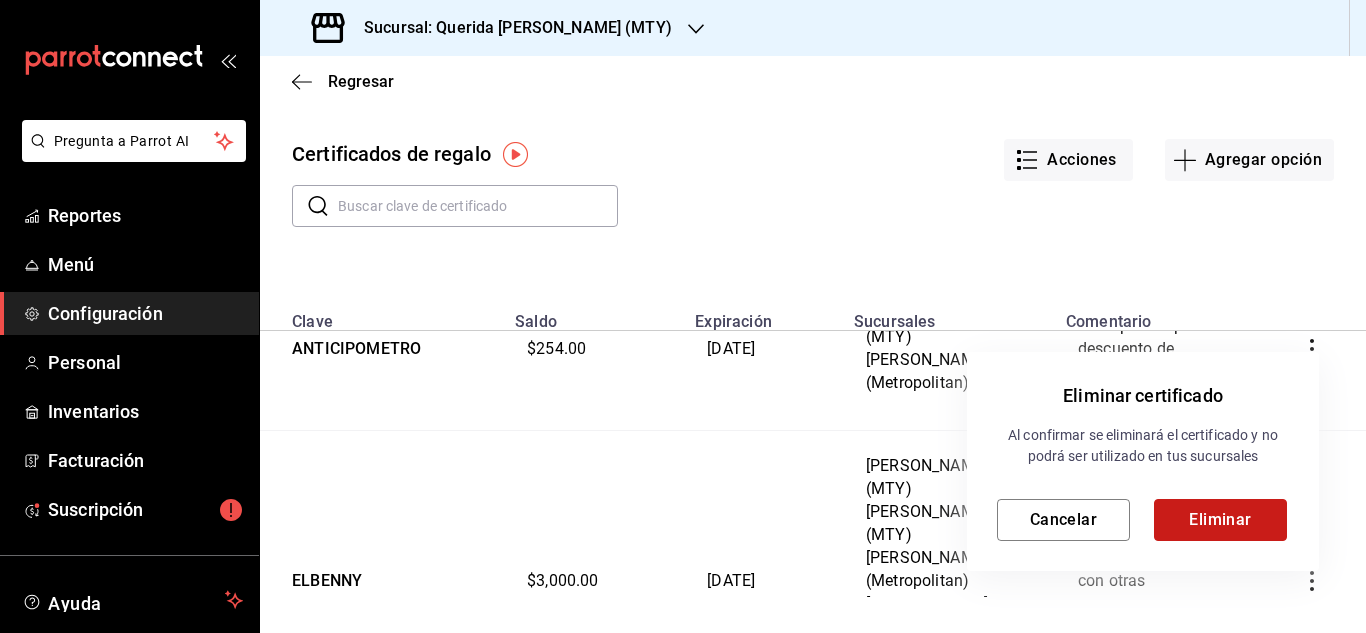 click on "Eliminar" at bounding box center [1220, 520] 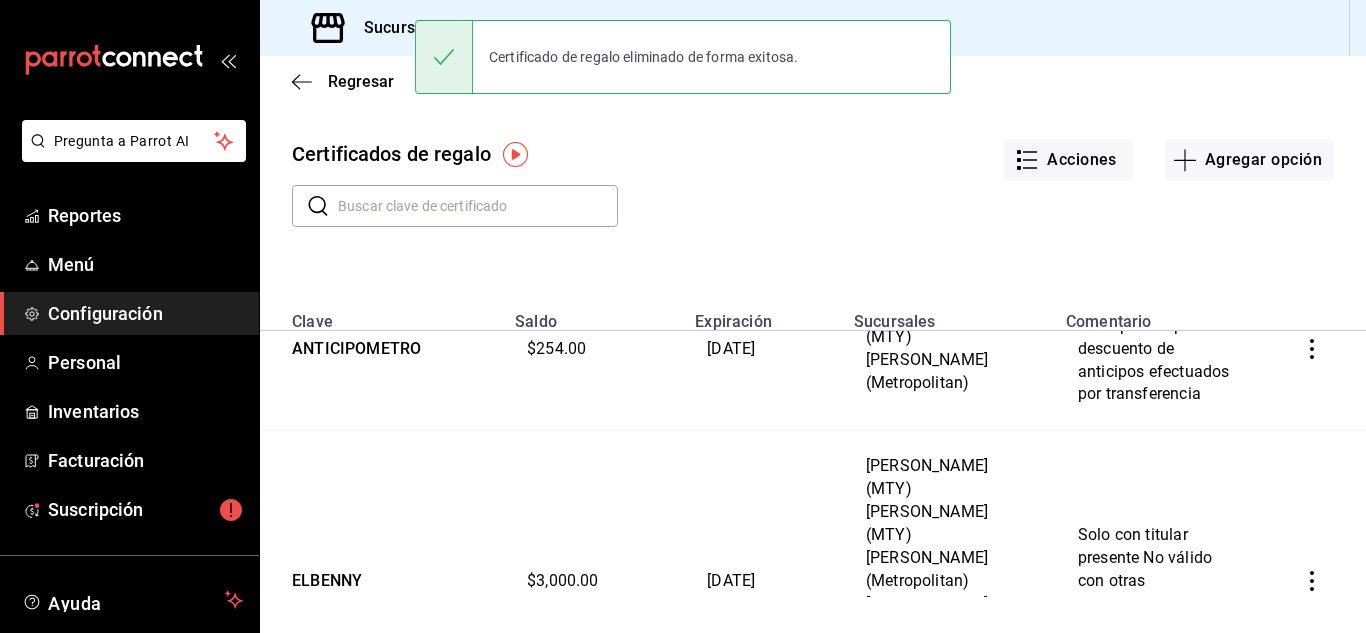 click 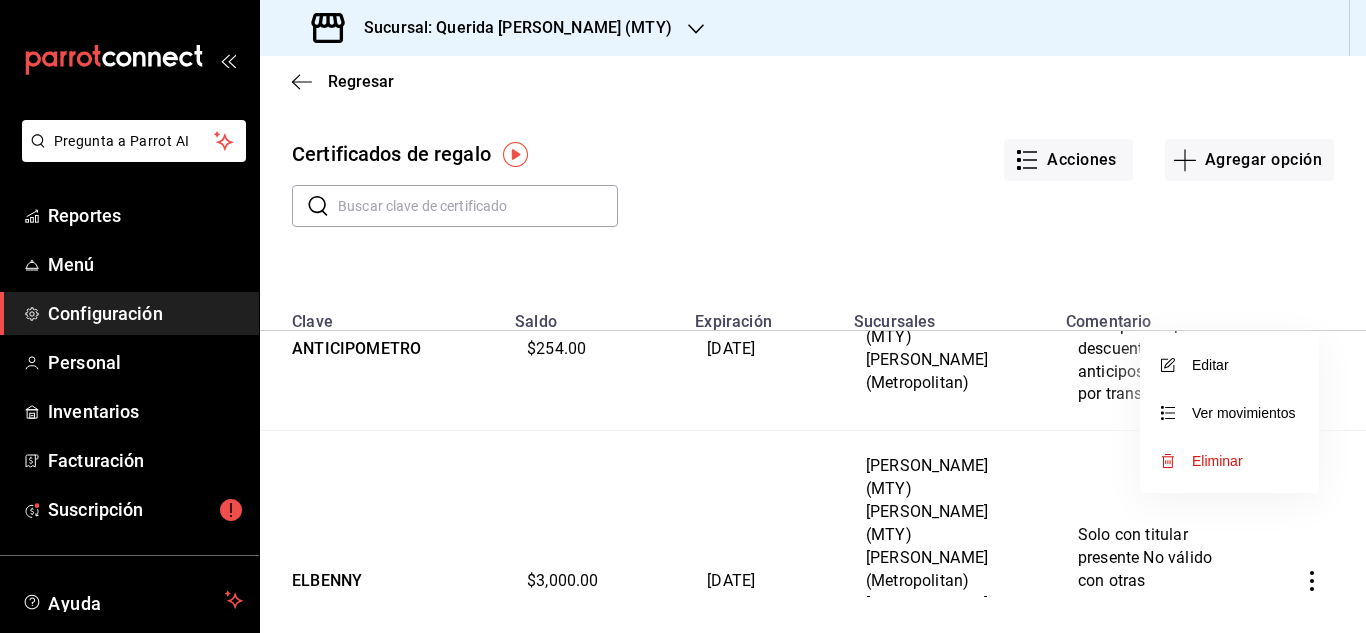 click on "Eliminar" at bounding box center [1217, 461] 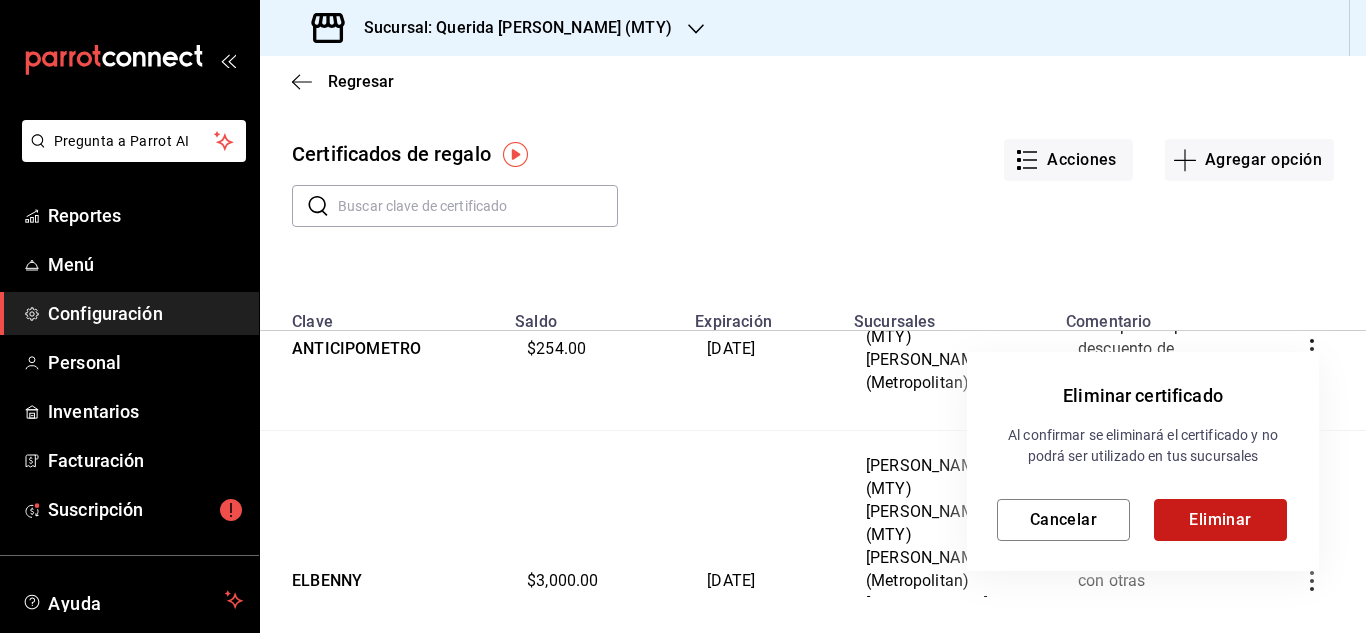 click on "Eliminar" at bounding box center (1220, 520) 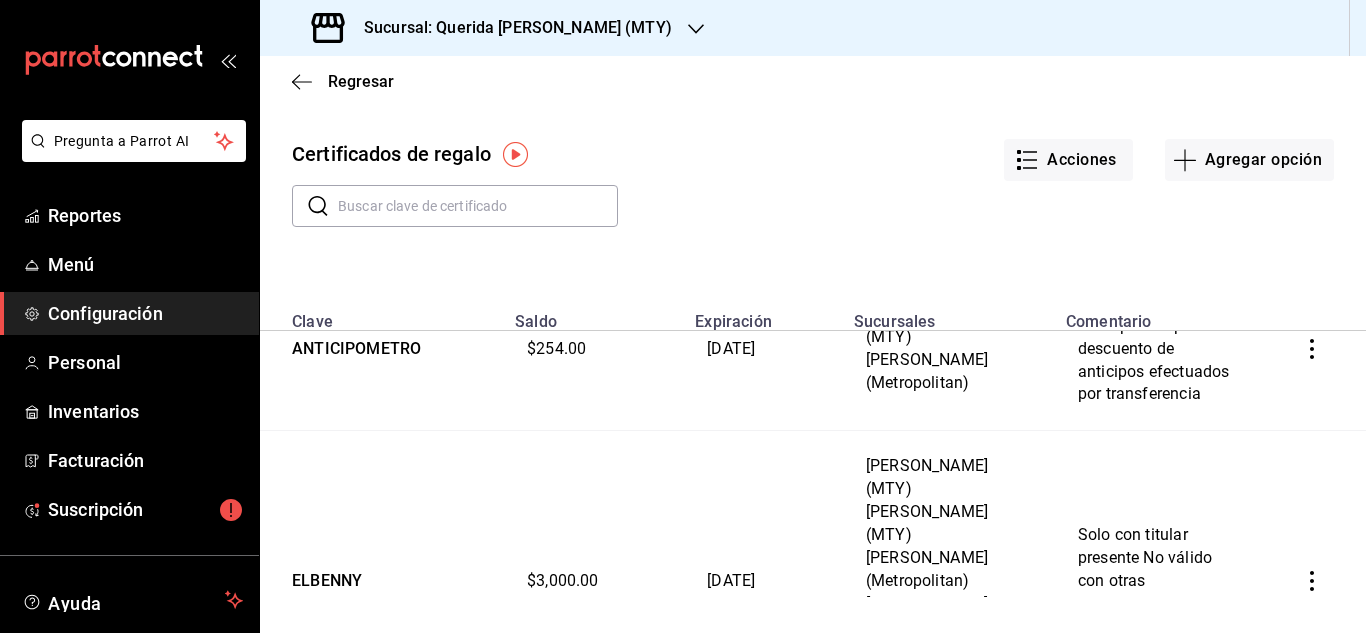 click 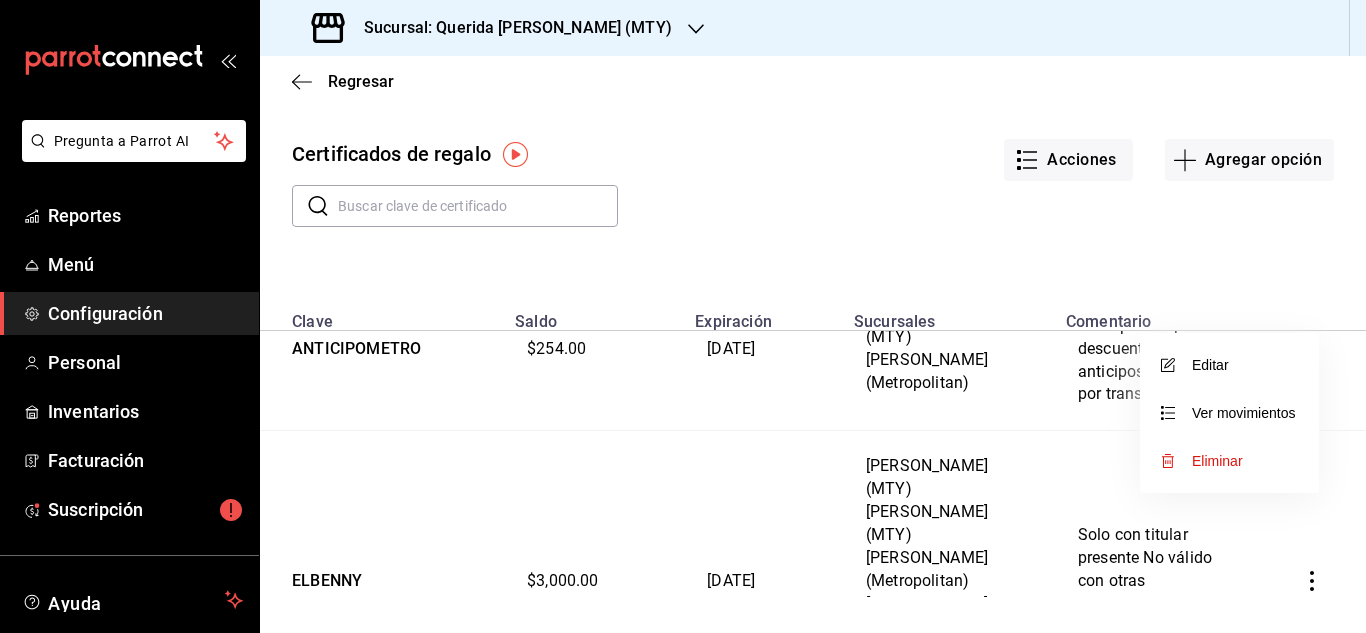 click at bounding box center (683, 316) 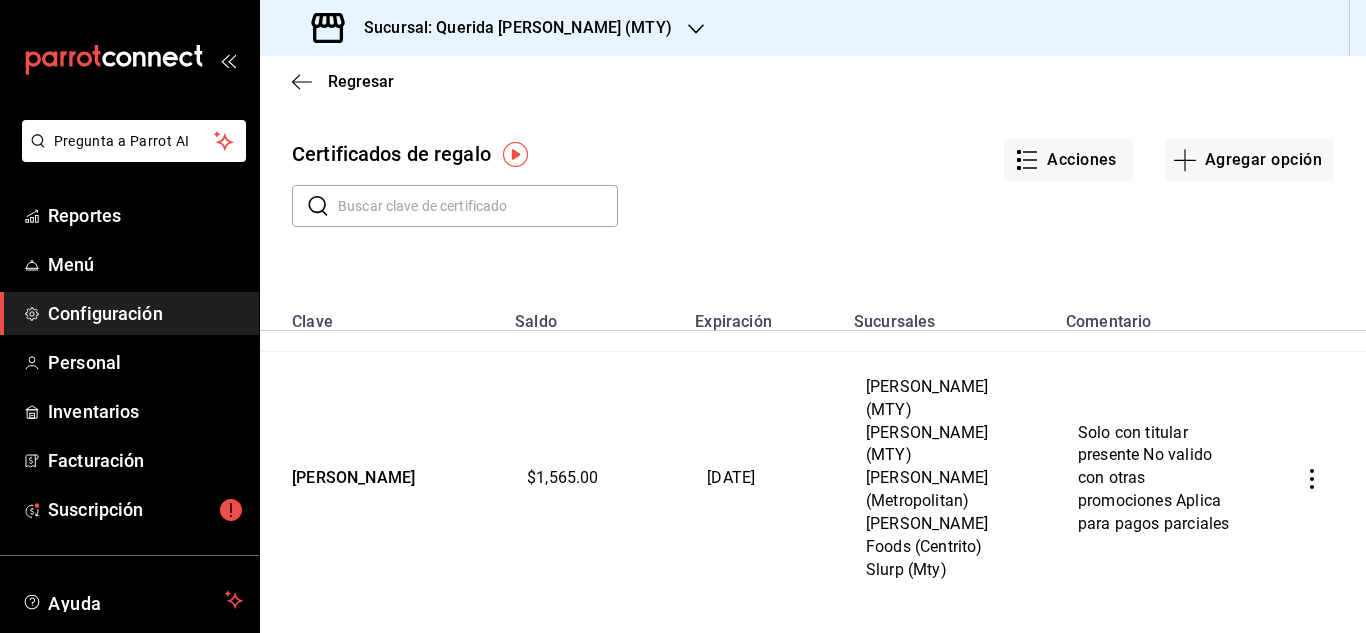 scroll, scrollTop: 3800, scrollLeft: 0, axis: vertical 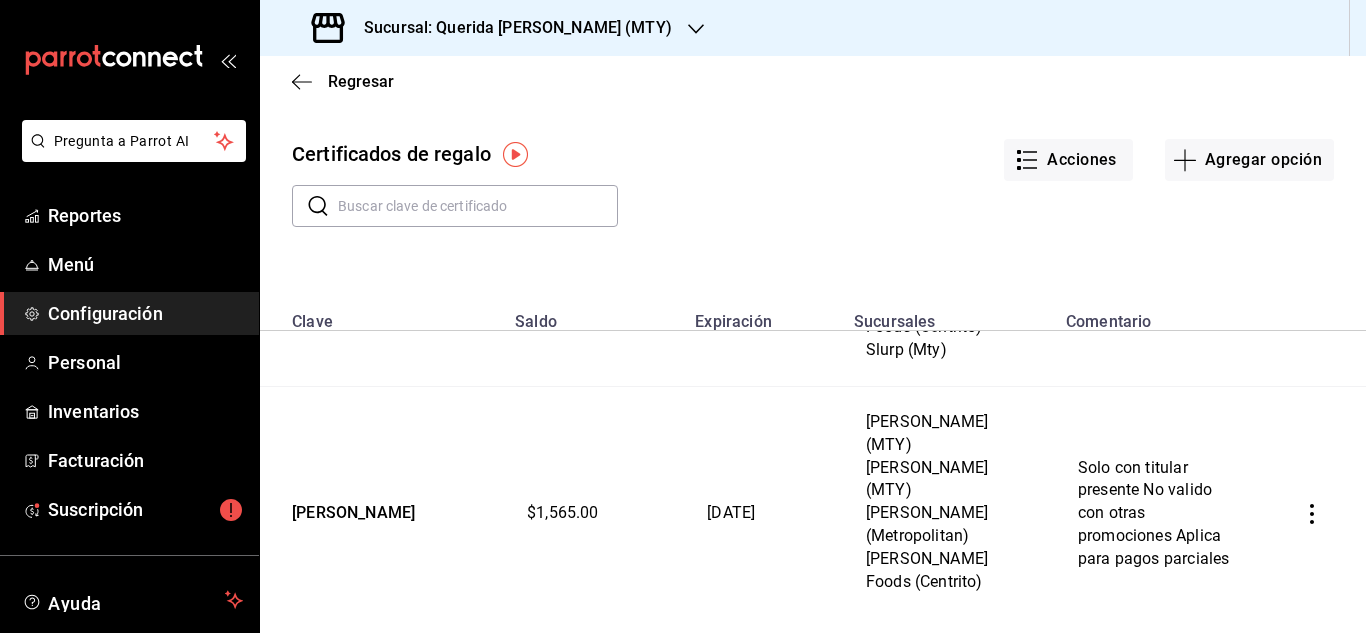 click at bounding box center [1312, 966] 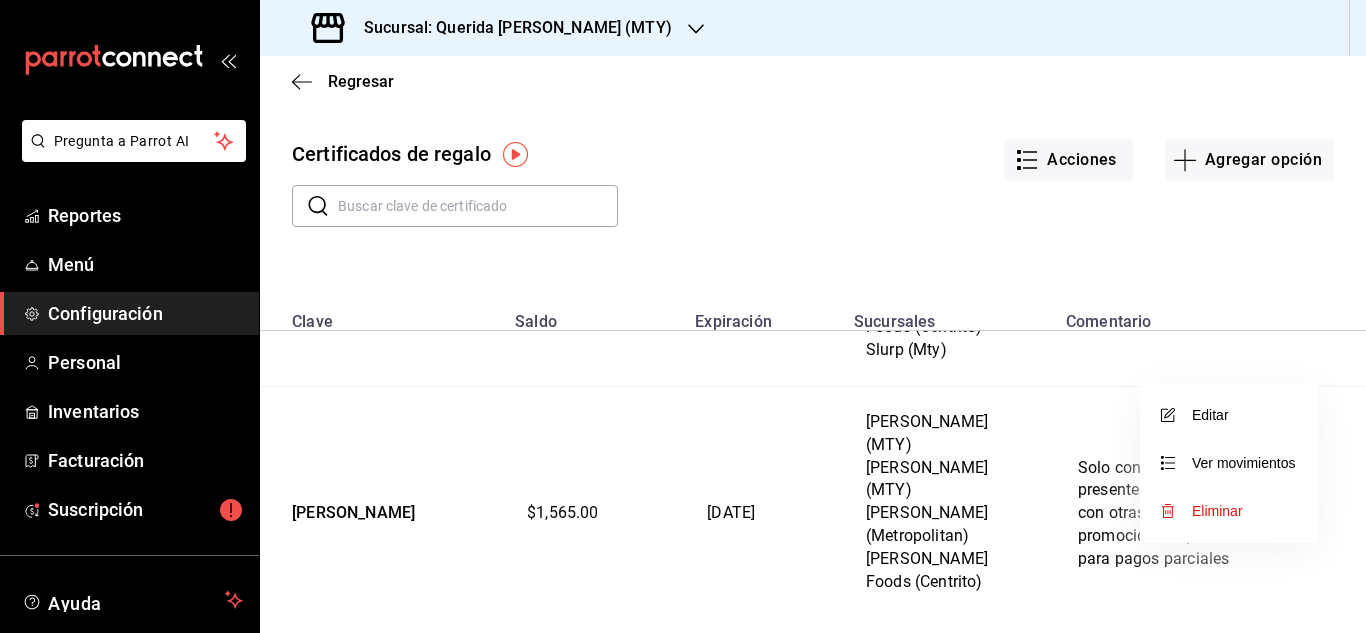 click on "Eliminar" at bounding box center [1217, 511] 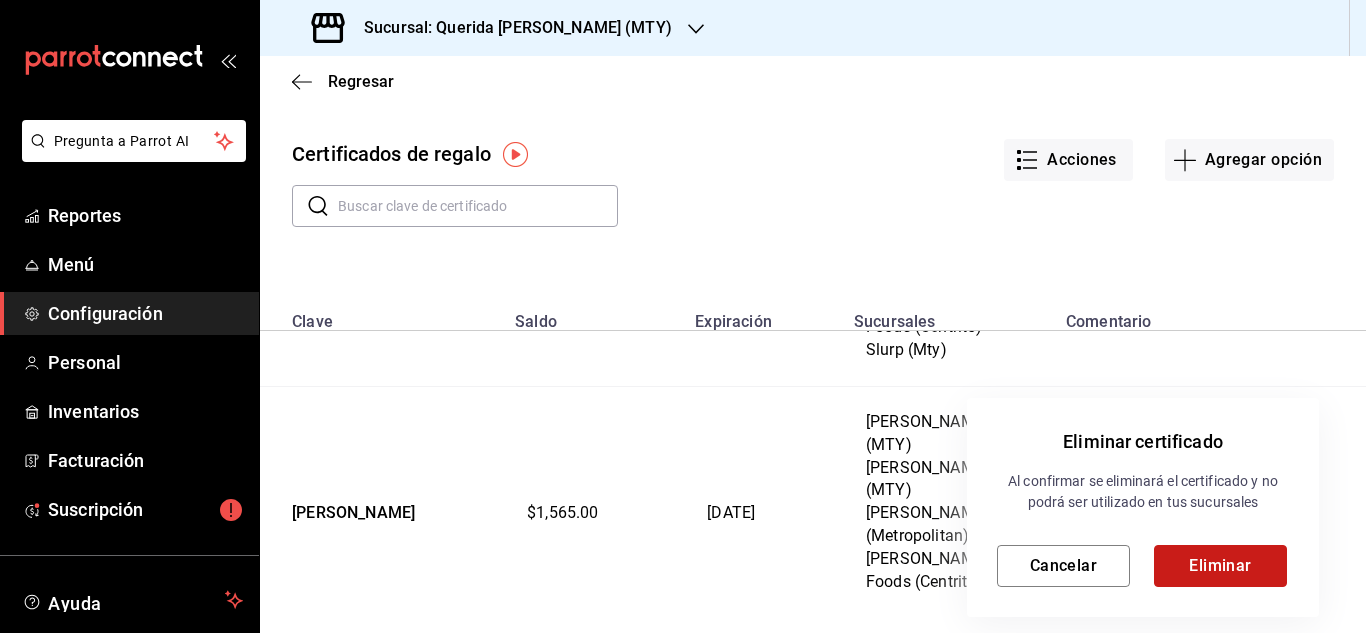 click on "Eliminar" at bounding box center [1220, 566] 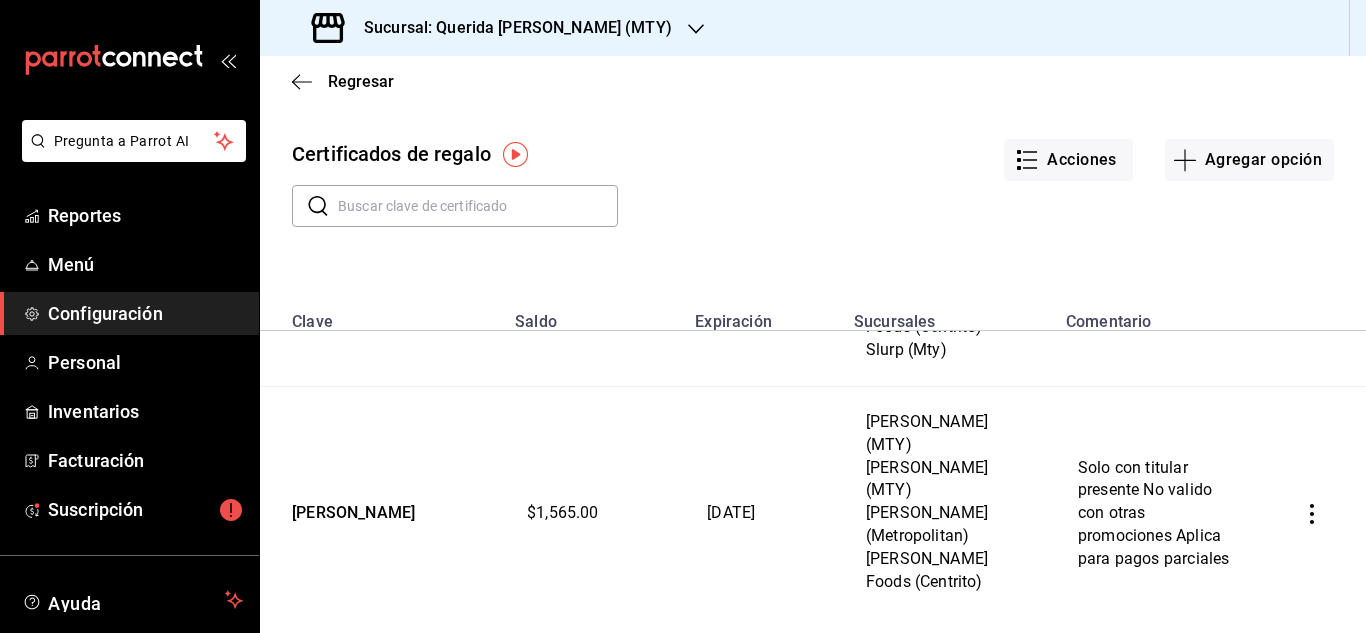 click 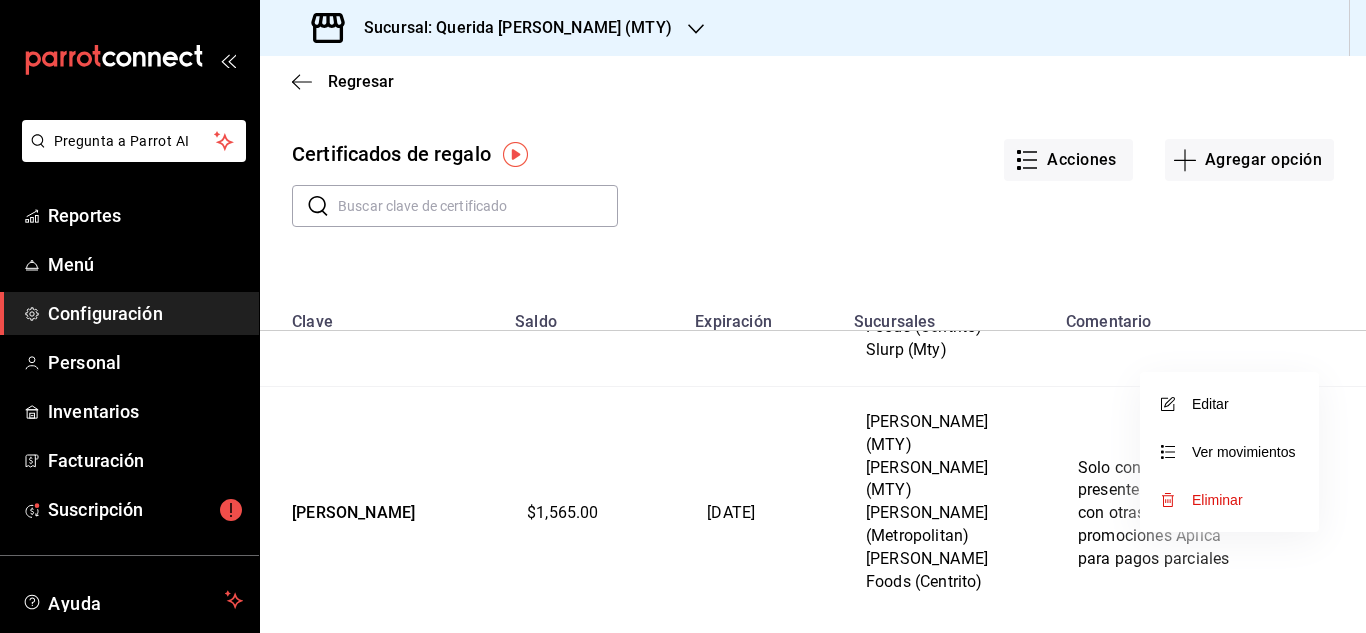 click on "Eliminar" at bounding box center (1217, 500) 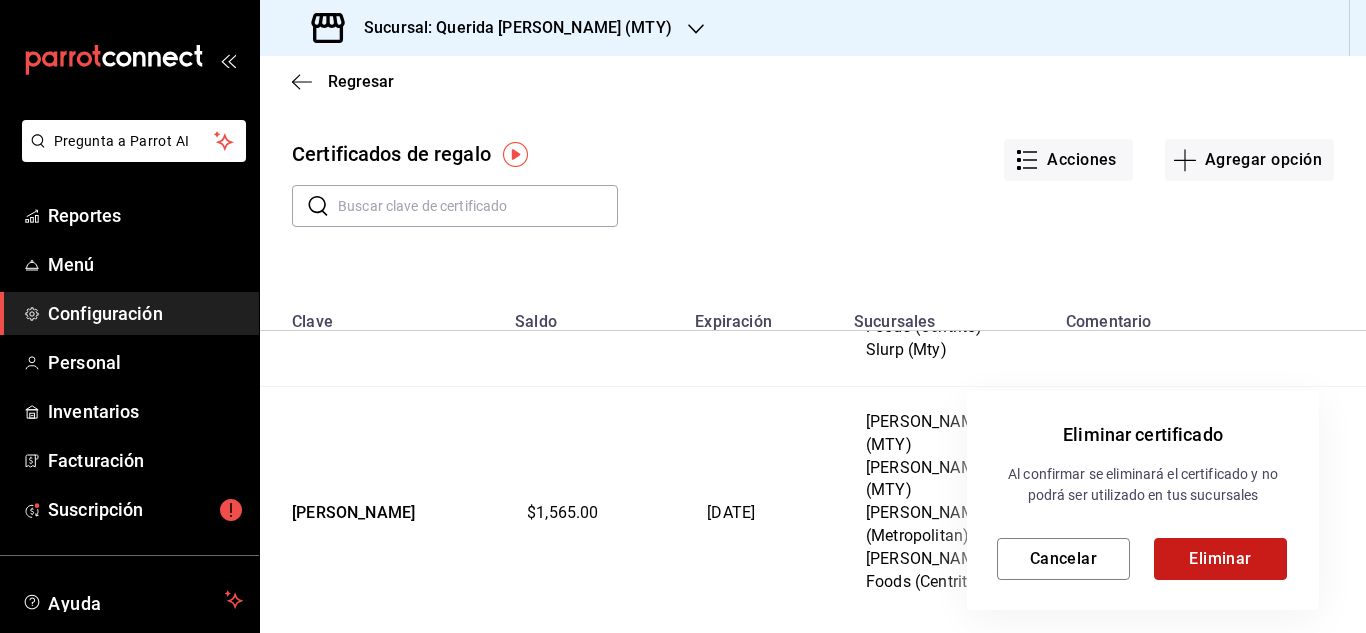 click on "Eliminar" at bounding box center (1220, 559) 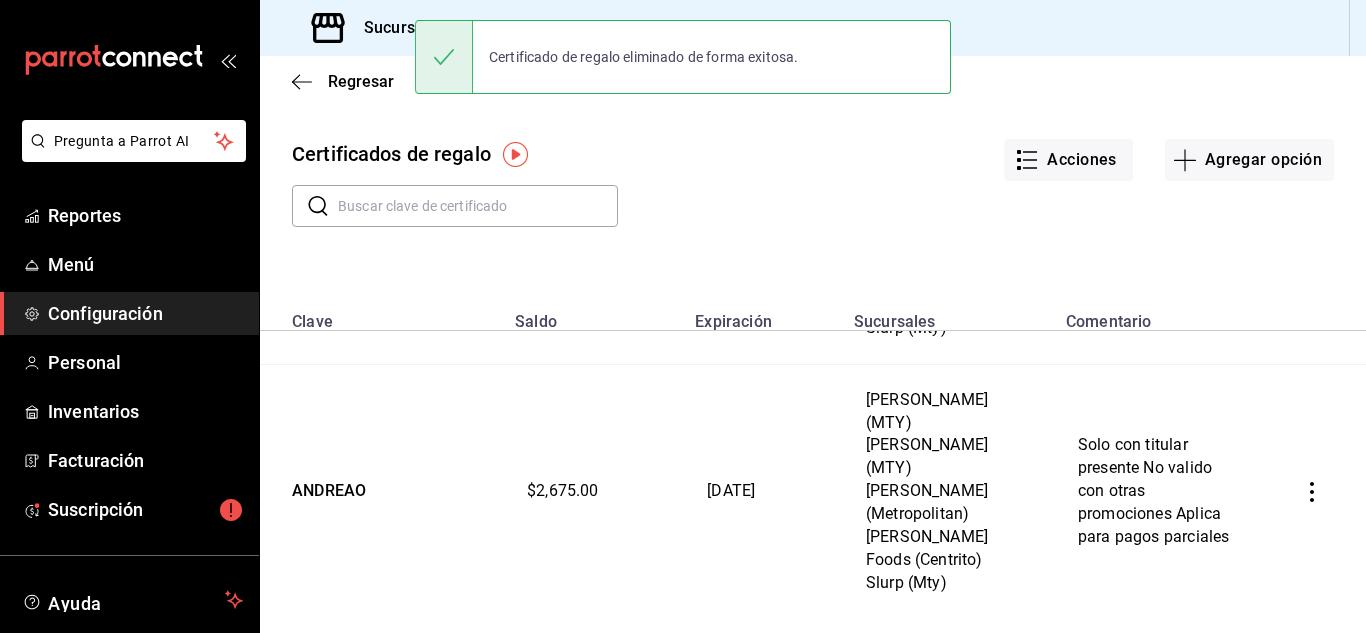scroll, scrollTop: 4100, scrollLeft: 0, axis: vertical 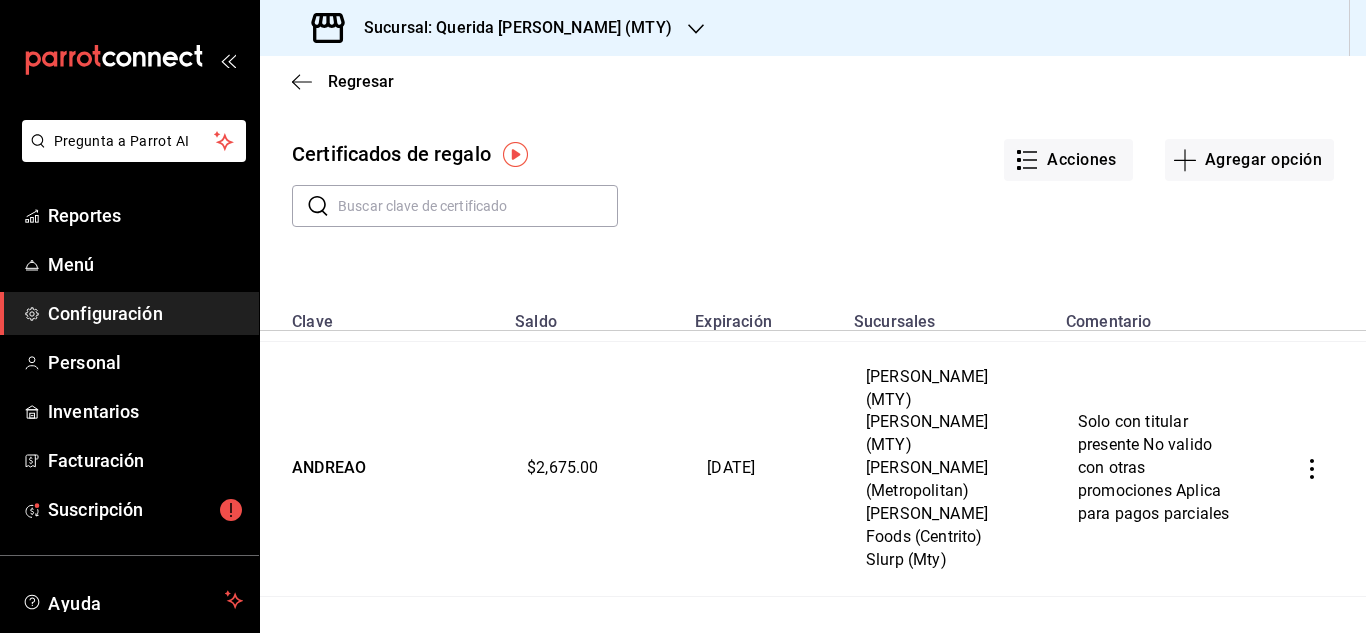 click 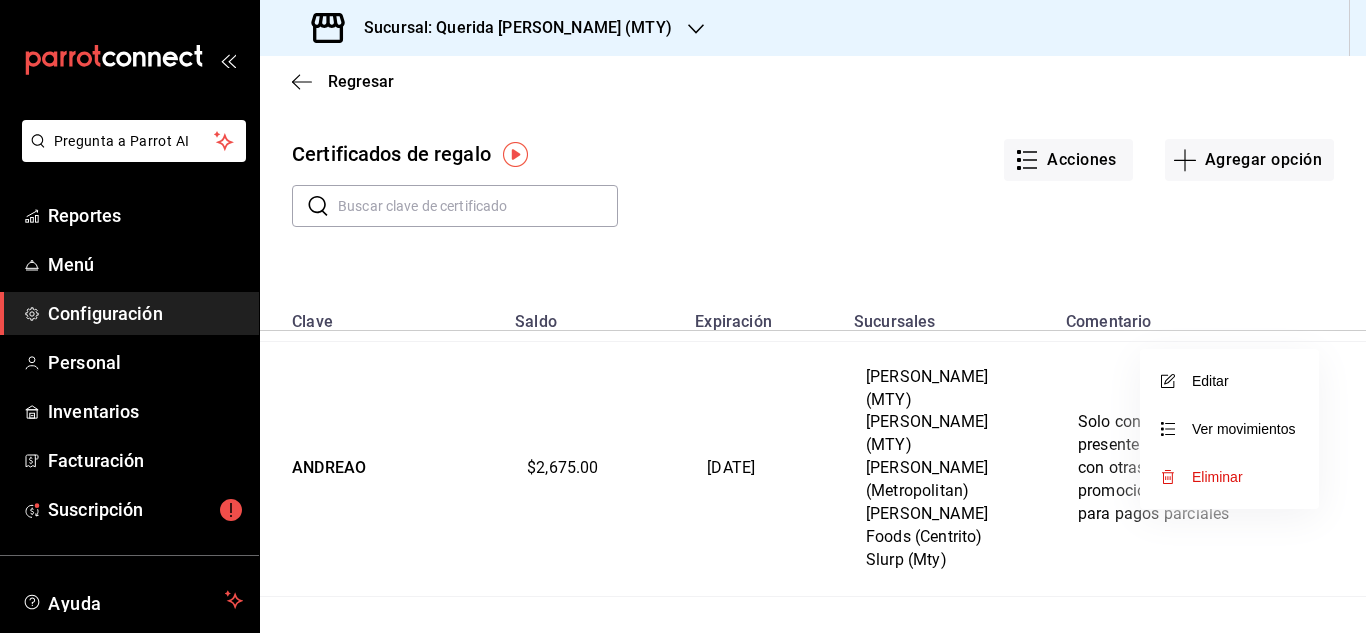 click on "Eliminar" at bounding box center [1217, 477] 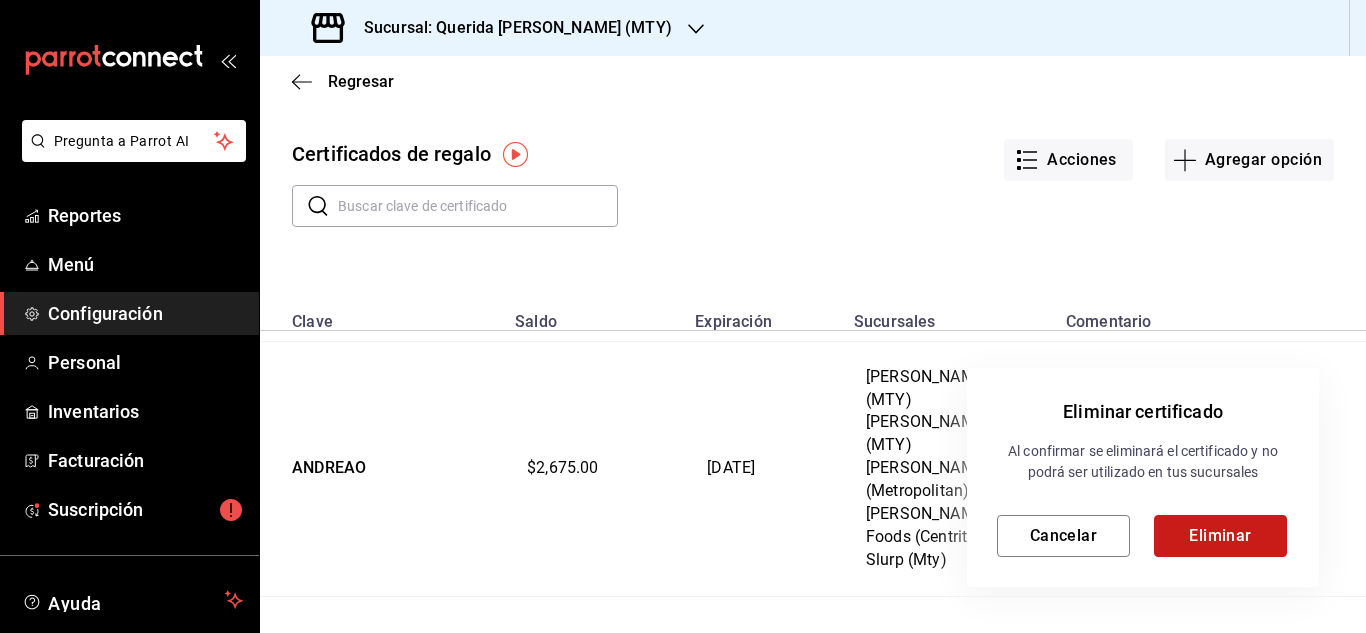 click on "Eliminar" at bounding box center (1220, 536) 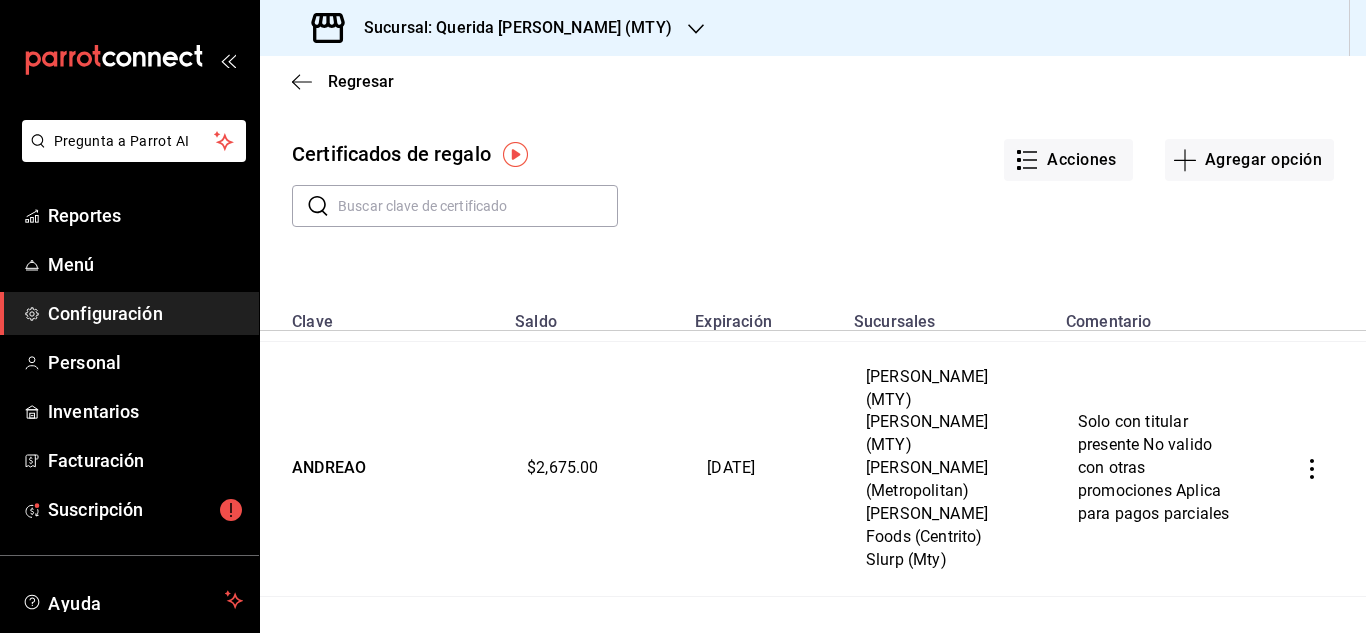 click 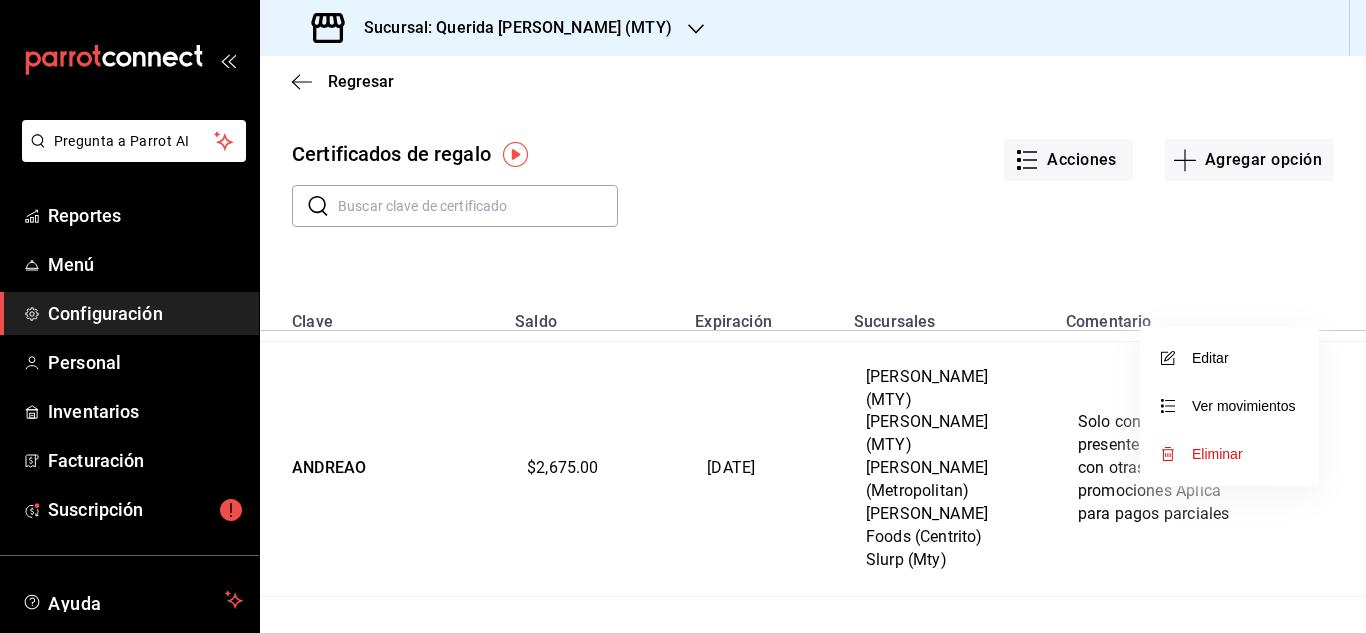 click on "Eliminar" at bounding box center (1229, 454) 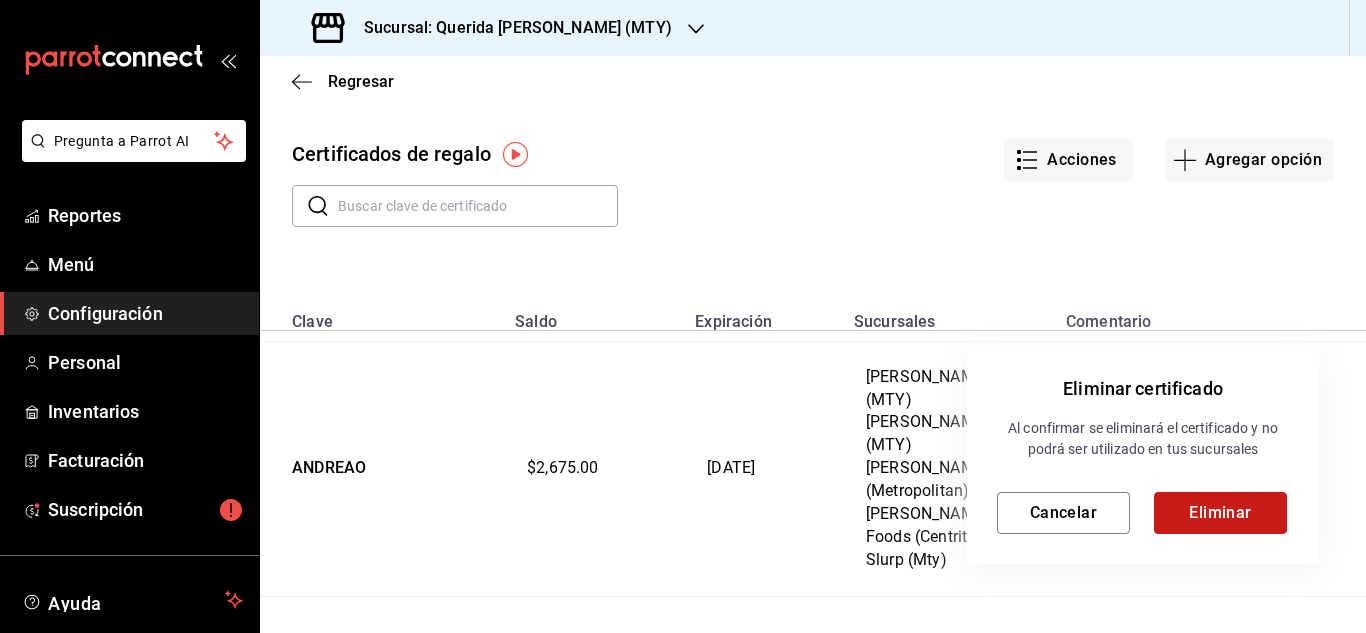 click on "Eliminar" at bounding box center (1220, 513) 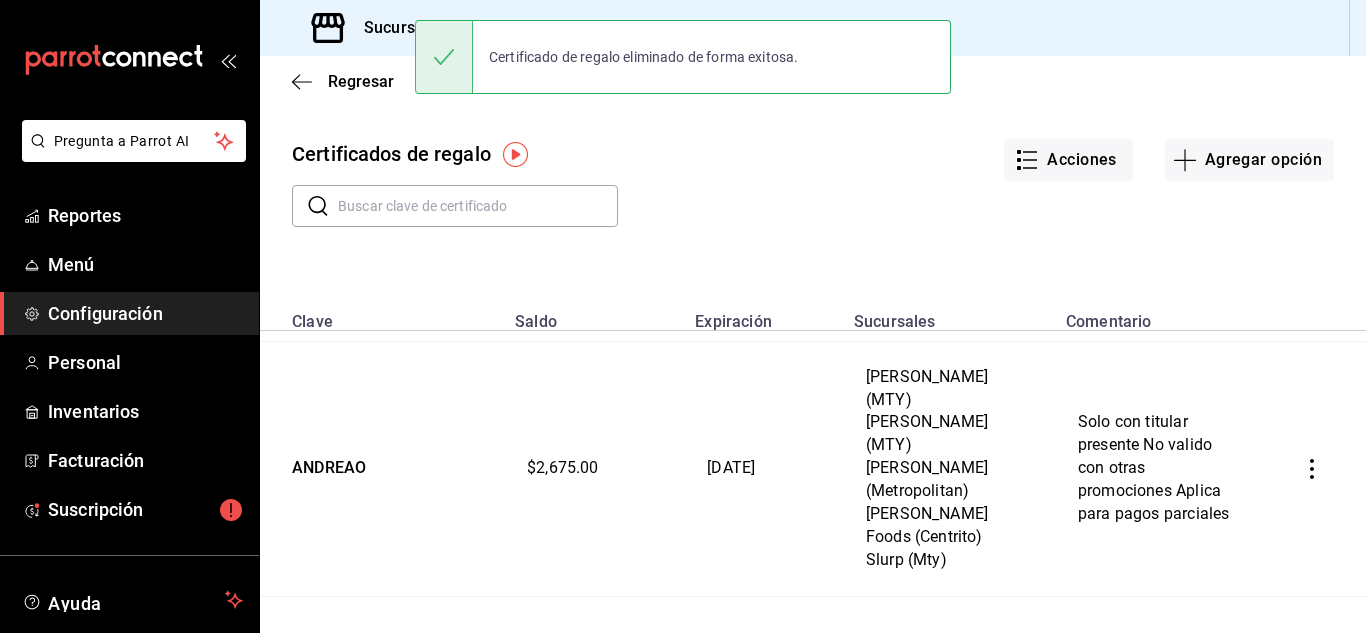 click 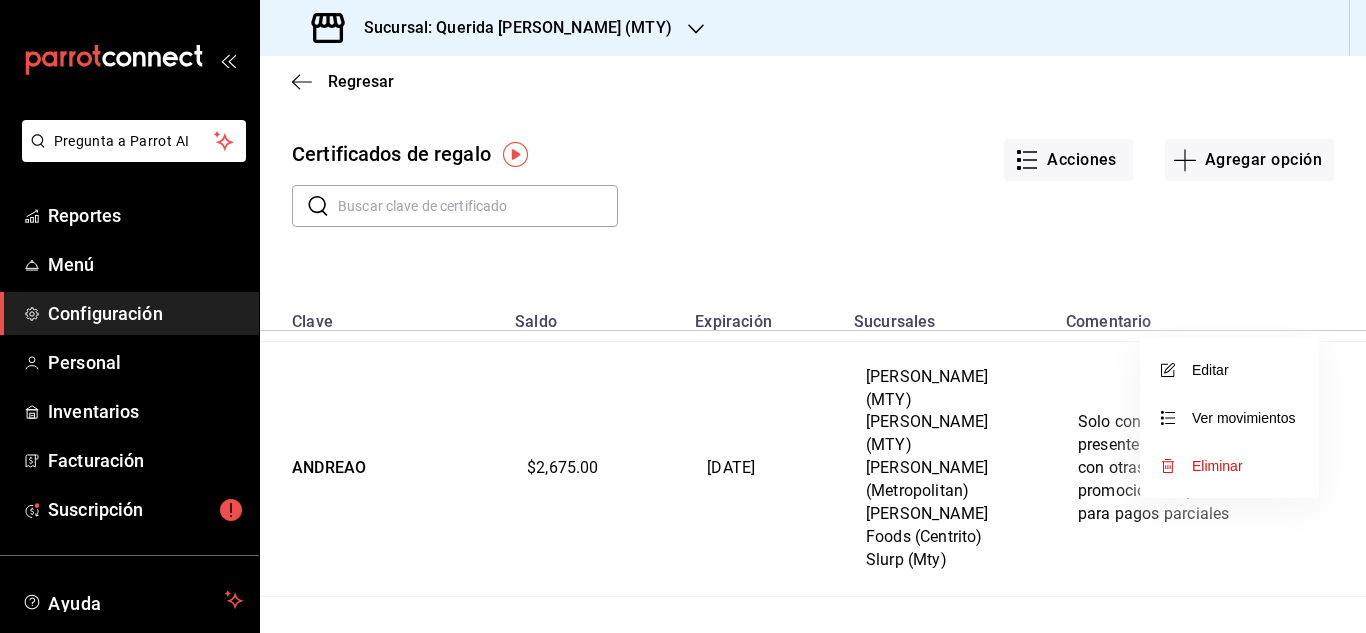 click on "Eliminar" at bounding box center [1217, 466] 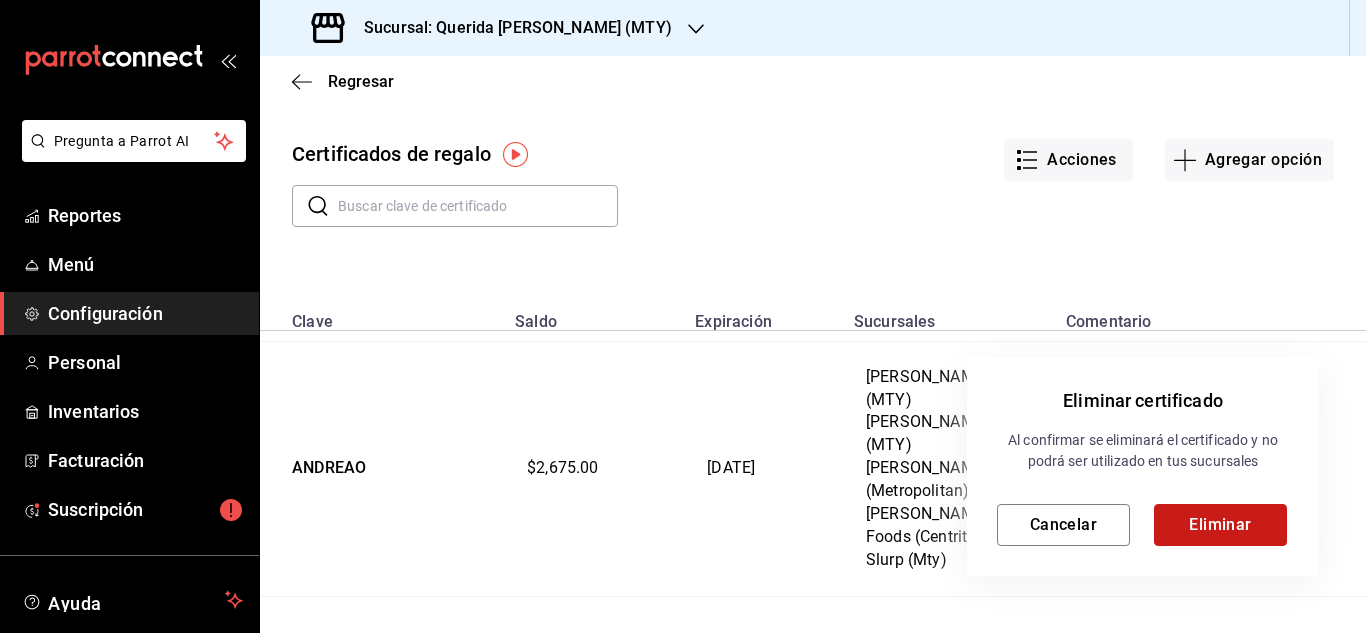 click on "Eliminar" at bounding box center (1220, 525) 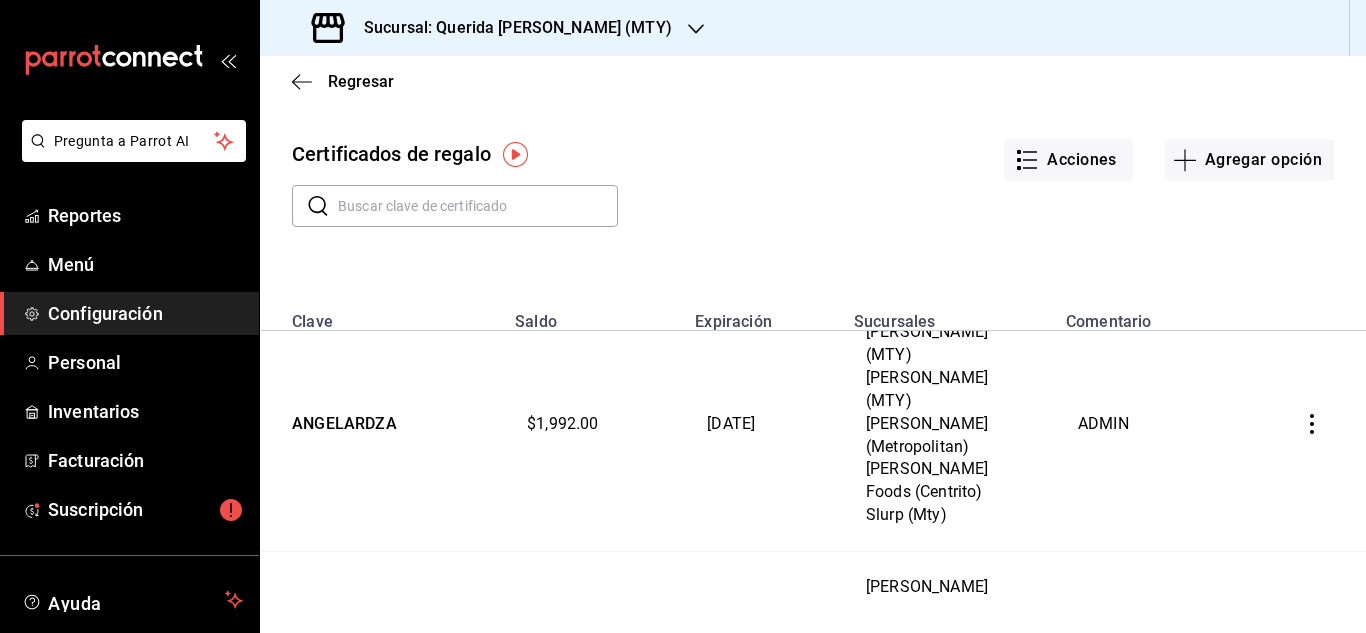 scroll, scrollTop: 4600, scrollLeft: 0, axis: vertical 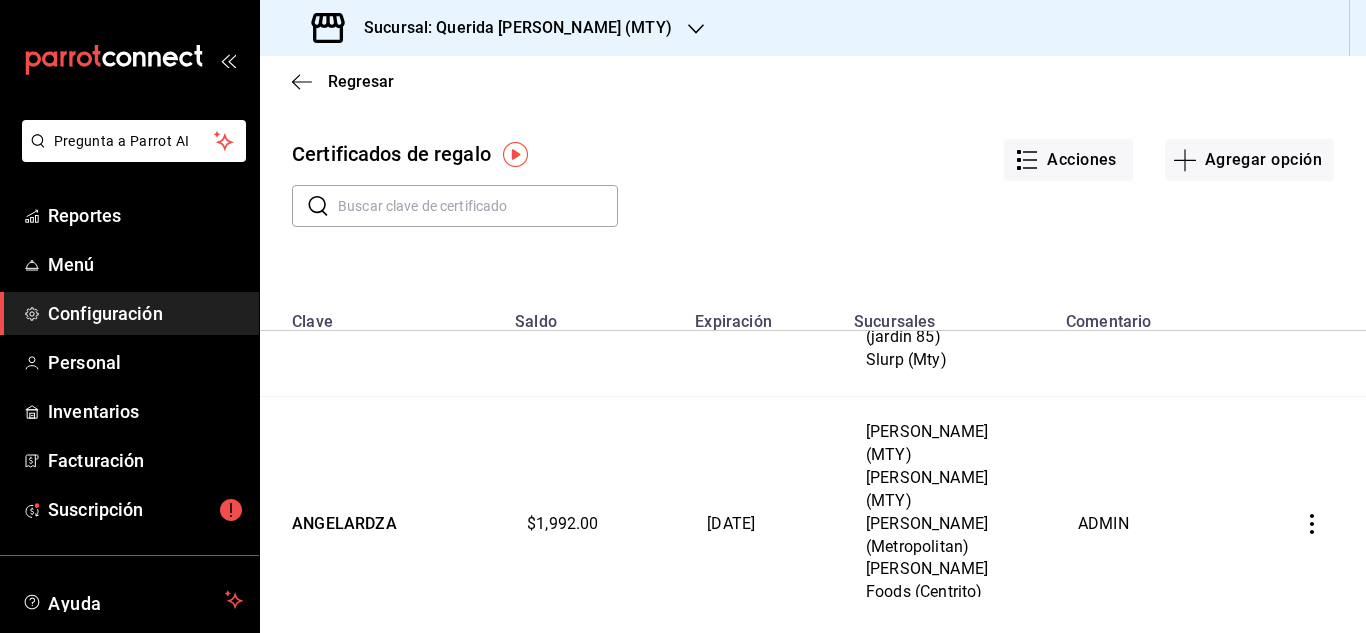 click 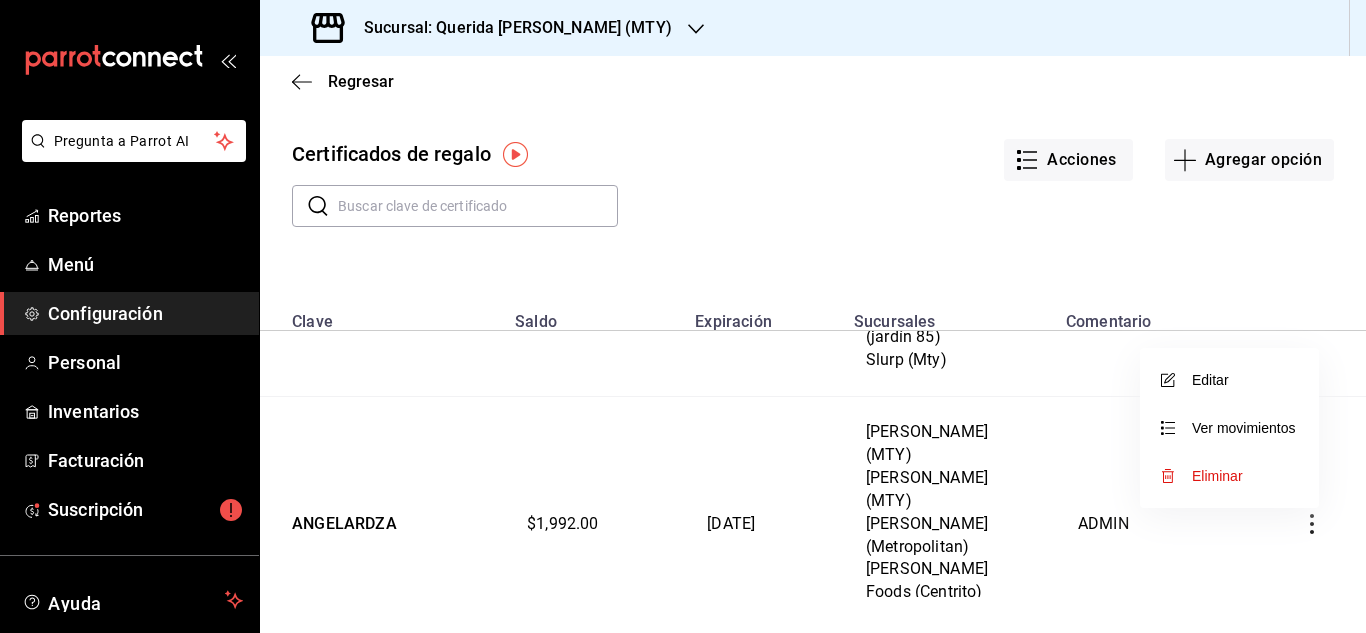 click on "Eliminar" at bounding box center (1217, 476) 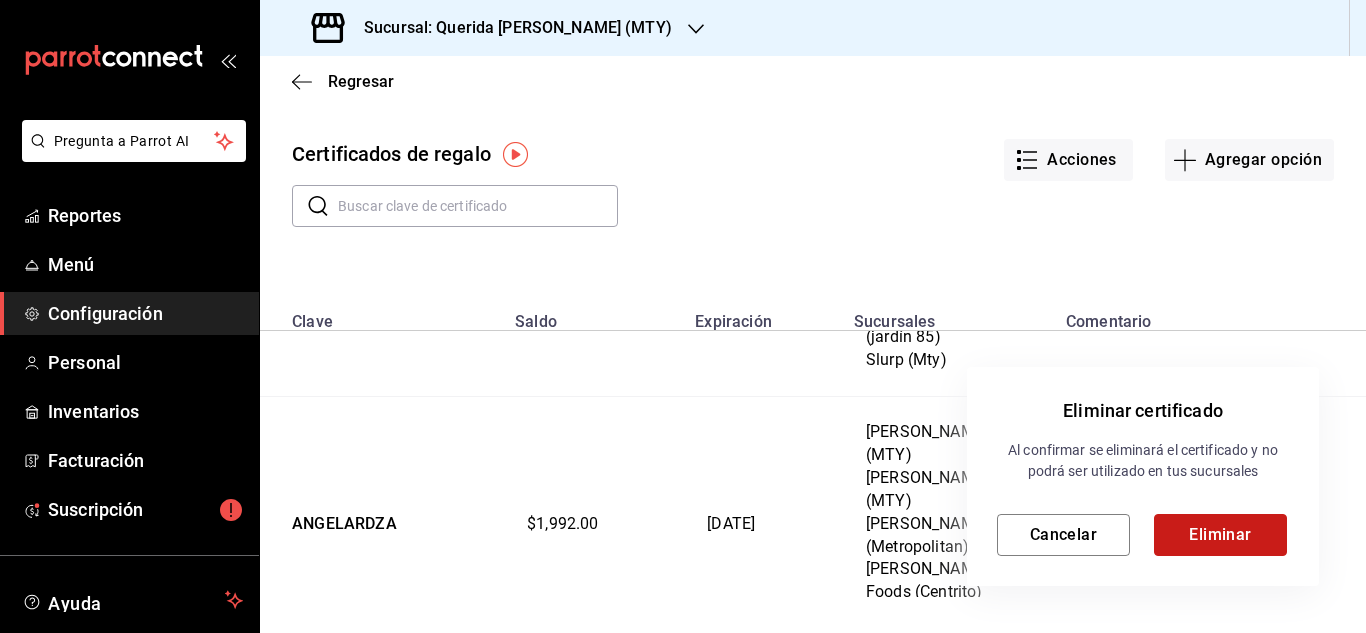 click on "Eliminar" at bounding box center (1220, 535) 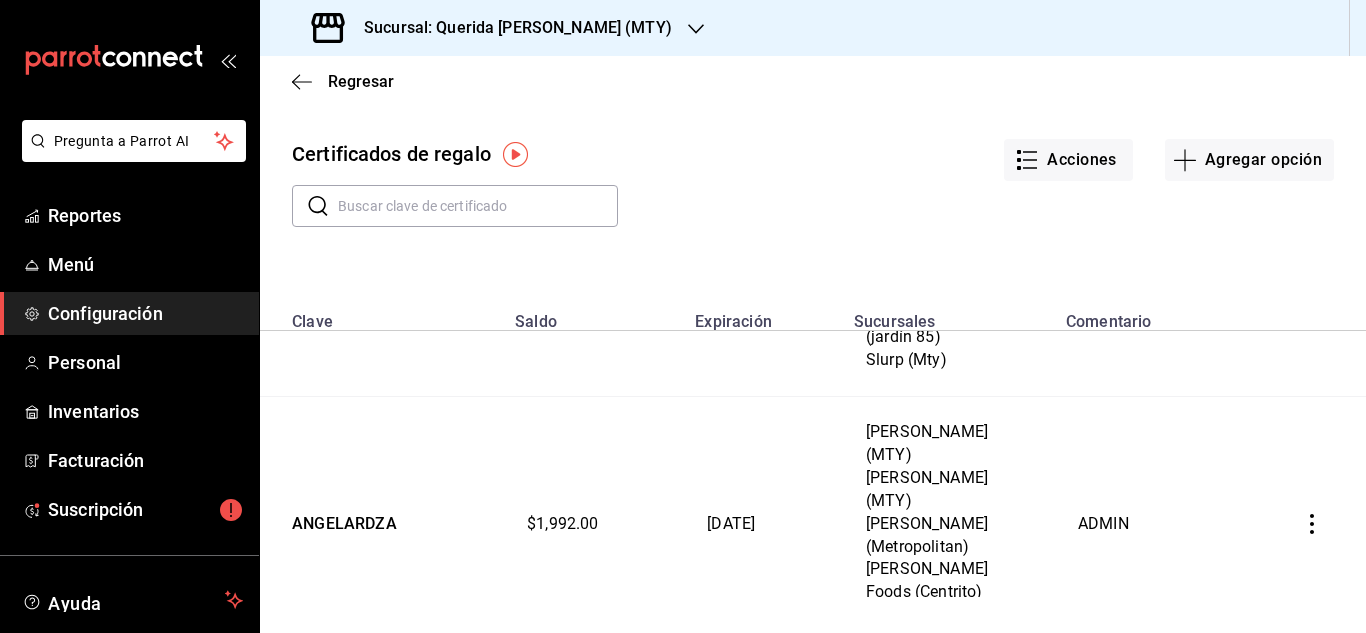 click 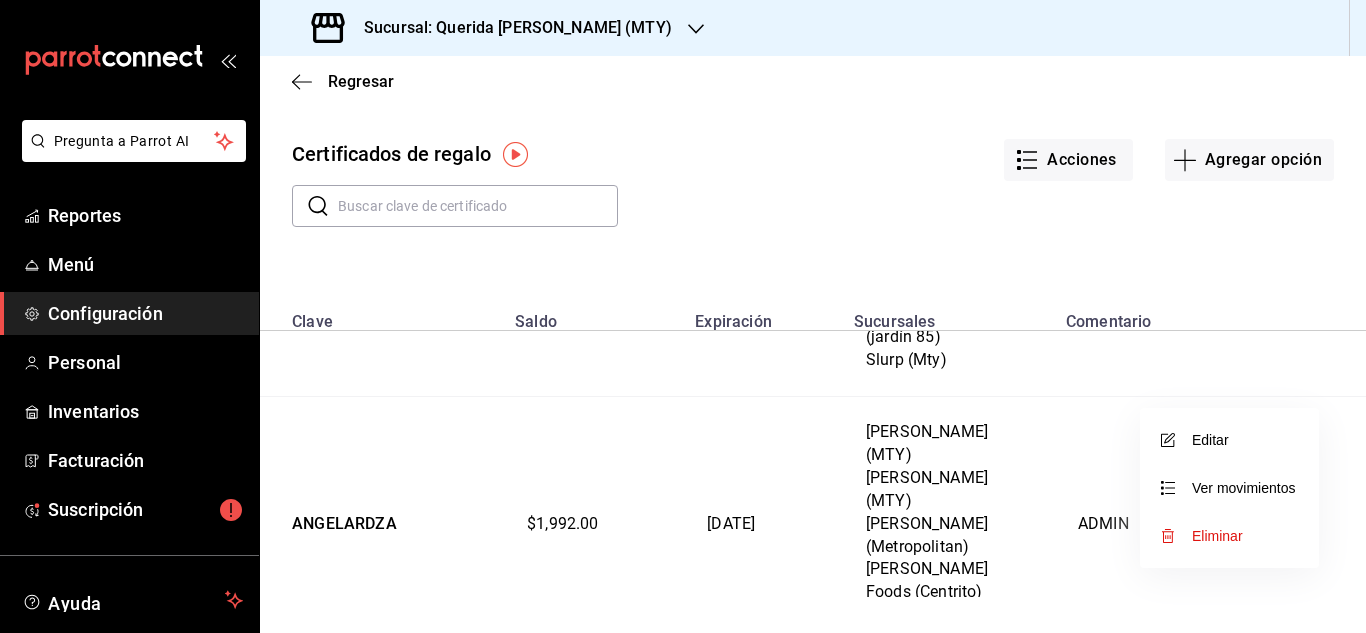 click on "Eliminar" at bounding box center [1217, 536] 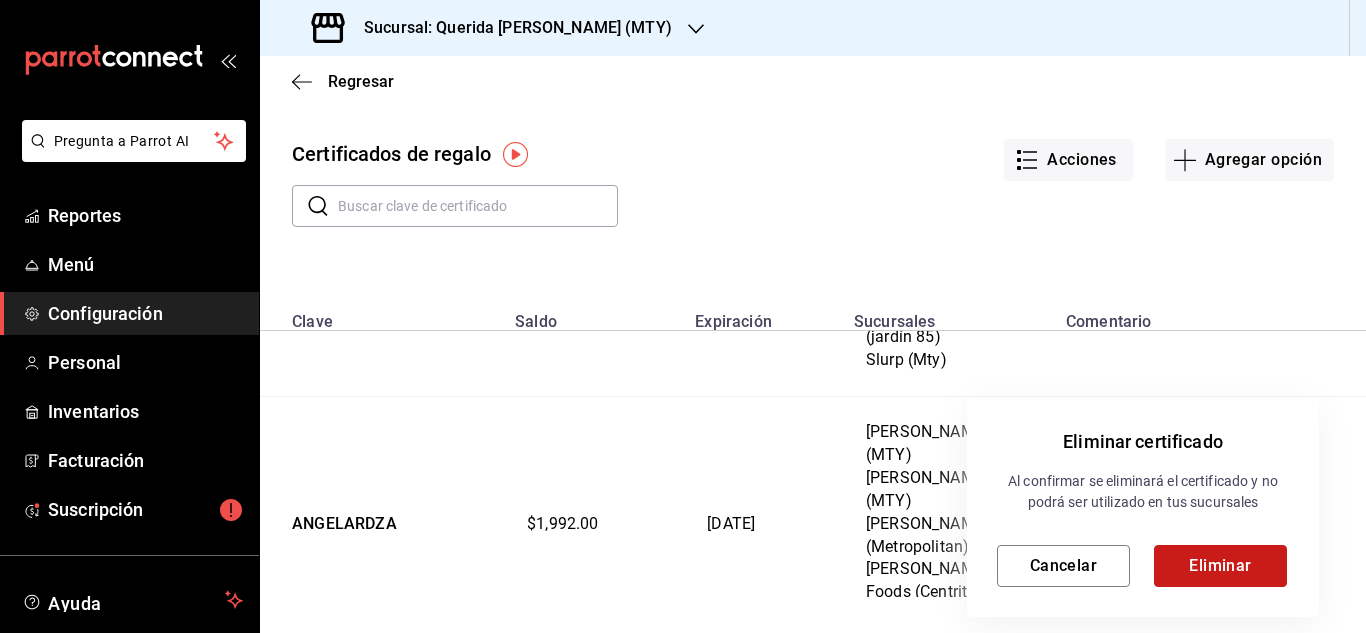 click on "Eliminar" at bounding box center (1220, 566) 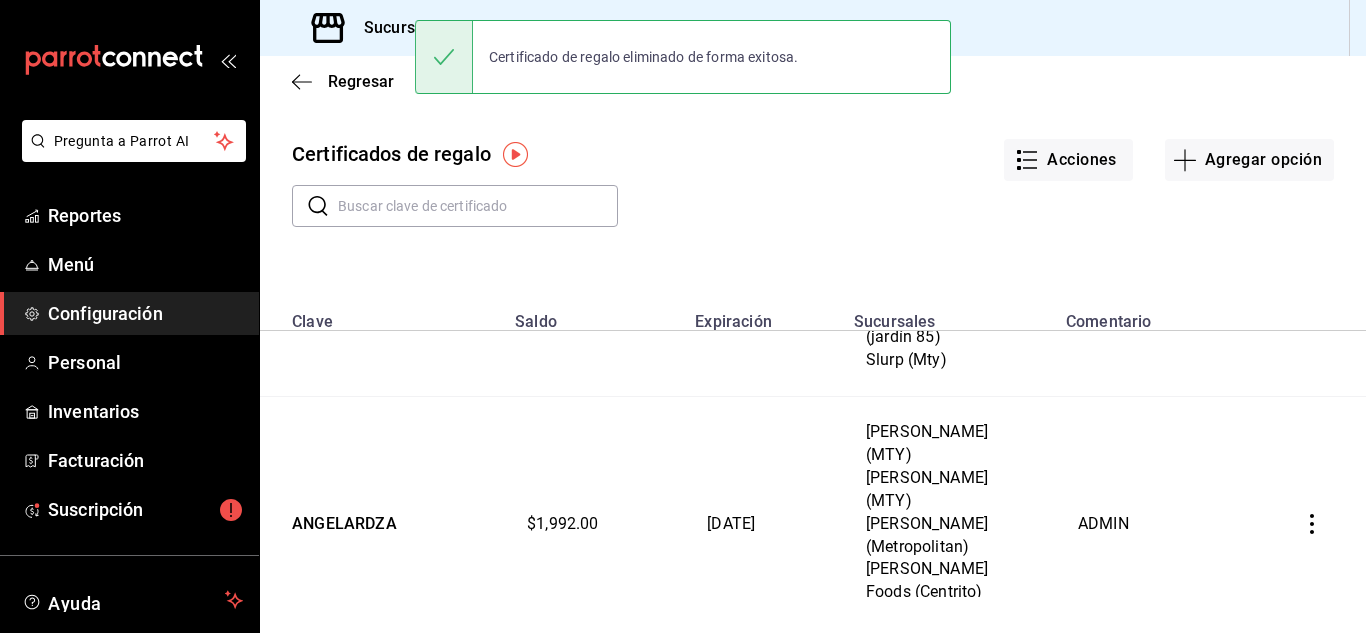 click 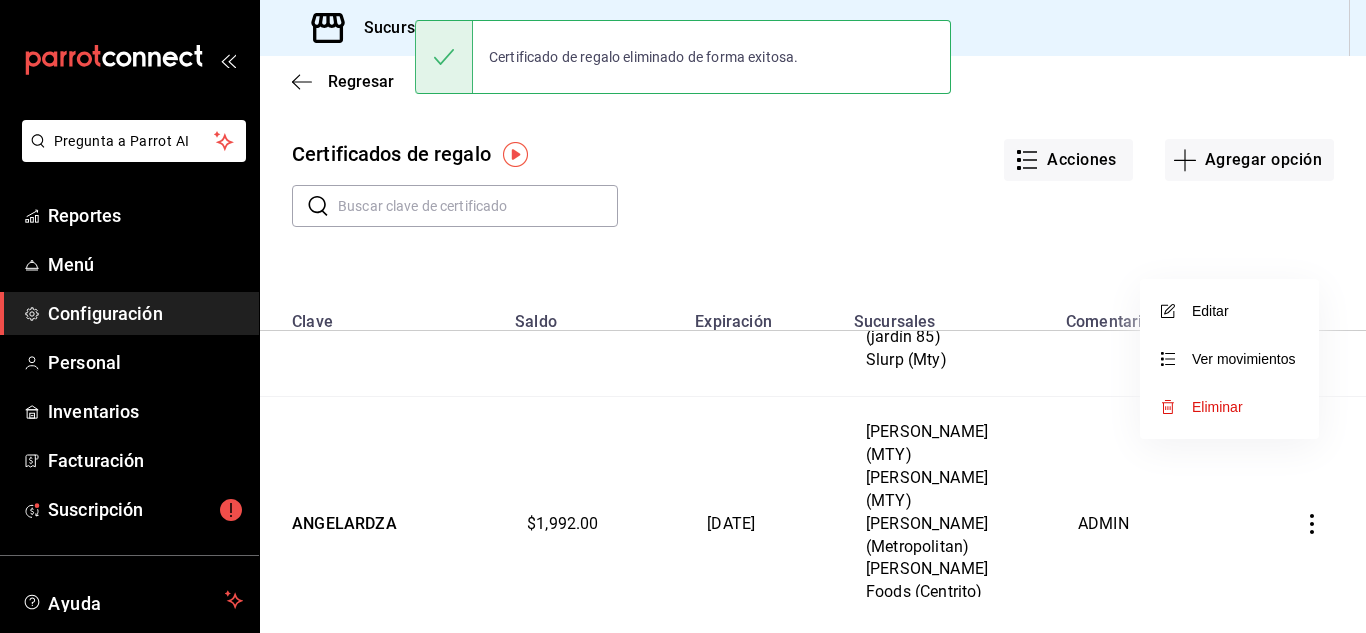 click on "Eliminar" at bounding box center (1229, 407) 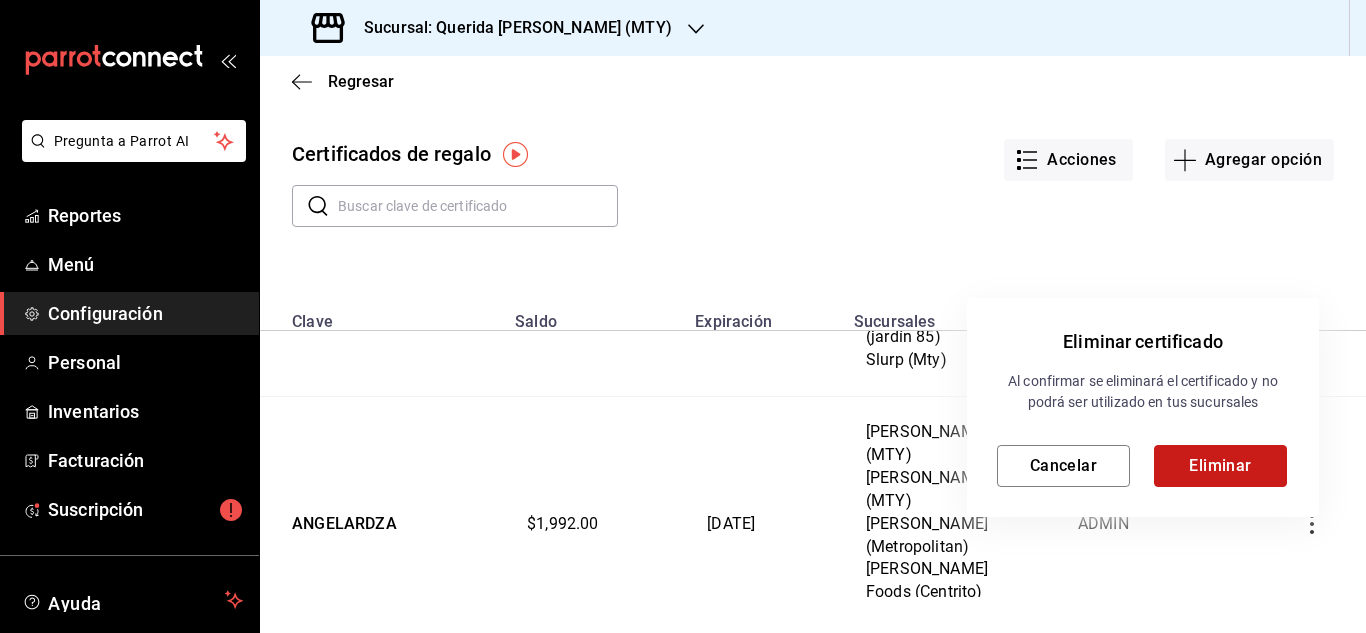click on "Eliminar" at bounding box center (1220, 466) 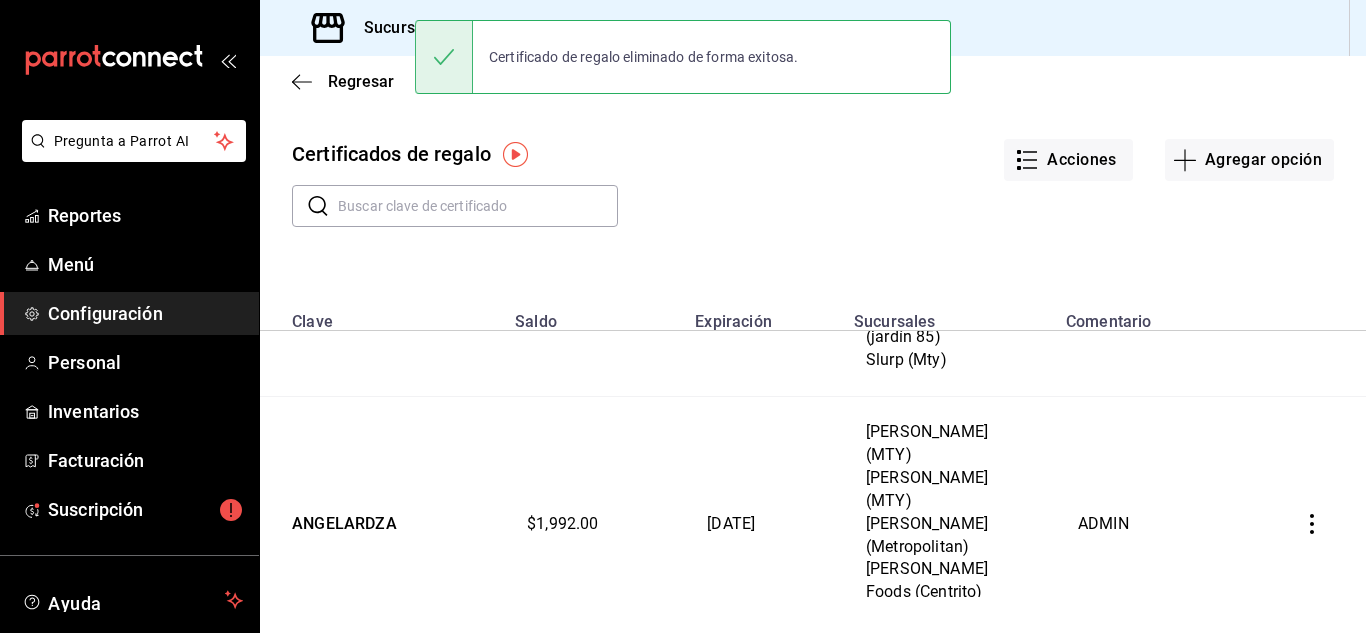 click 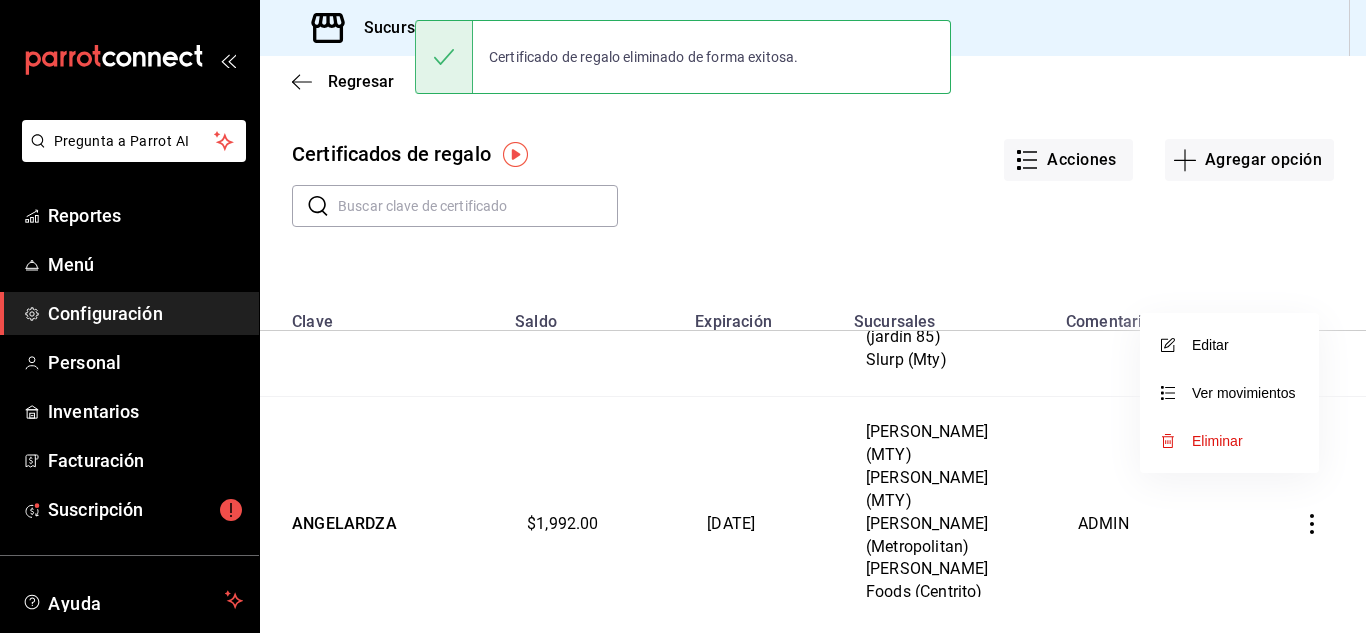 click on "Eliminar" at bounding box center [1217, 441] 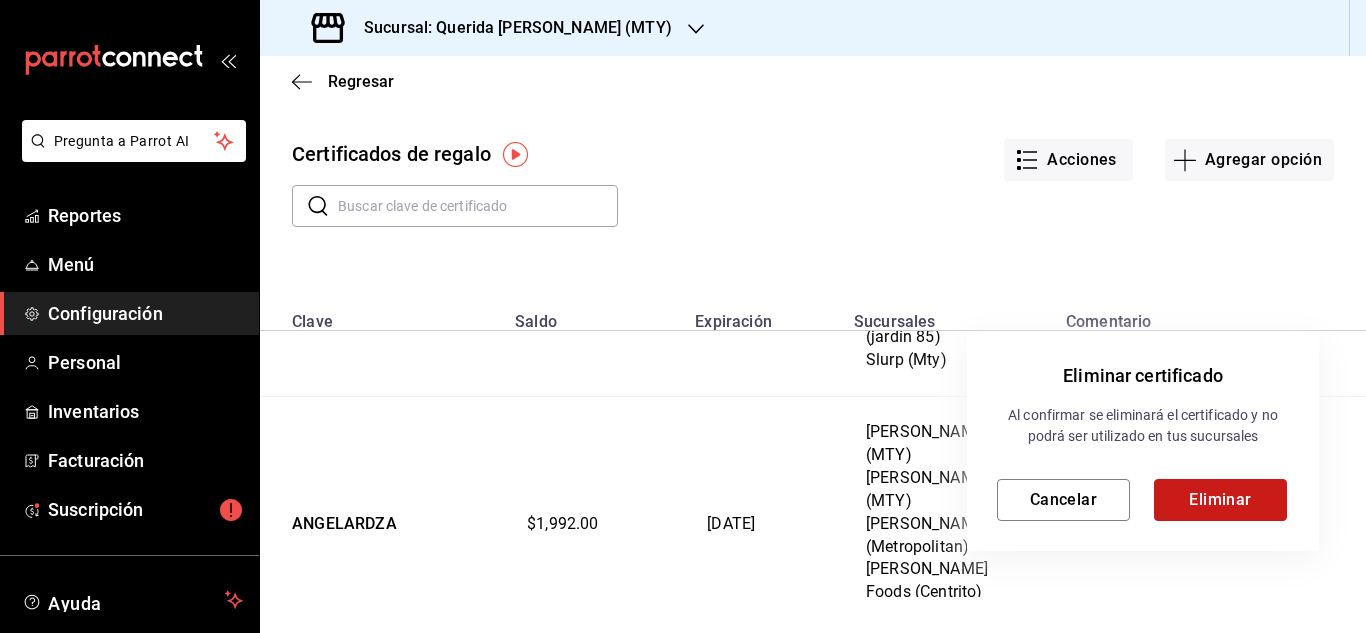 click on "Eliminar" at bounding box center (1220, 500) 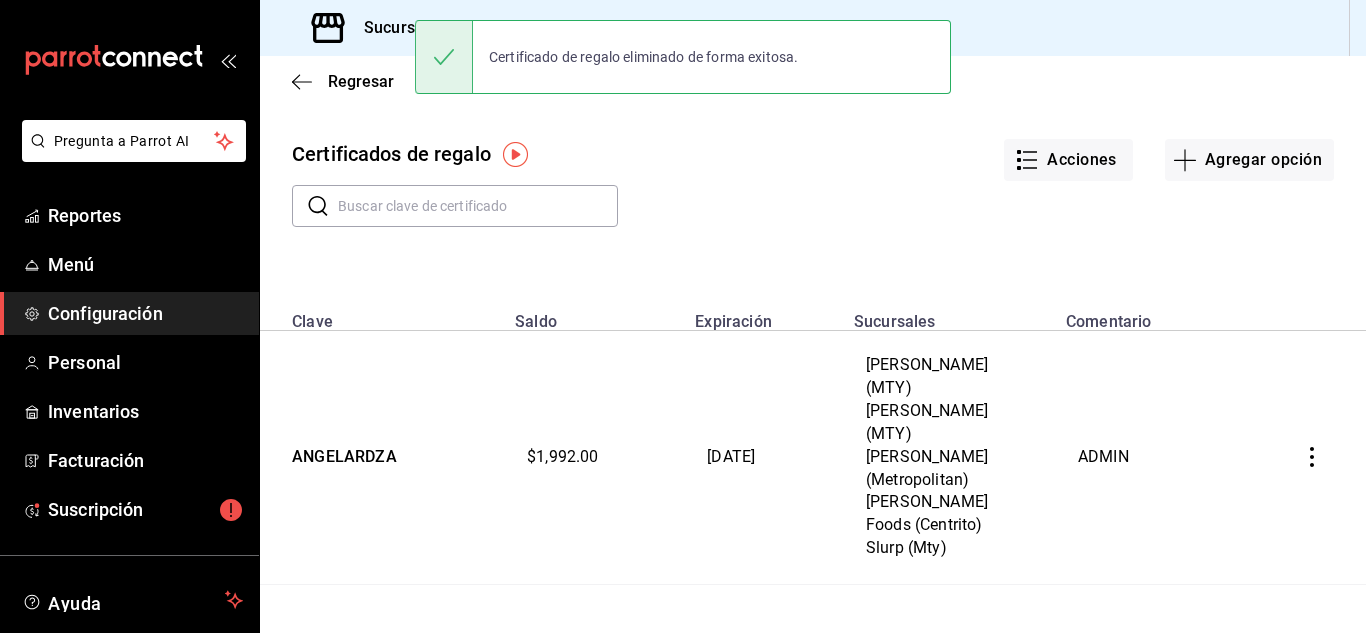 scroll, scrollTop: 4700, scrollLeft: 0, axis: vertical 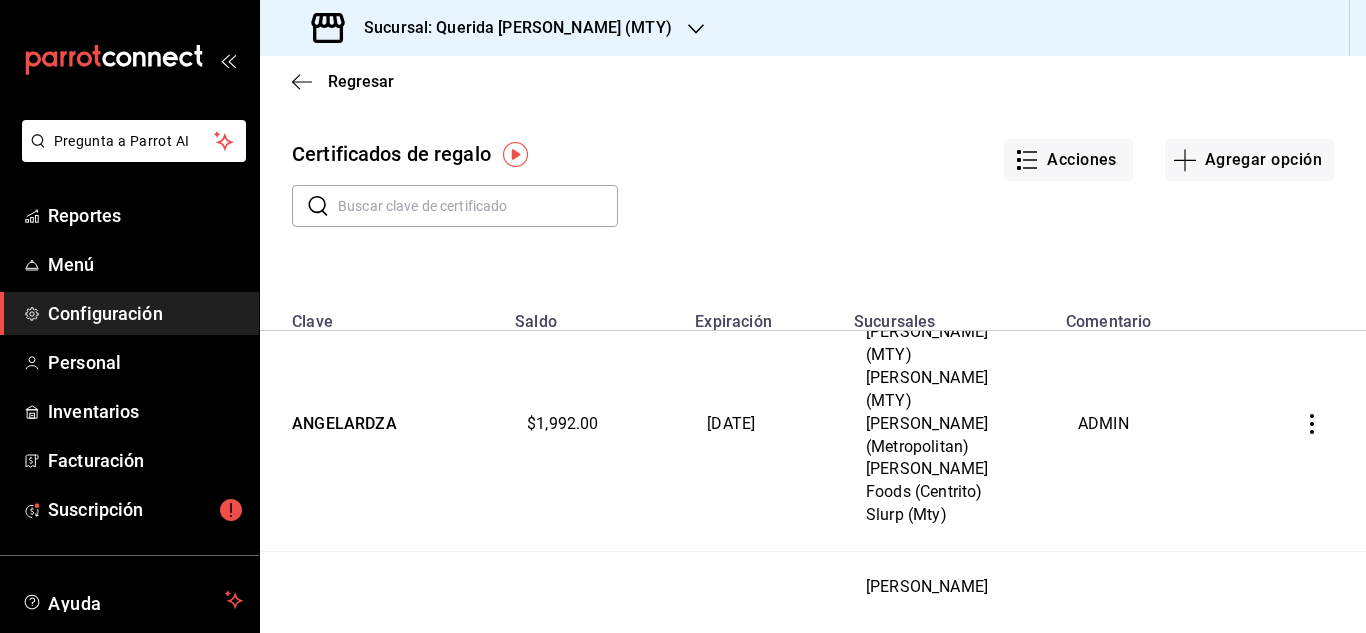 click 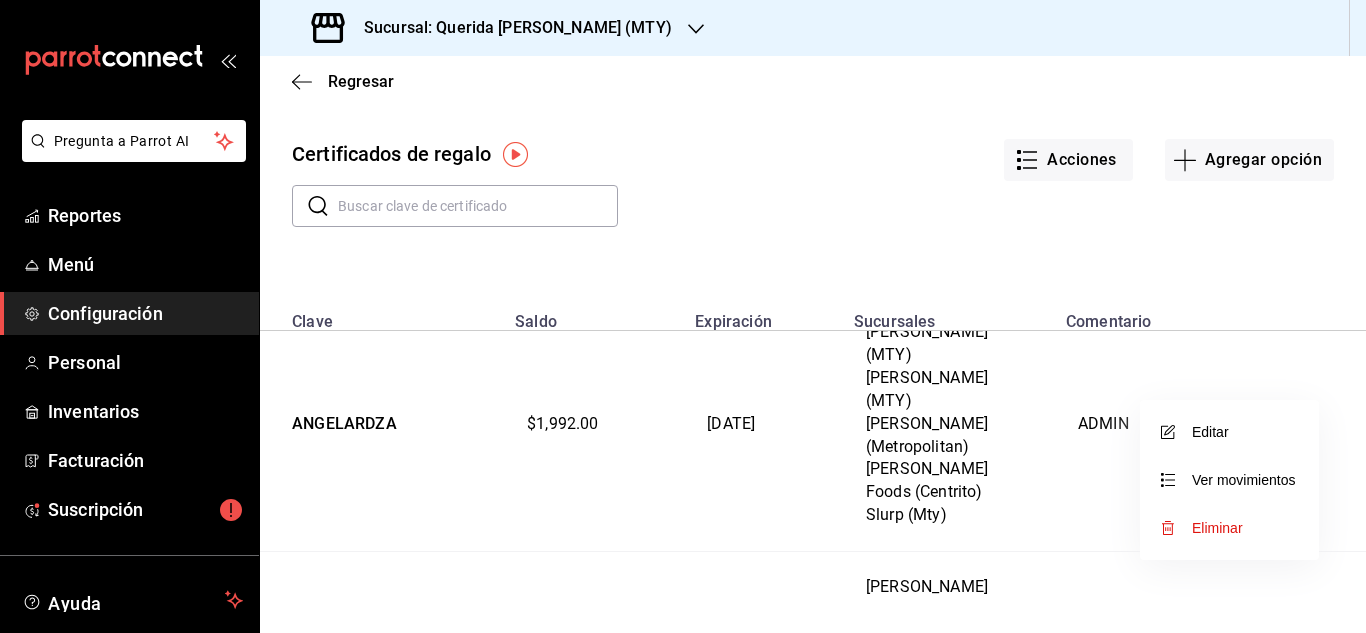 click on "Eliminar" at bounding box center [1217, 528] 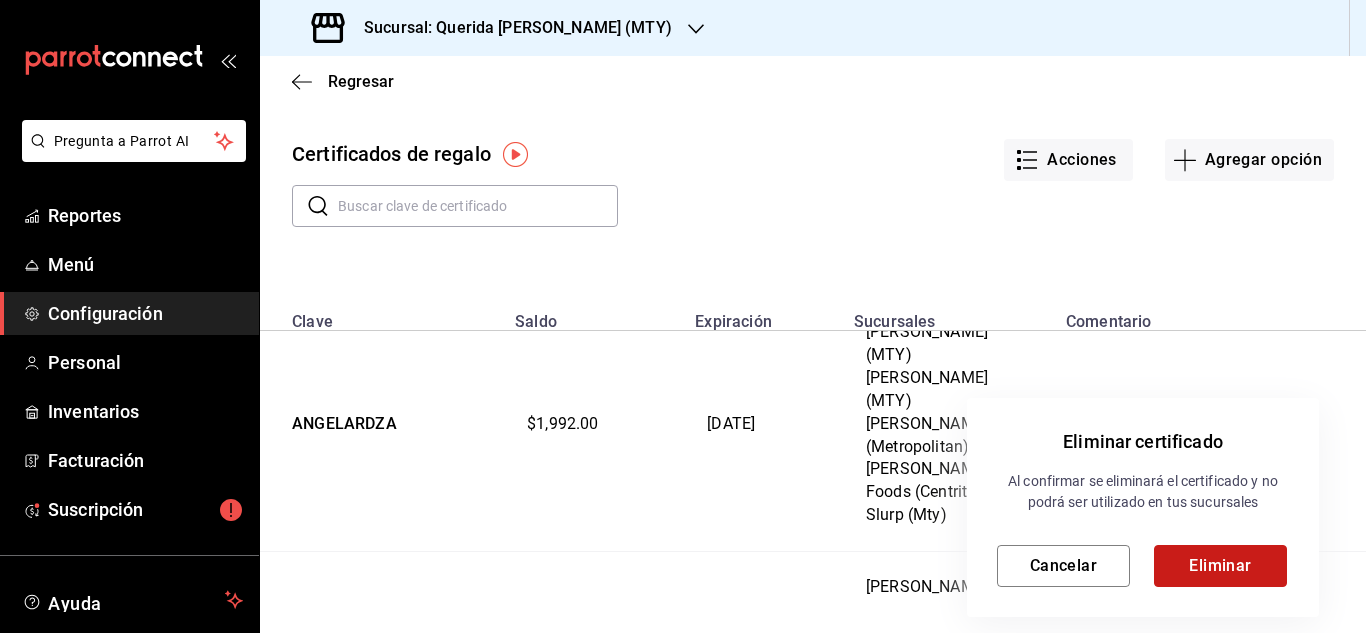 click on "Eliminar" at bounding box center [1220, 566] 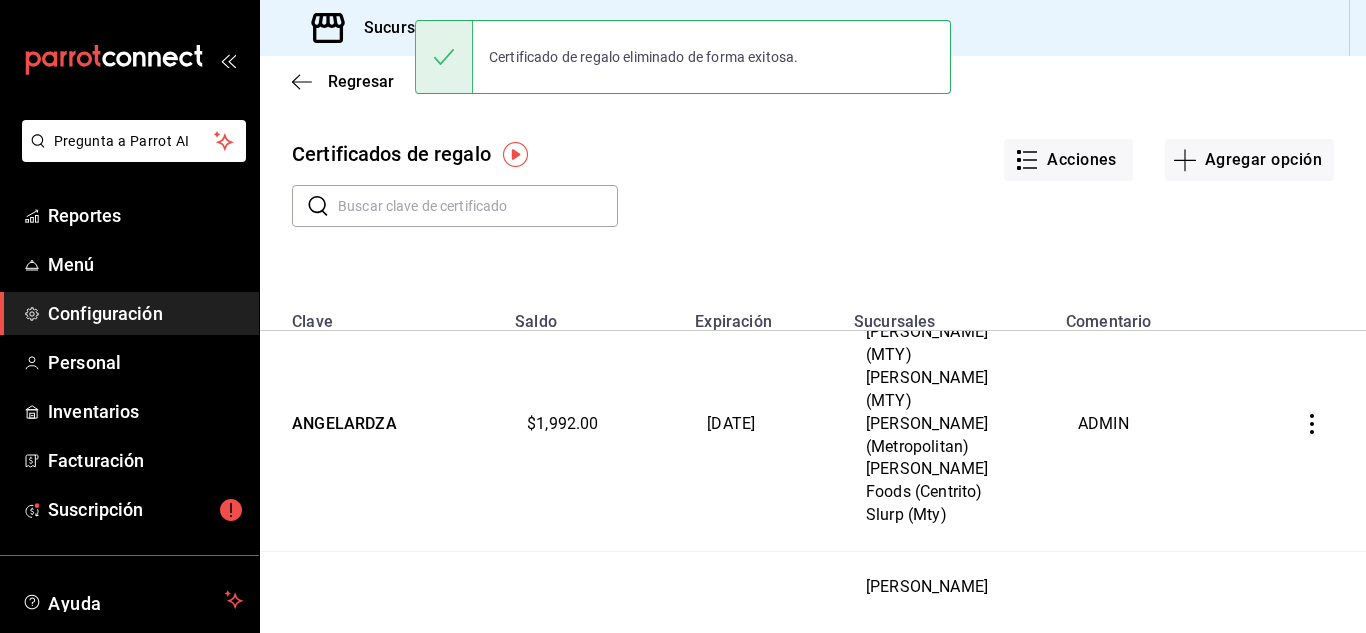click 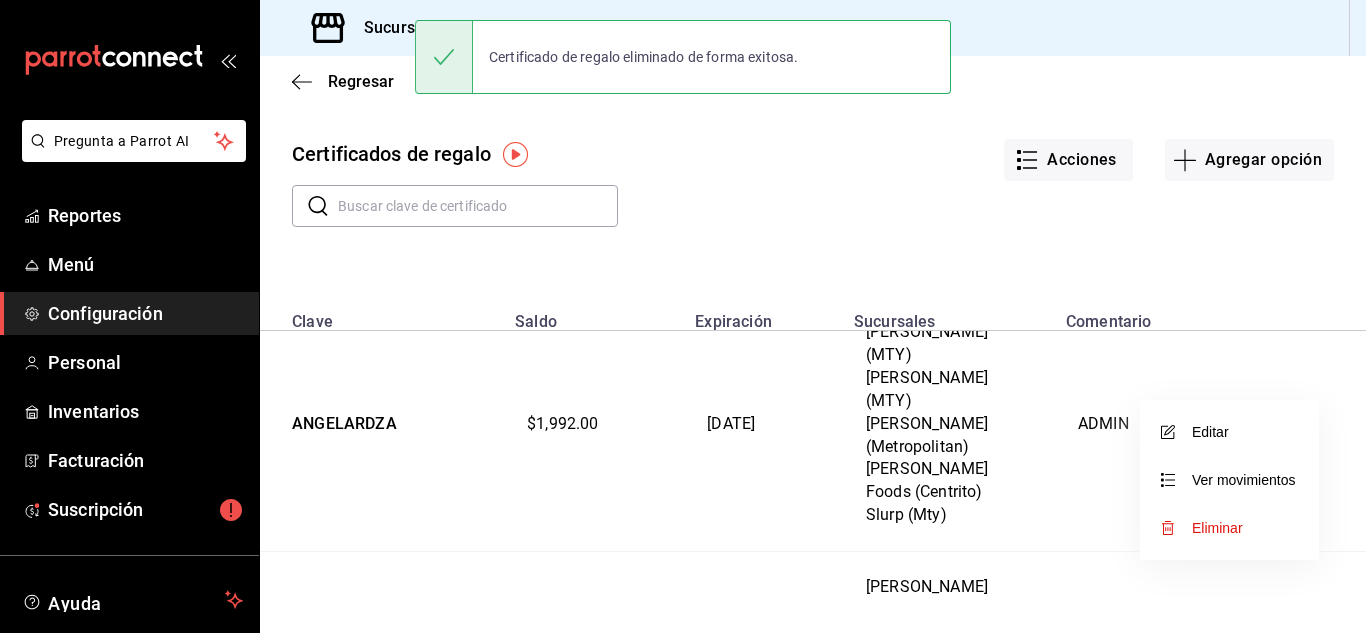 click on "Eliminar" at bounding box center (1217, 528) 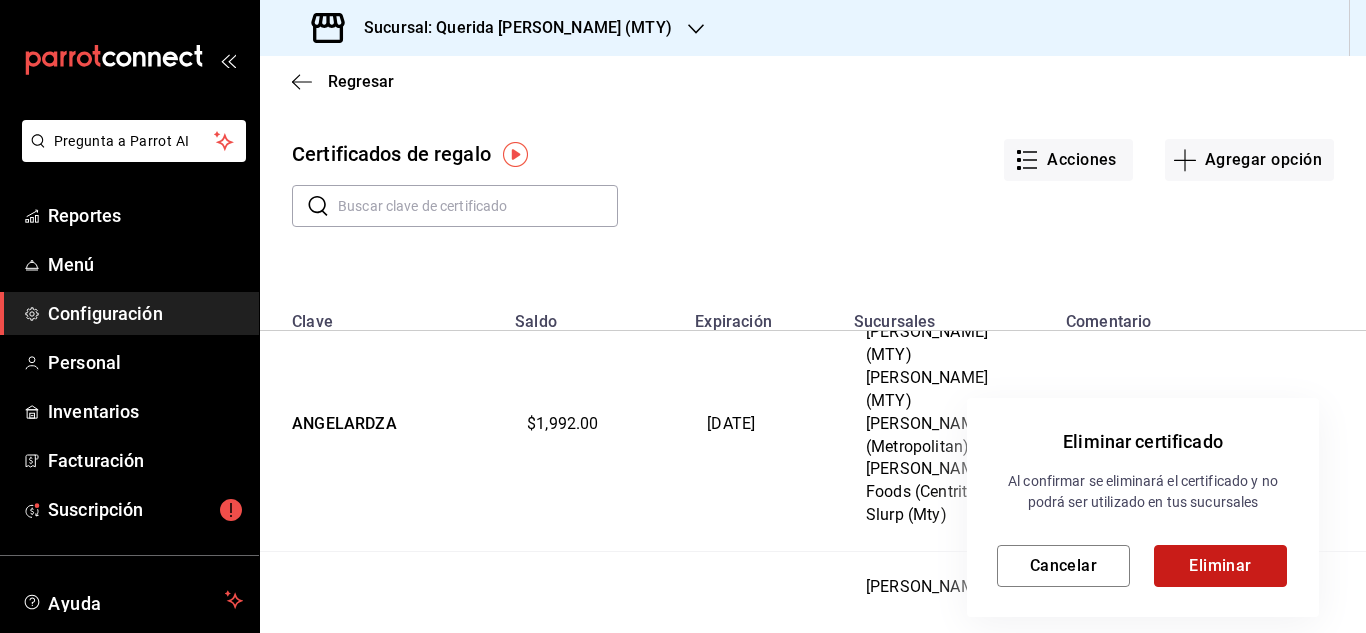 click on "Eliminar" at bounding box center (1220, 566) 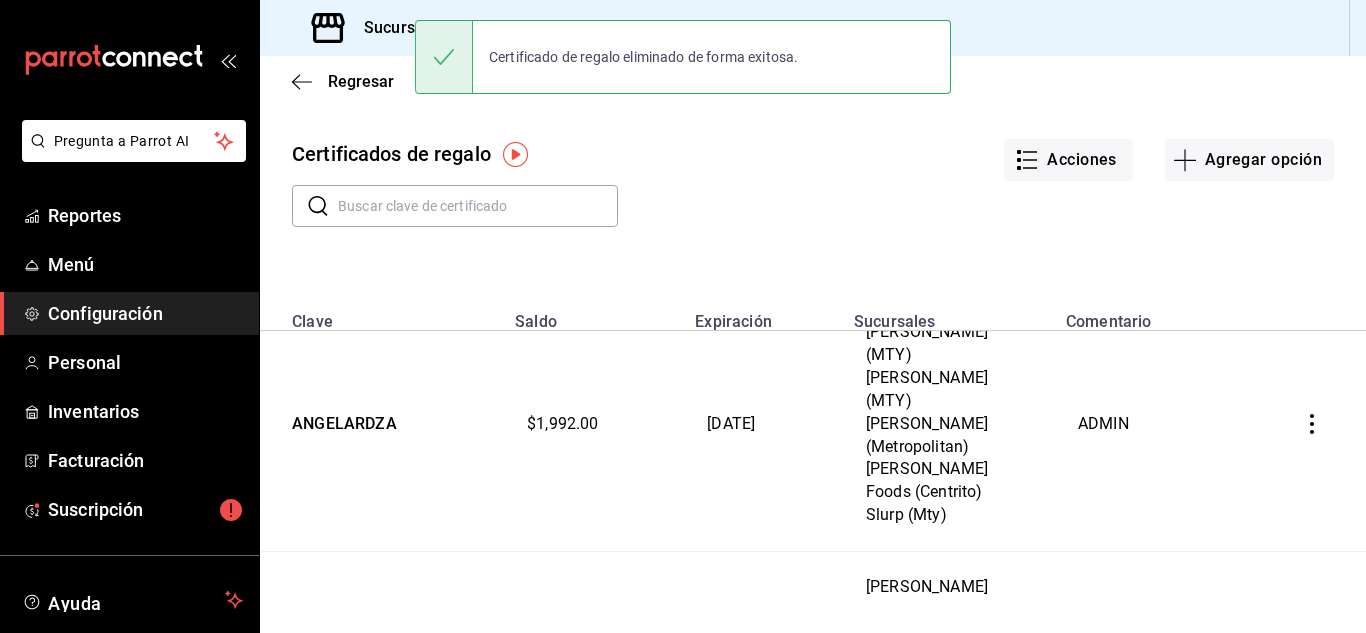 click 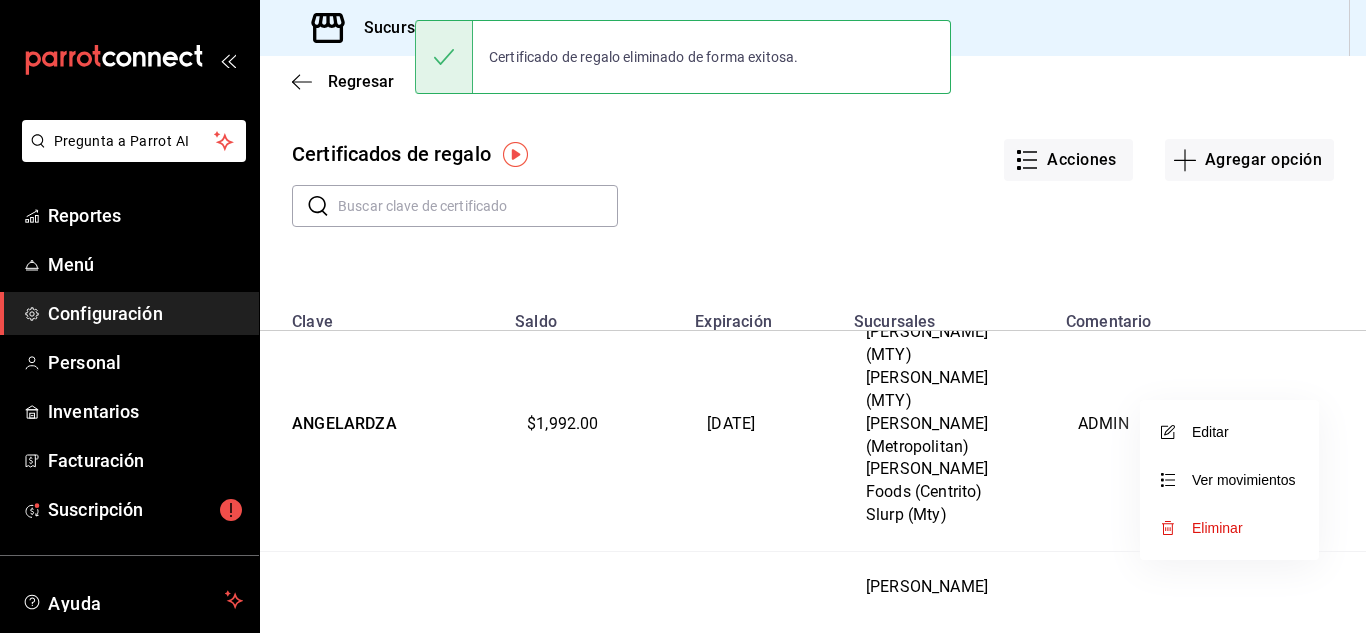 click on "Eliminar" at bounding box center [1217, 528] 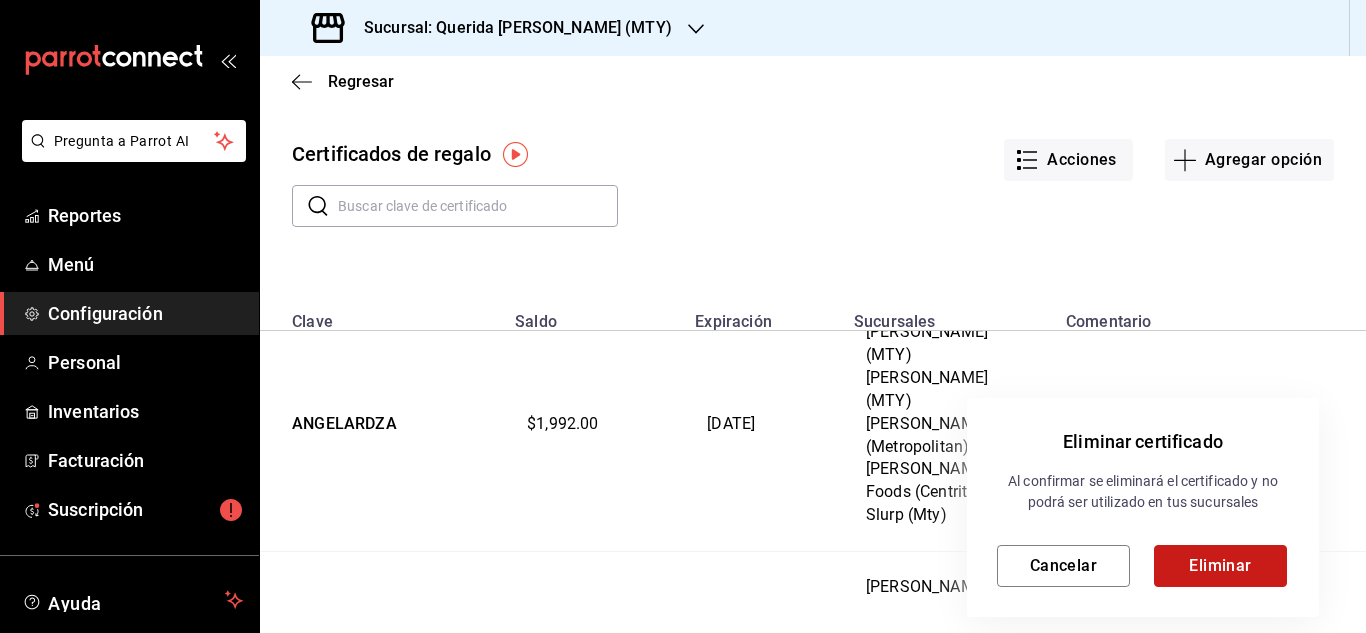 click on "Eliminar" at bounding box center [1220, 566] 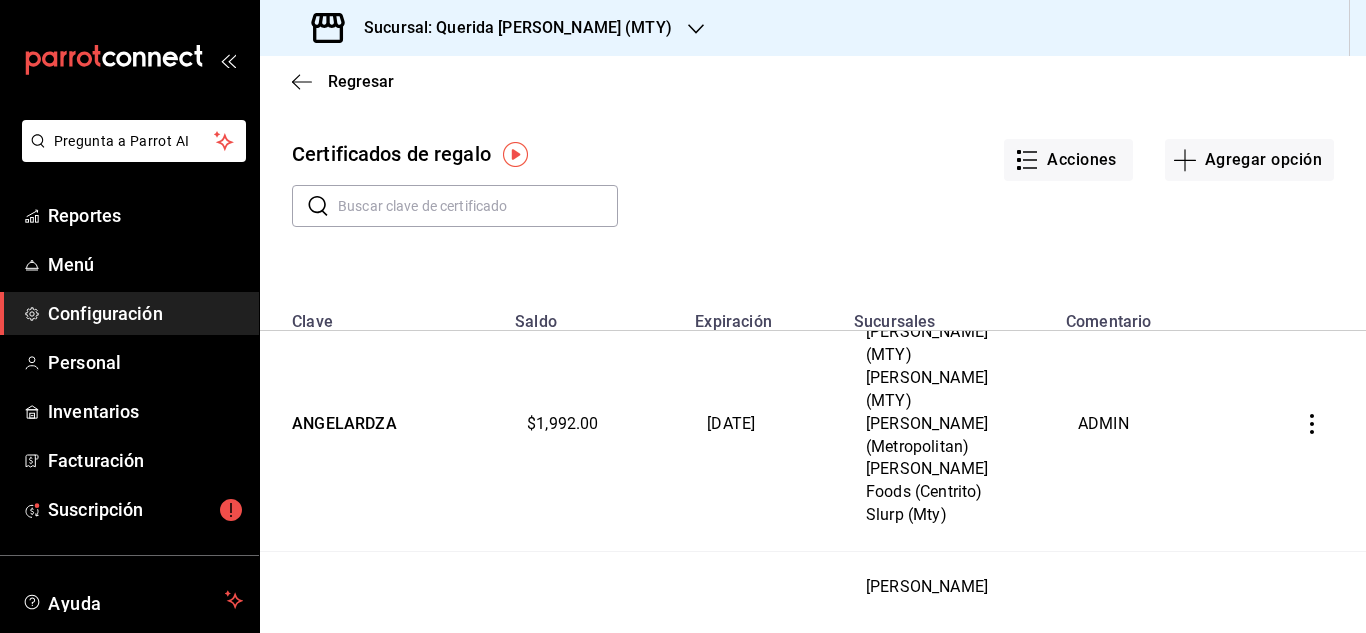 click 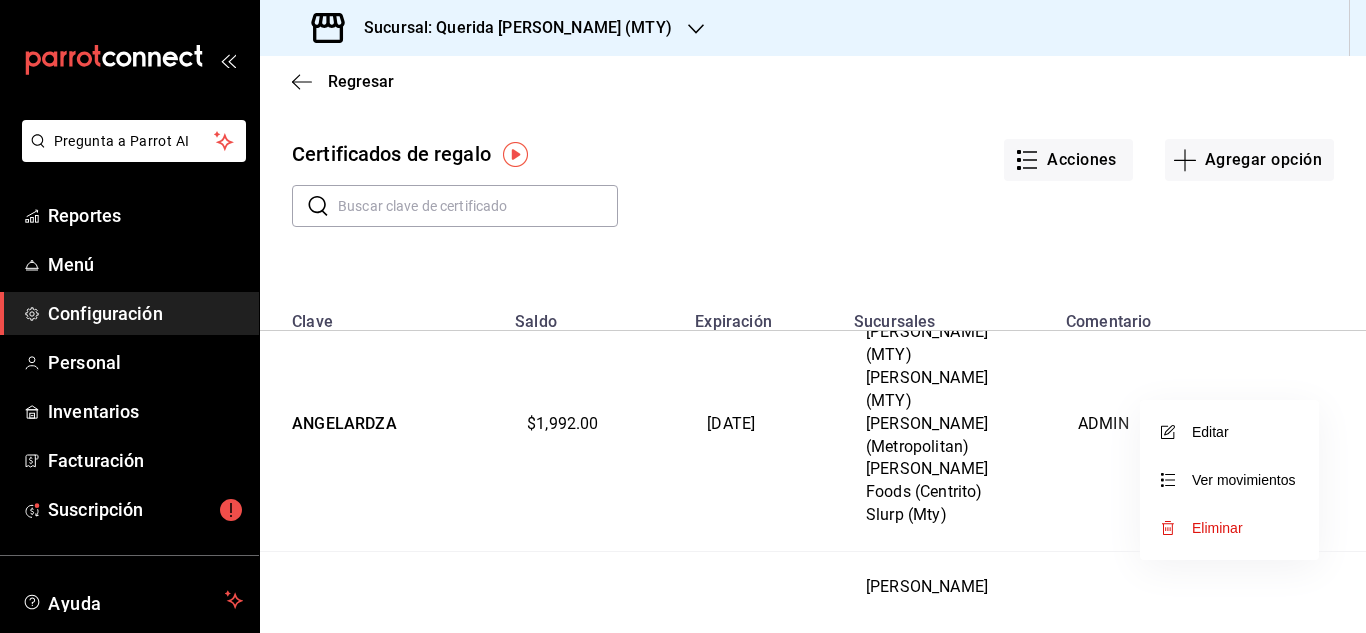 click on "Eliminar" at bounding box center (1229, 528) 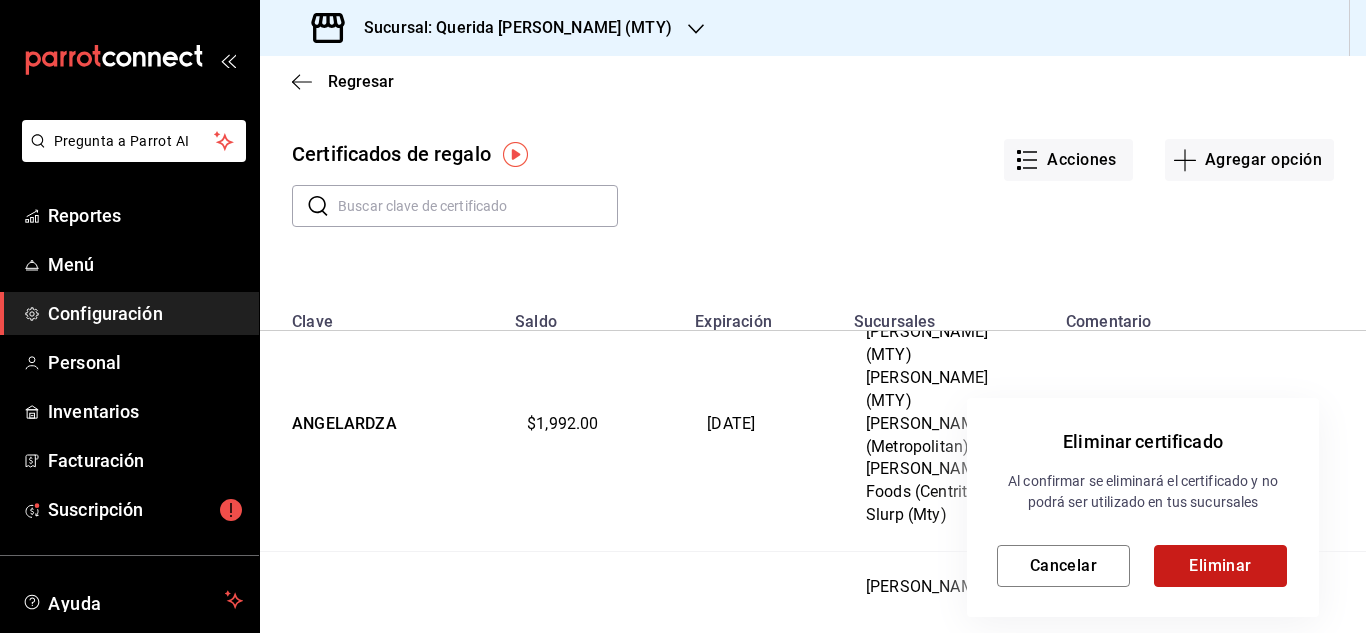 click on "Eliminar" at bounding box center [1220, 566] 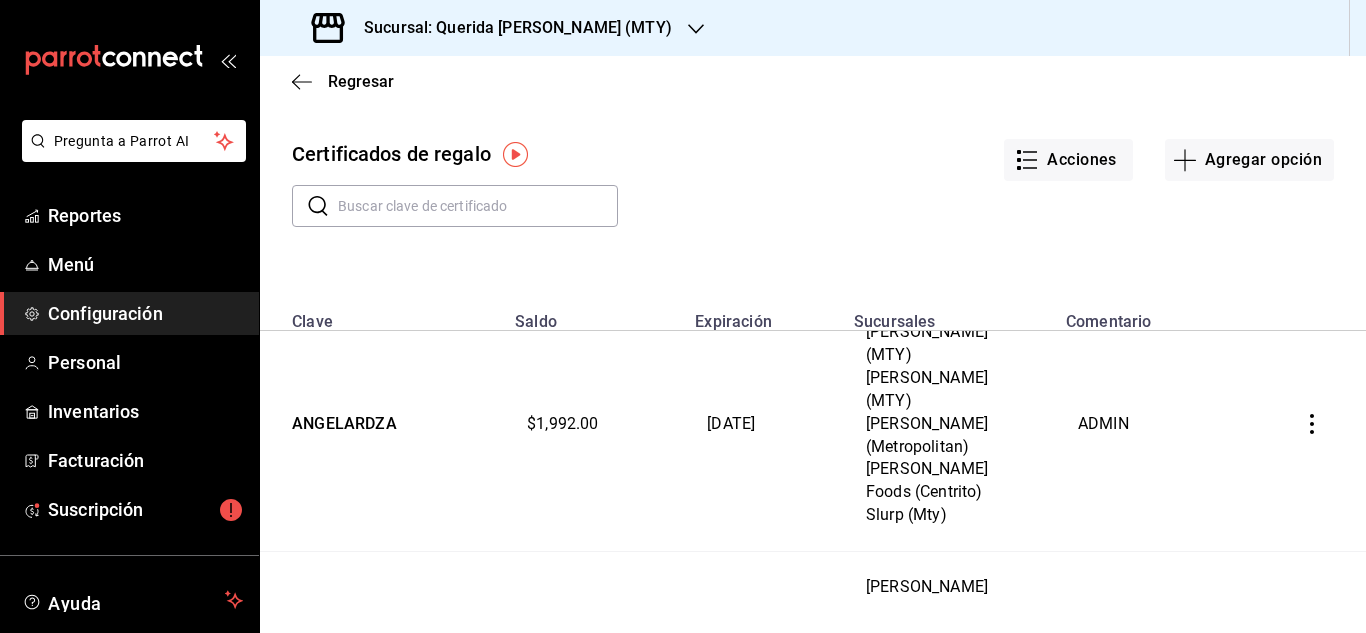click 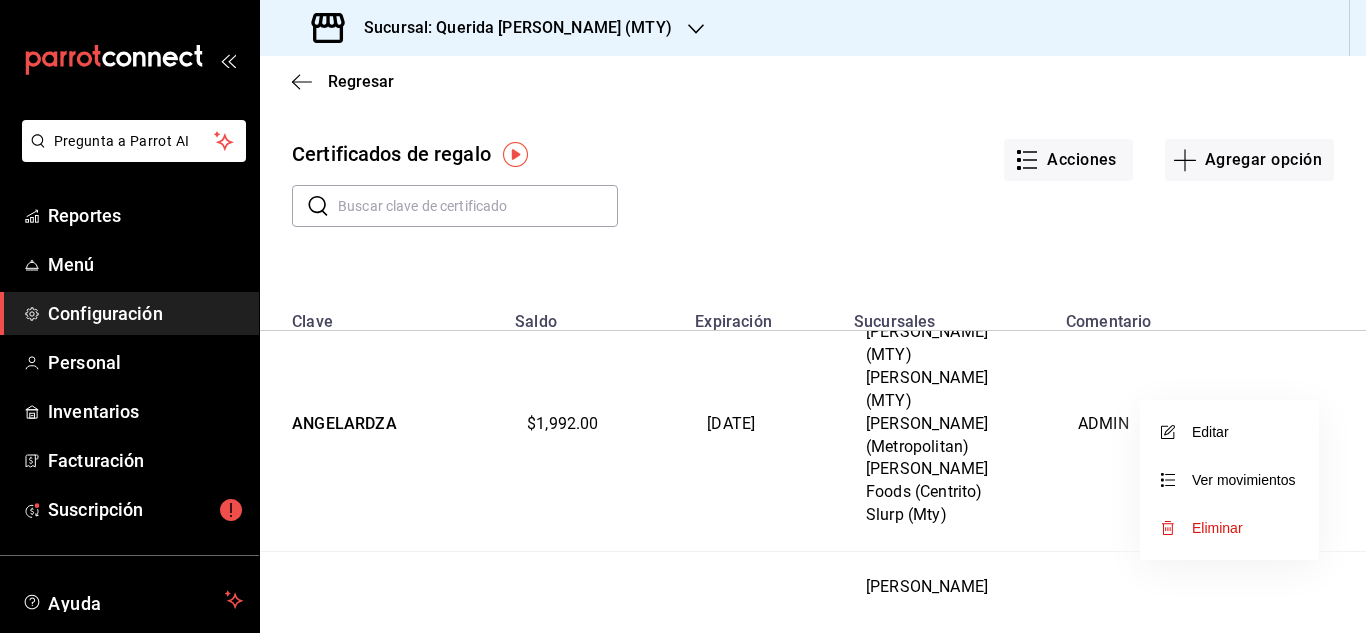 click on "Eliminar" at bounding box center (1217, 528) 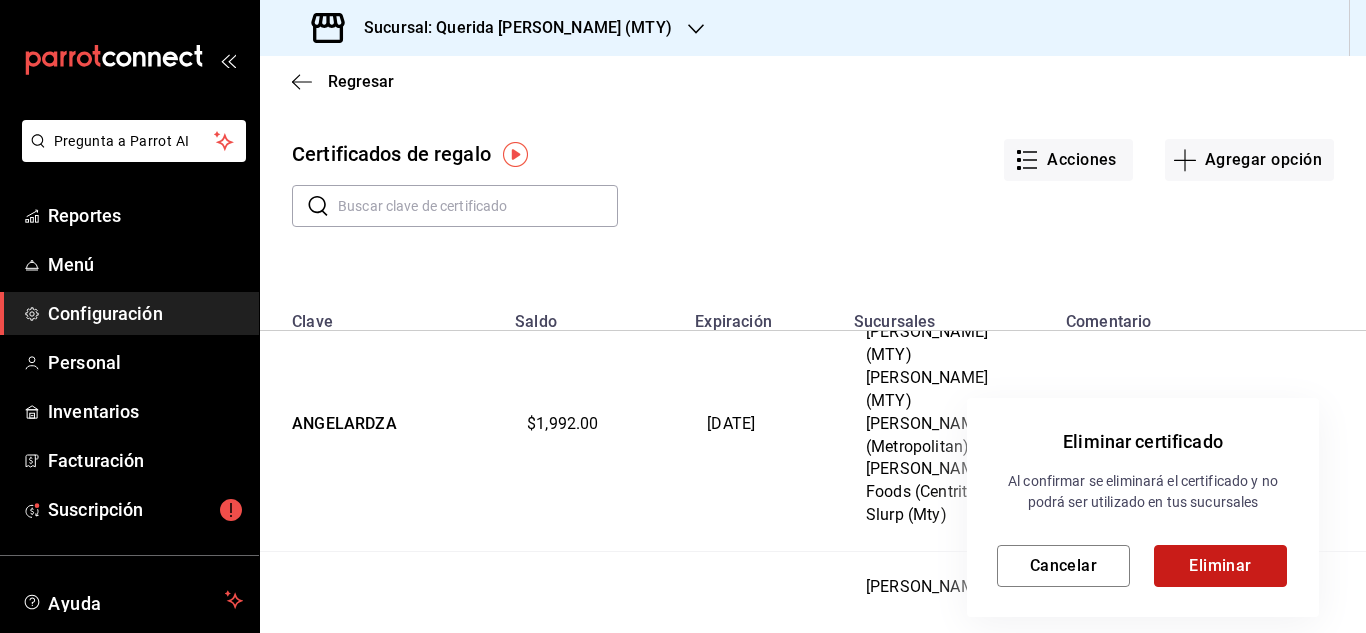 click on "Eliminar" at bounding box center (1220, 566) 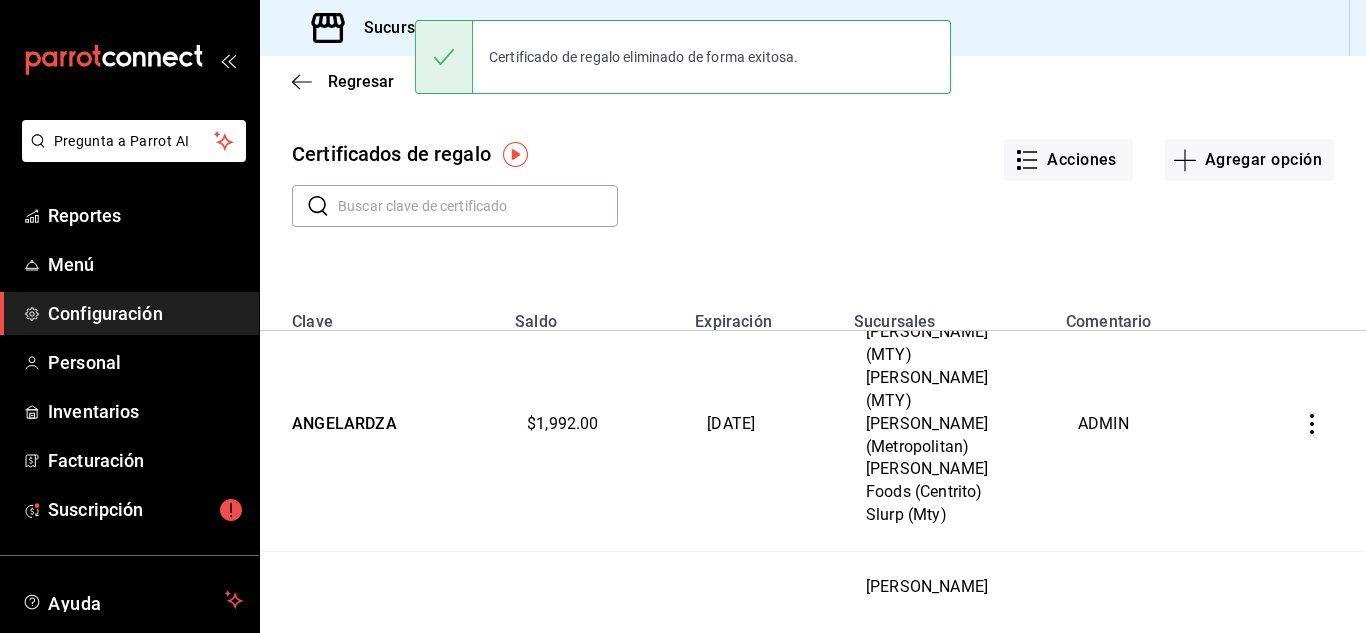 click 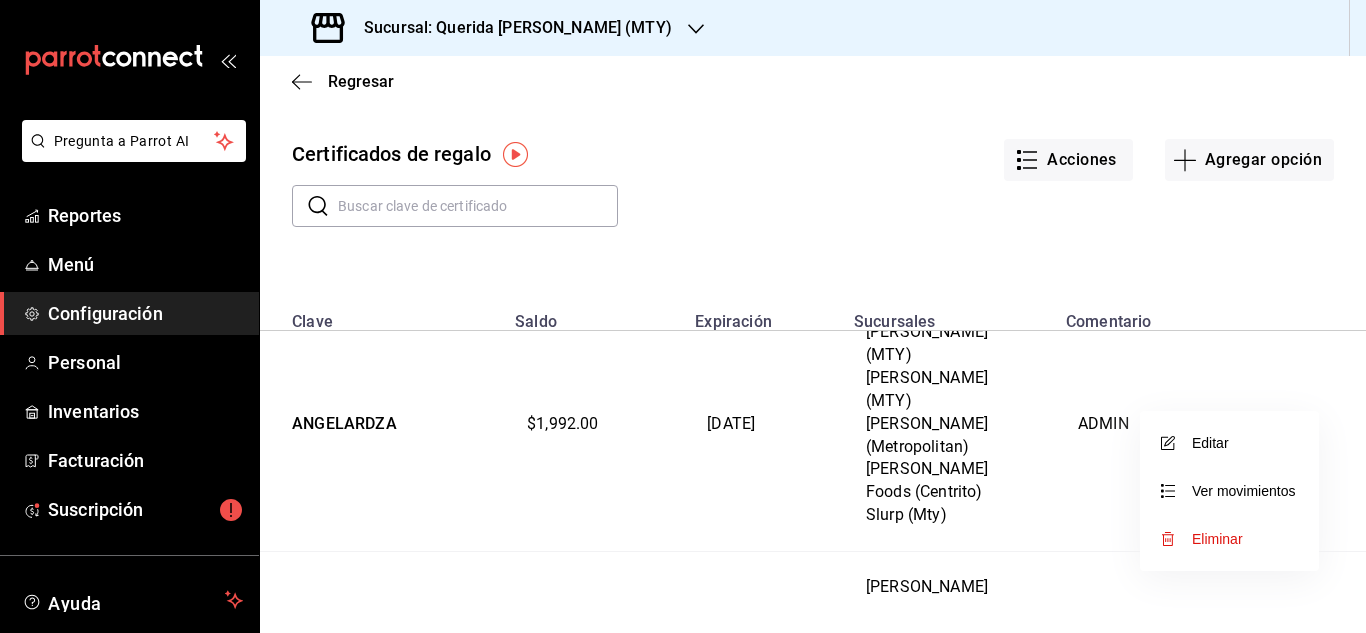 click on "Eliminar" at bounding box center [1217, 539] 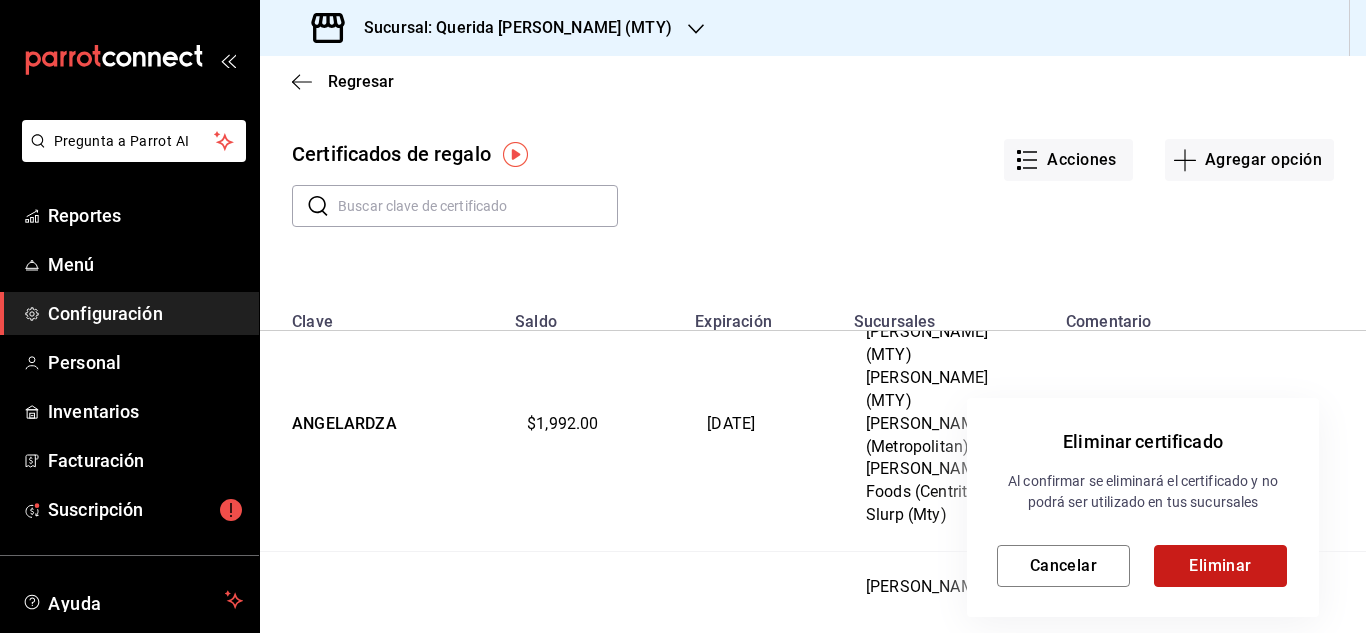 click on "Eliminar" at bounding box center (1220, 566) 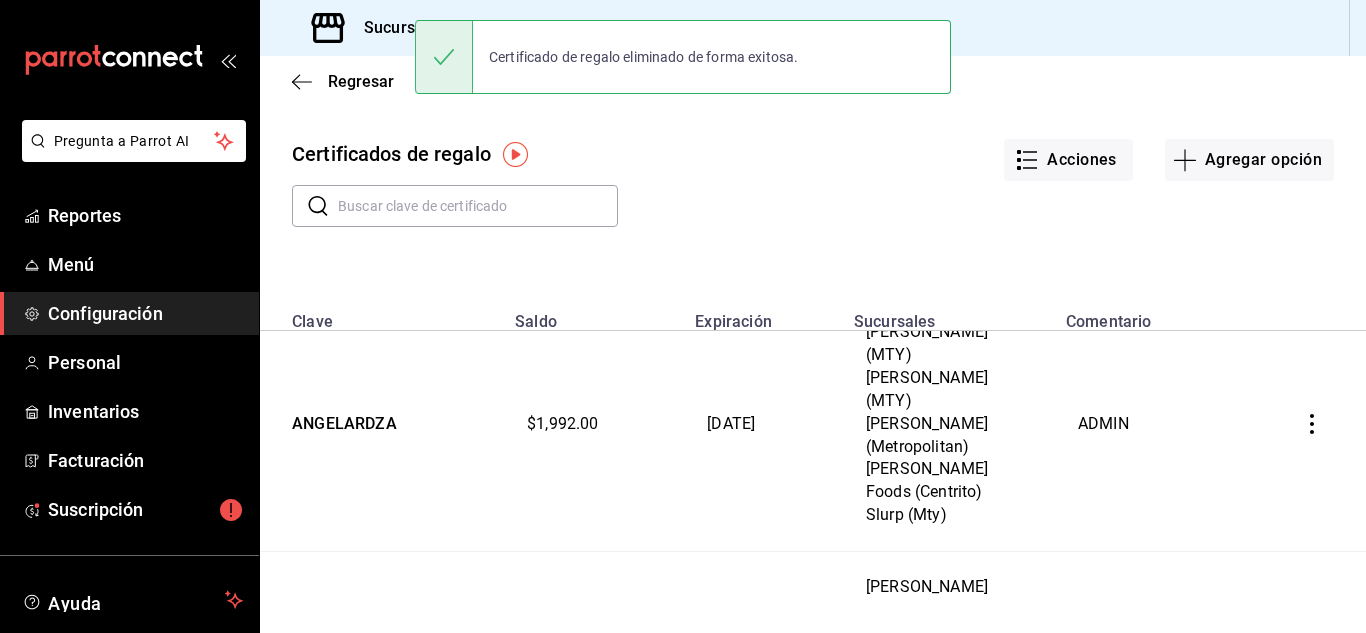 click 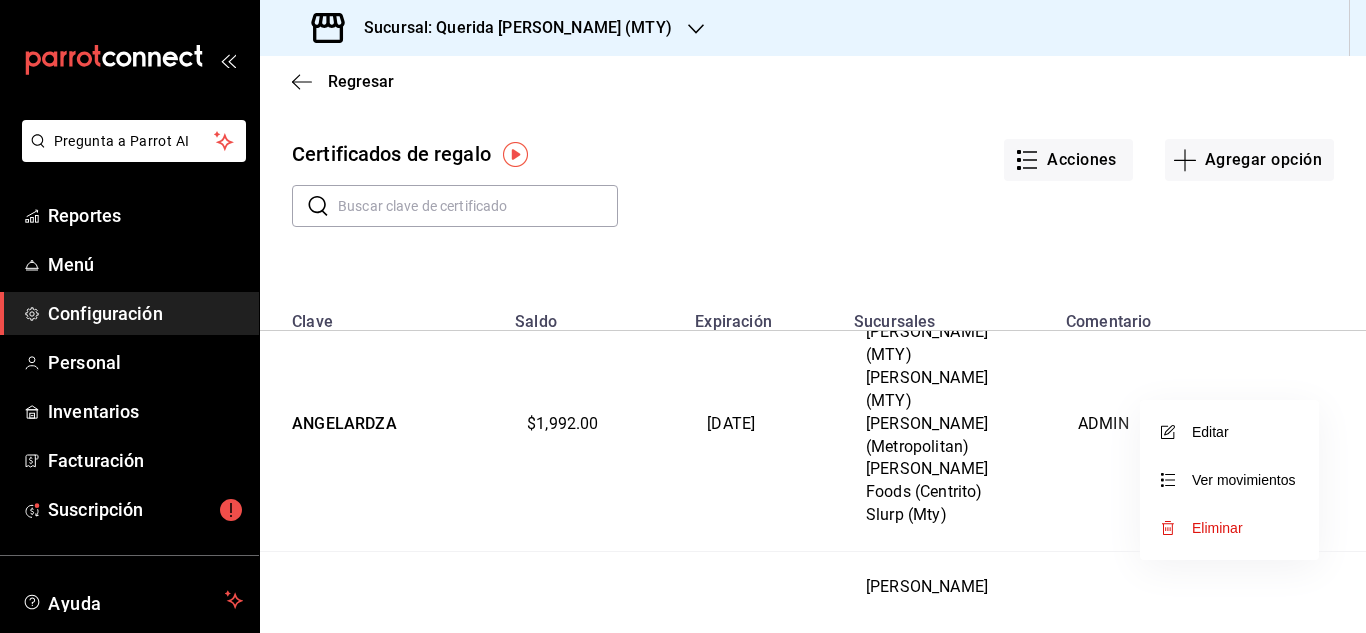 click on "Eliminar" at bounding box center [1229, 528] 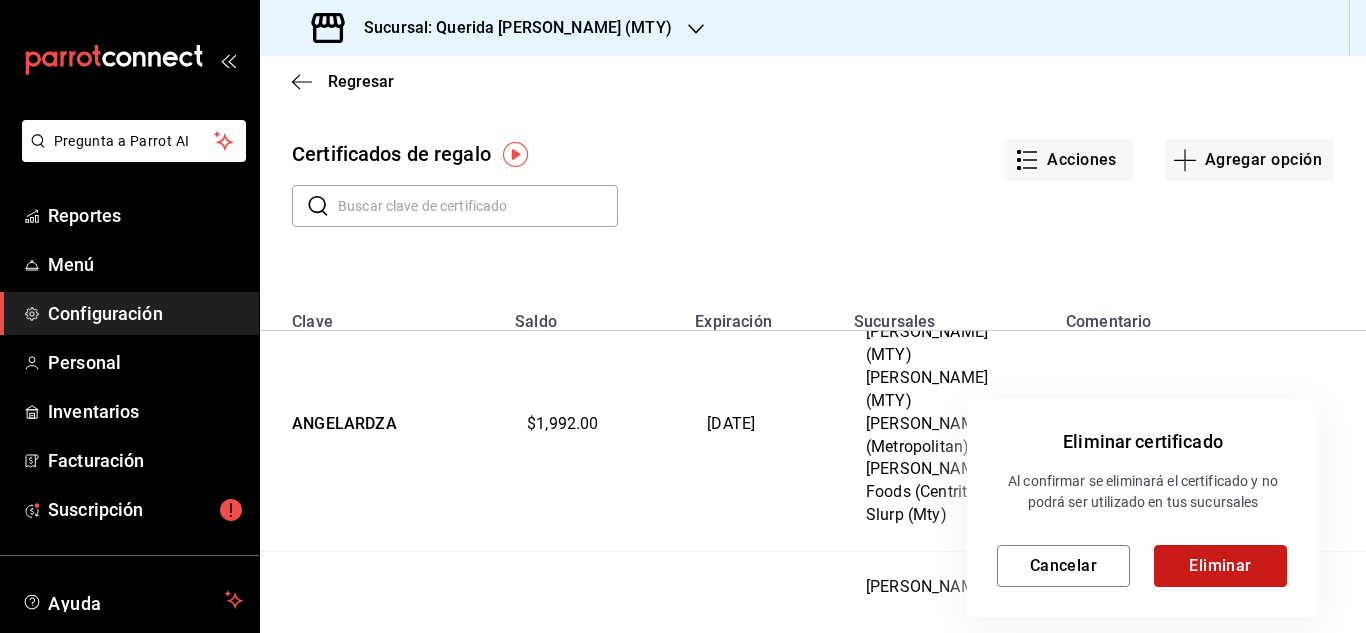 click on "Eliminar" at bounding box center [1220, 566] 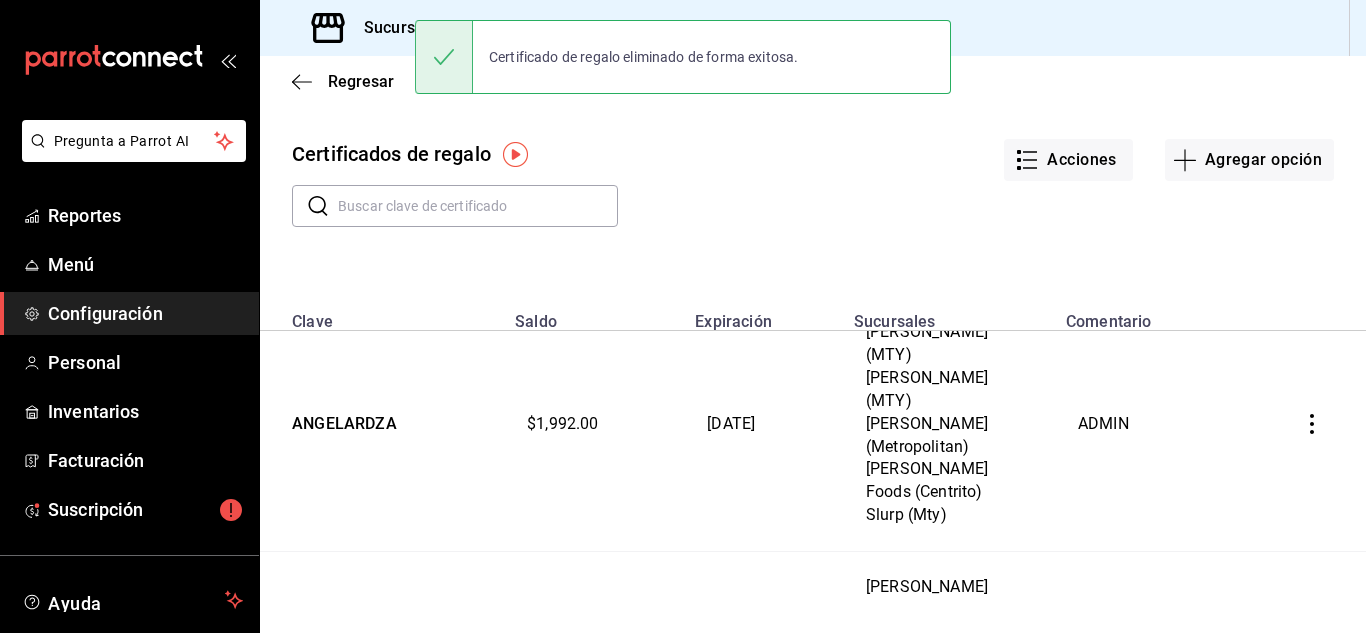 click 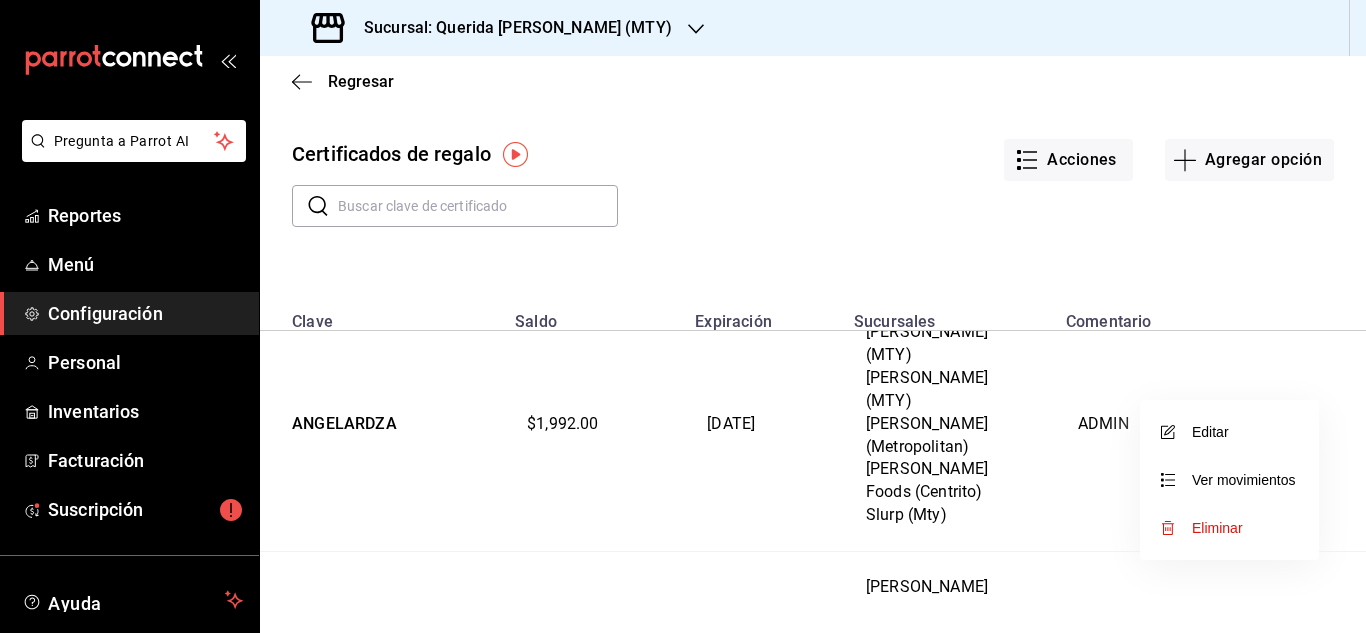 click on "Eliminar" at bounding box center [1217, 528] 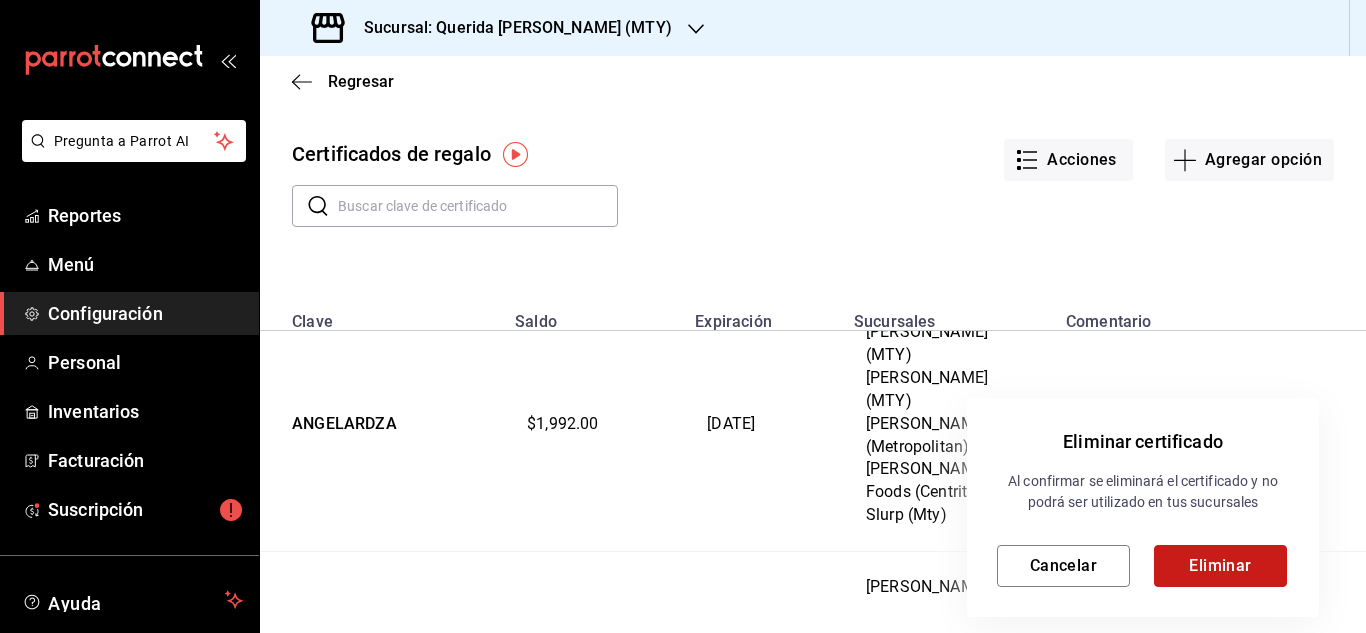 click on "Eliminar" at bounding box center [1220, 566] 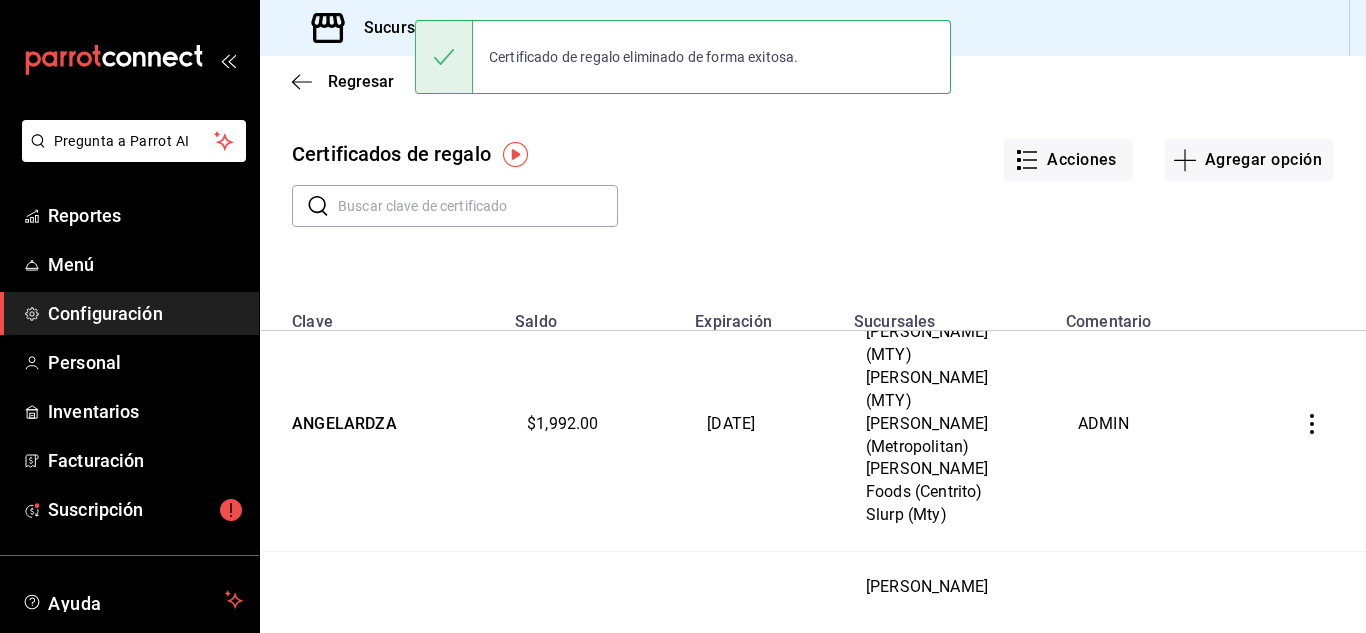 scroll, scrollTop: 4800, scrollLeft: 0, axis: vertical 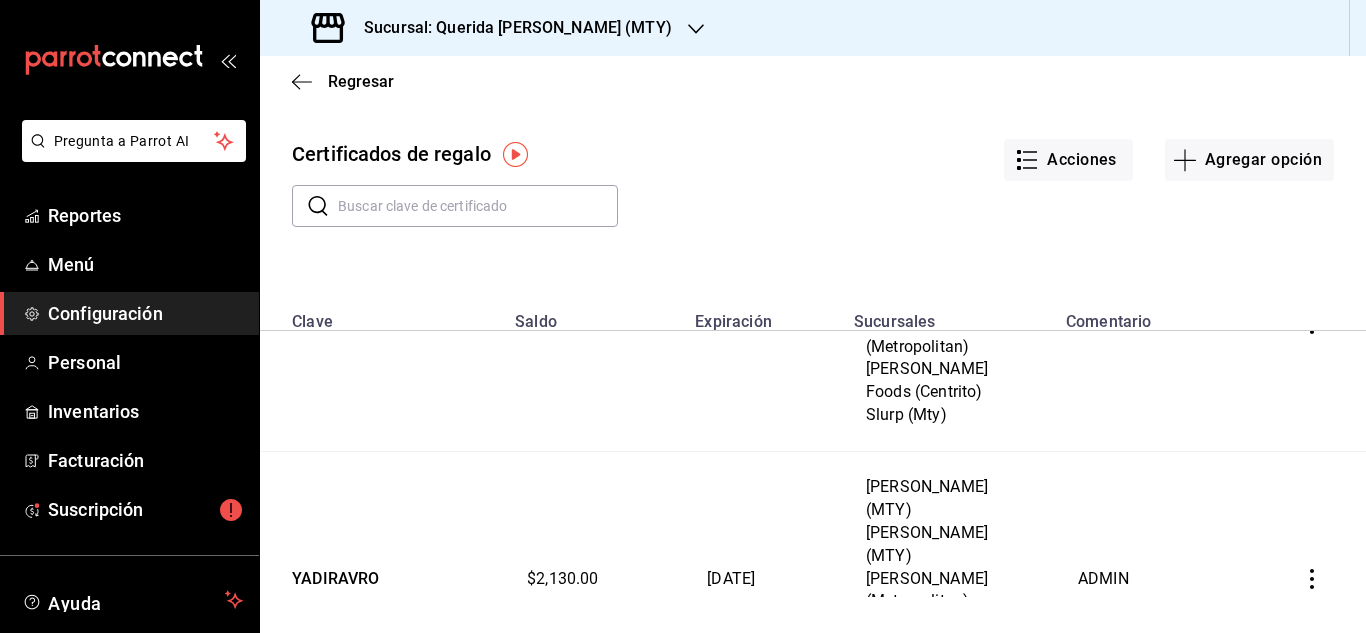 click 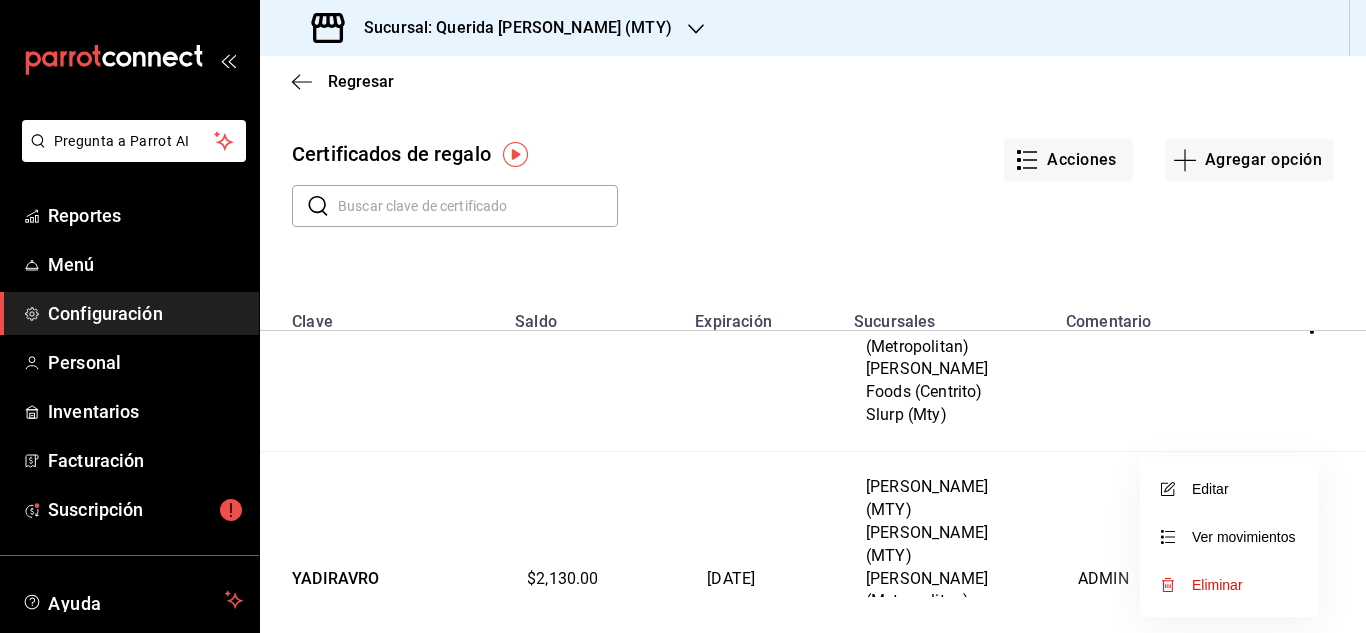 click on "Eliminar" at bounding box center (1217, 585) 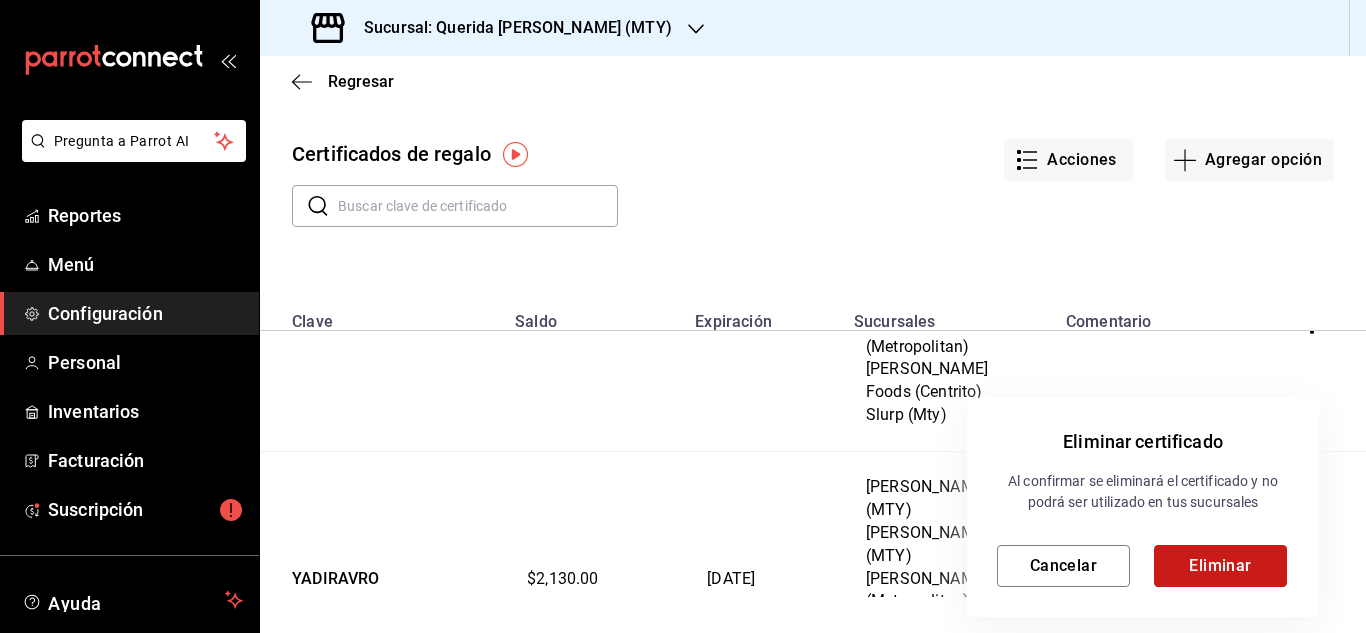 click on "Eliminar" at bounding box center (1220, 566) 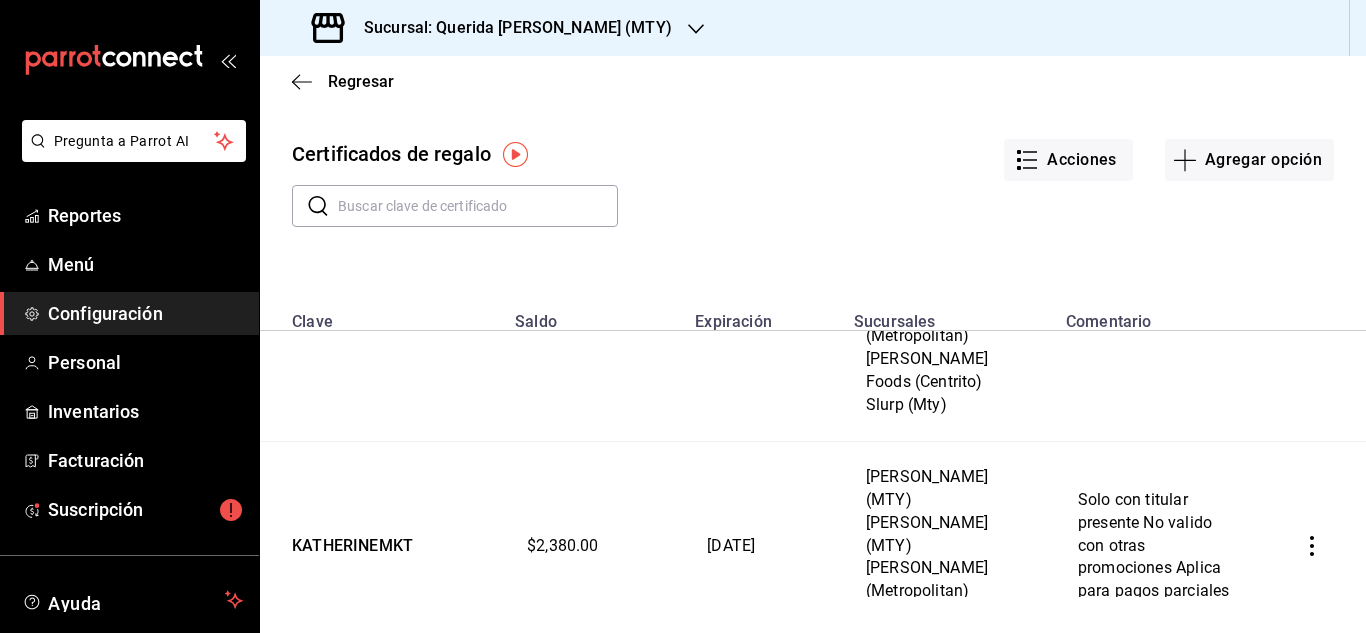 scroll, scrollTop: 5100, scrollLeft: 0, axis: vertical 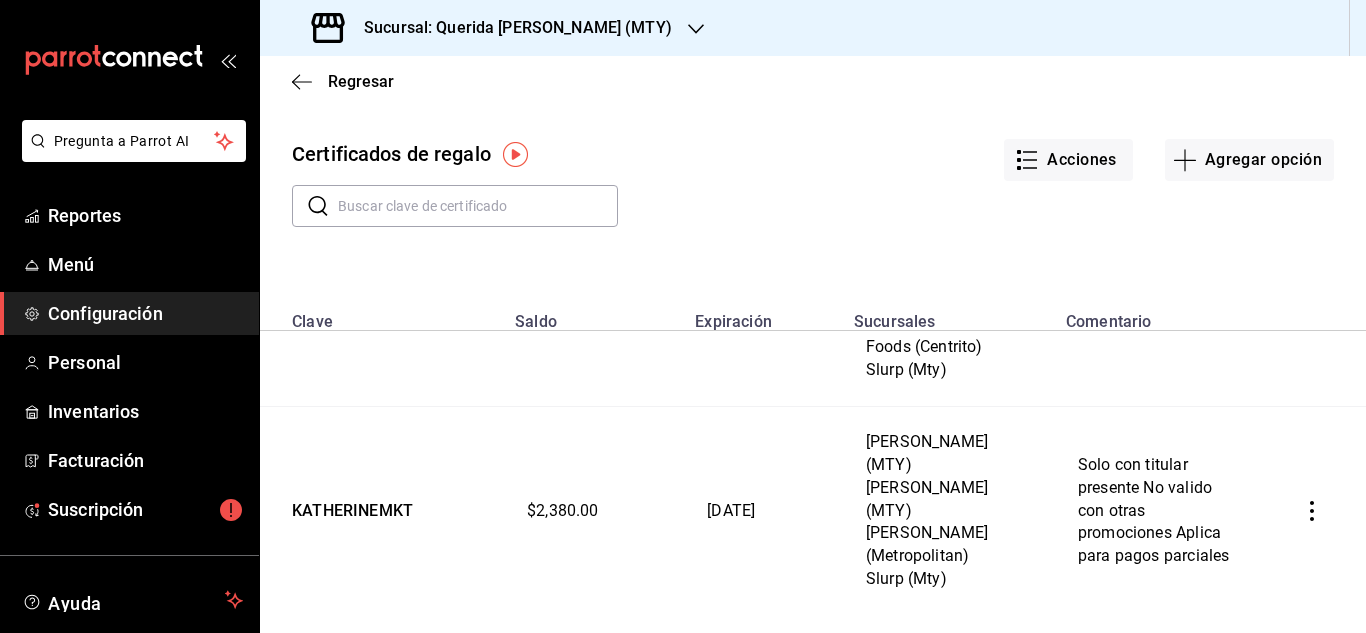 click 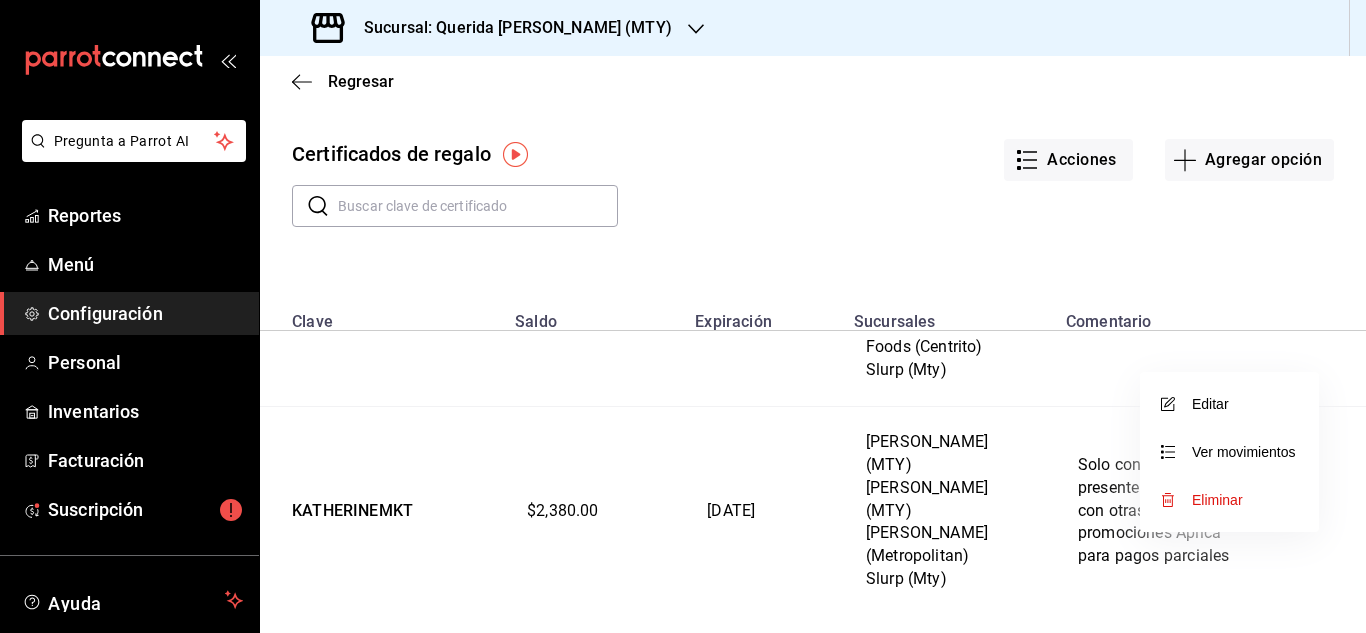 click on "Eliminar" at bounding box center (1217, 500) 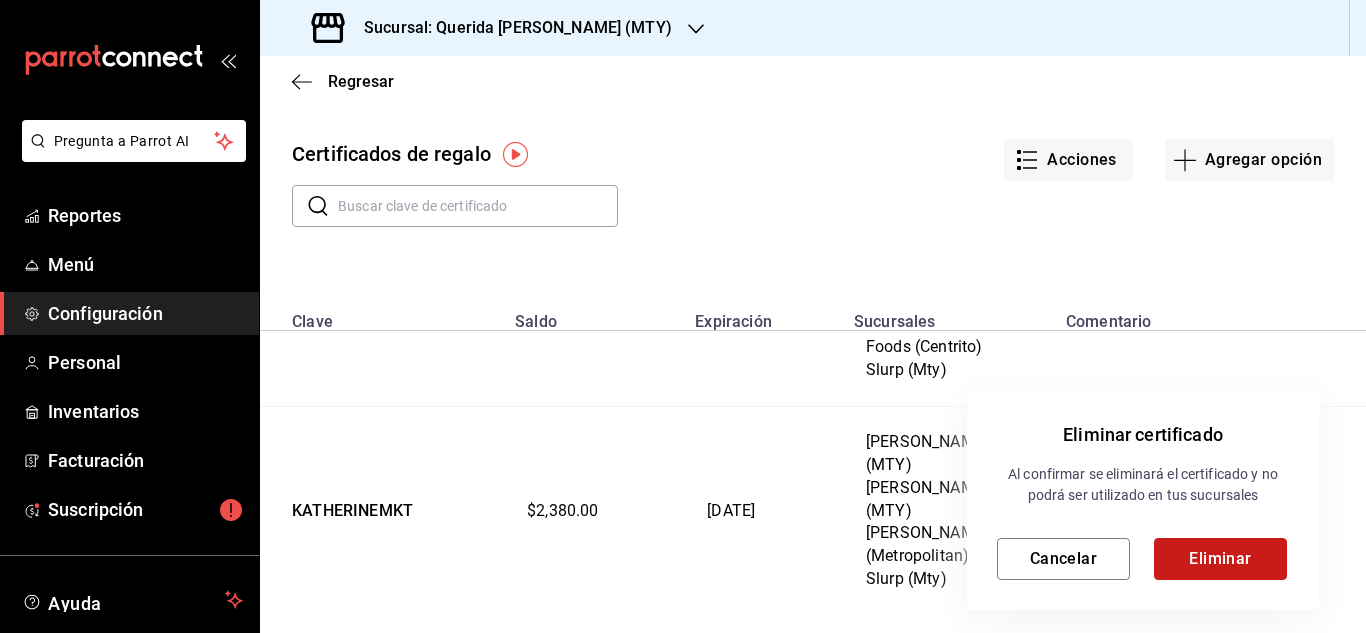 click on "Eliminar" at bounding box center [1220, 559] 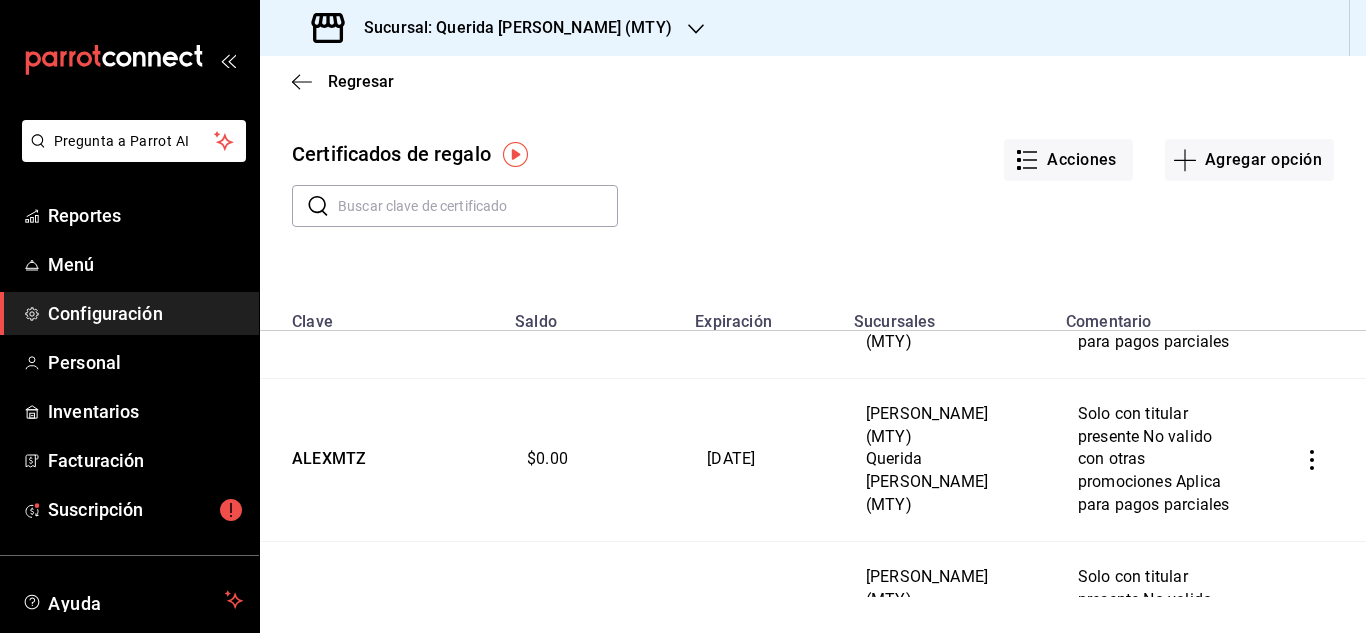 scroll, scrollTop: 6300, scrollLeft: 0, axis: vertical 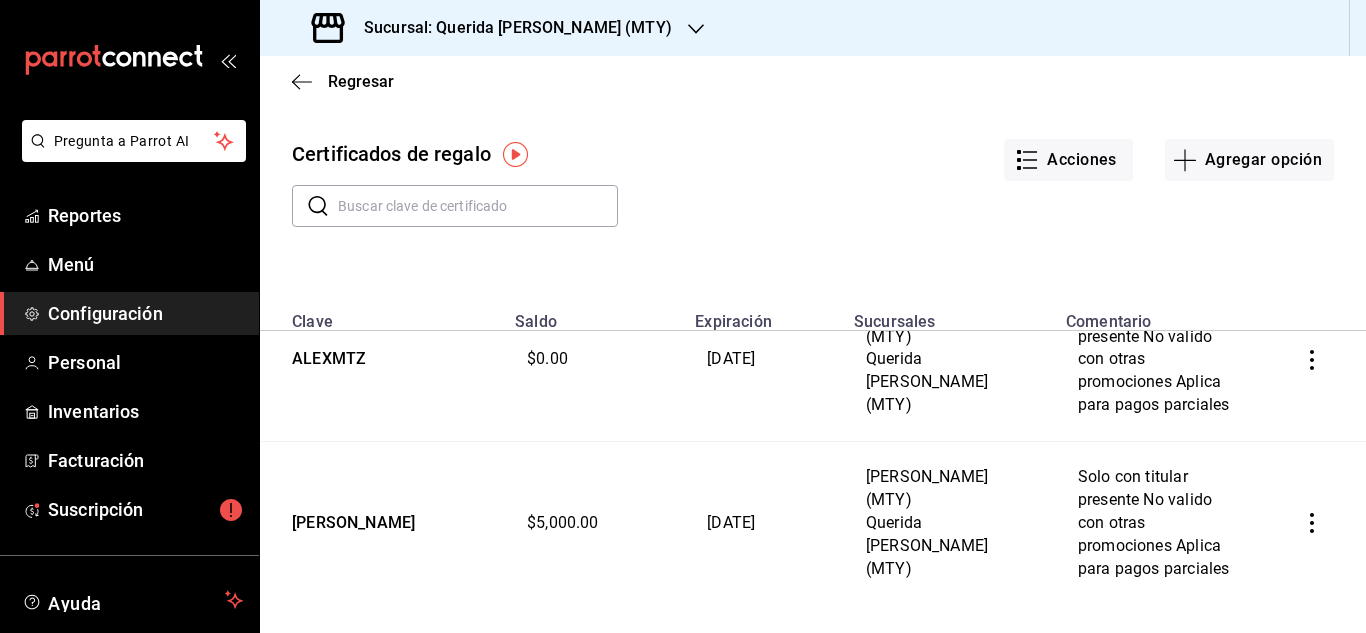 click 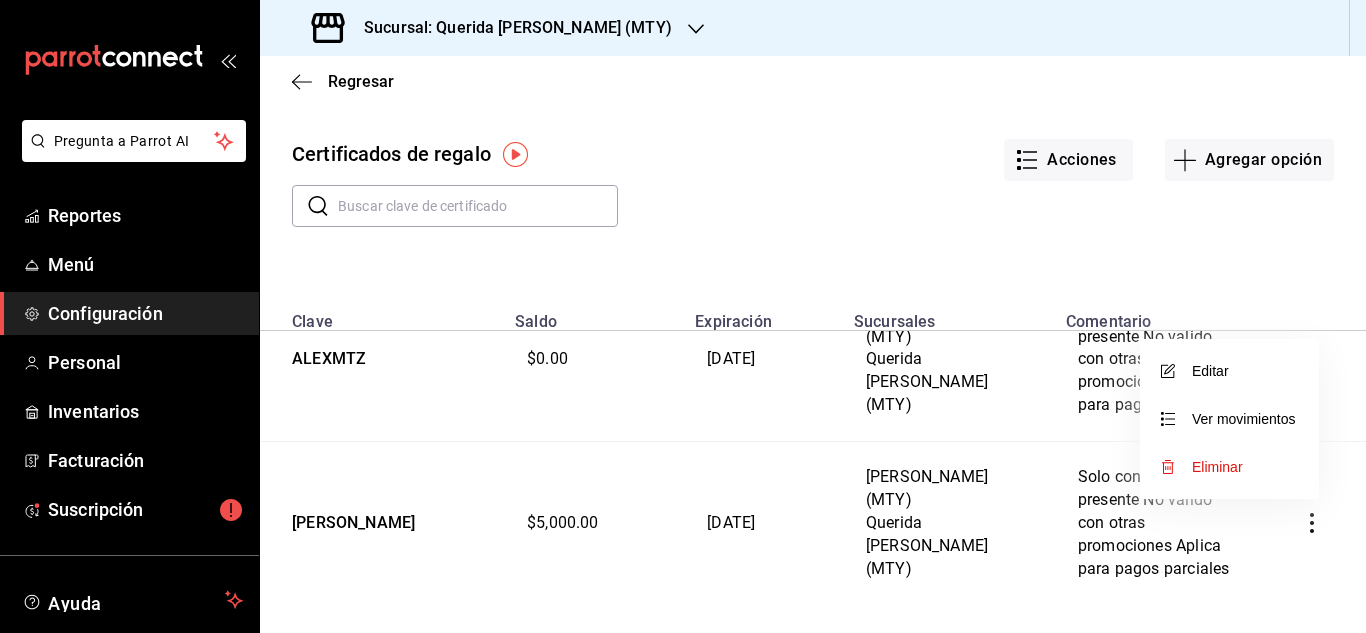 click on "Eliminar" at bounding box center [1217, 467] 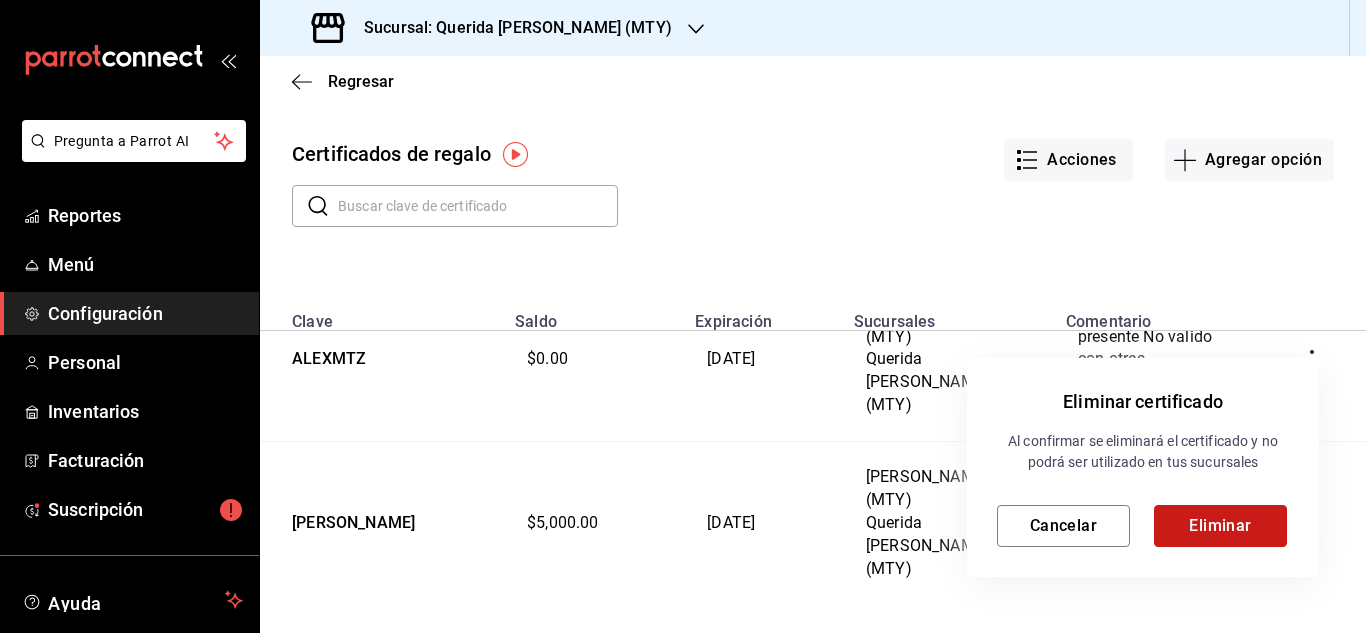 click on "Eliminar" at bounding box center (1220, 526) 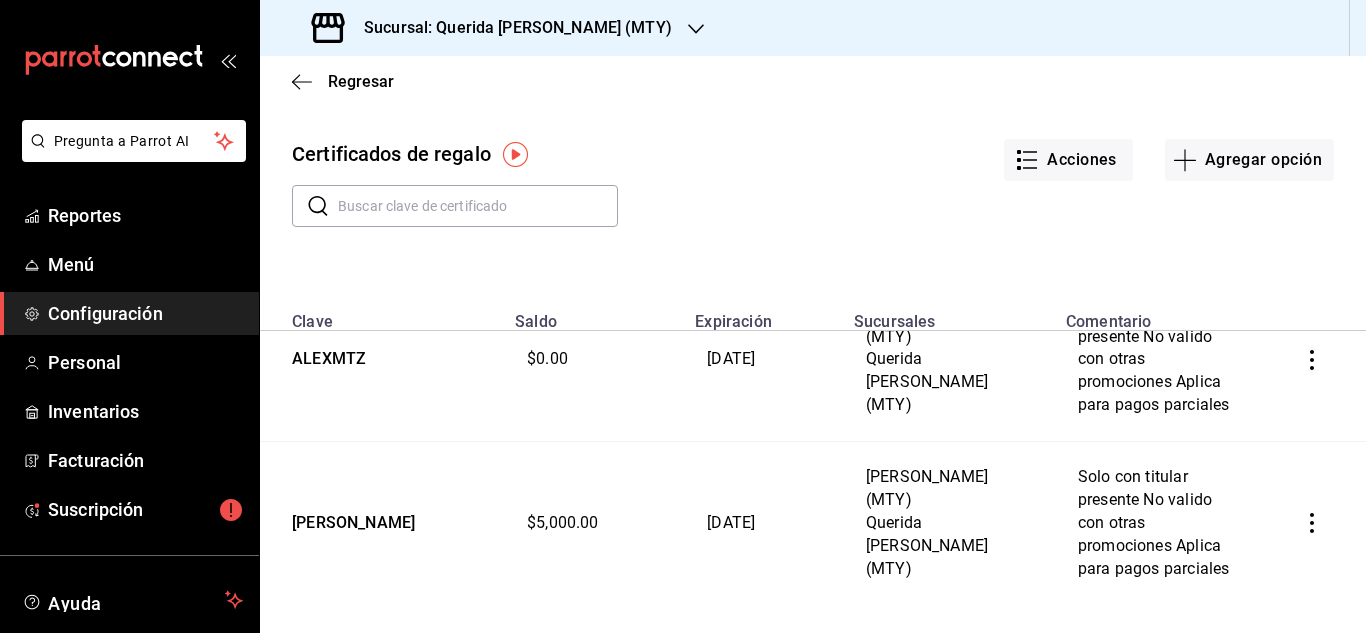 click 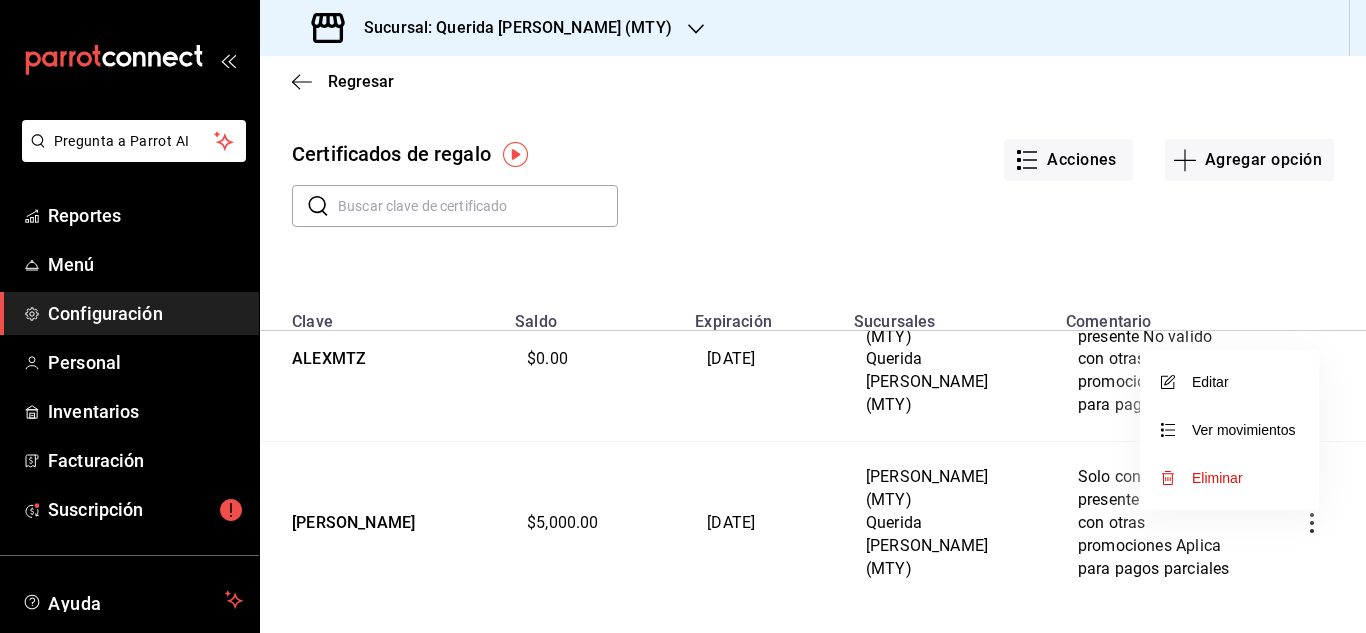 click on "Eliminar" at bounding box center (1217, 478) 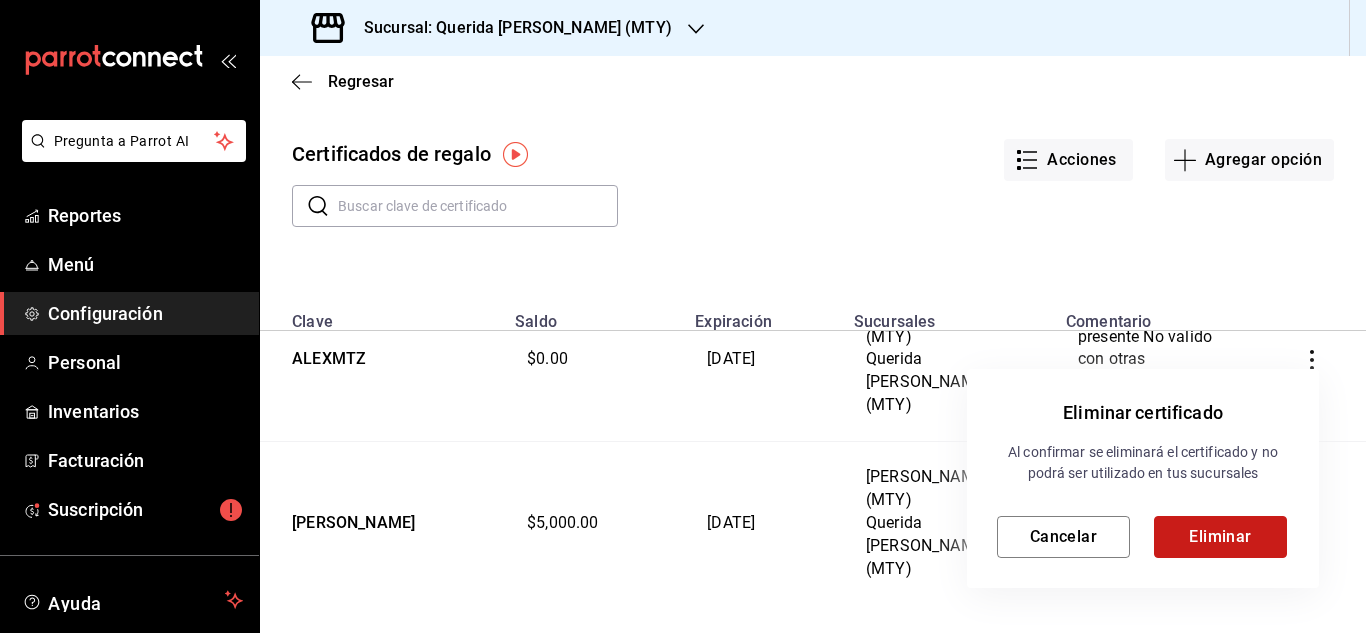 click on "Eliminar" at bounding box center [1220, 537] 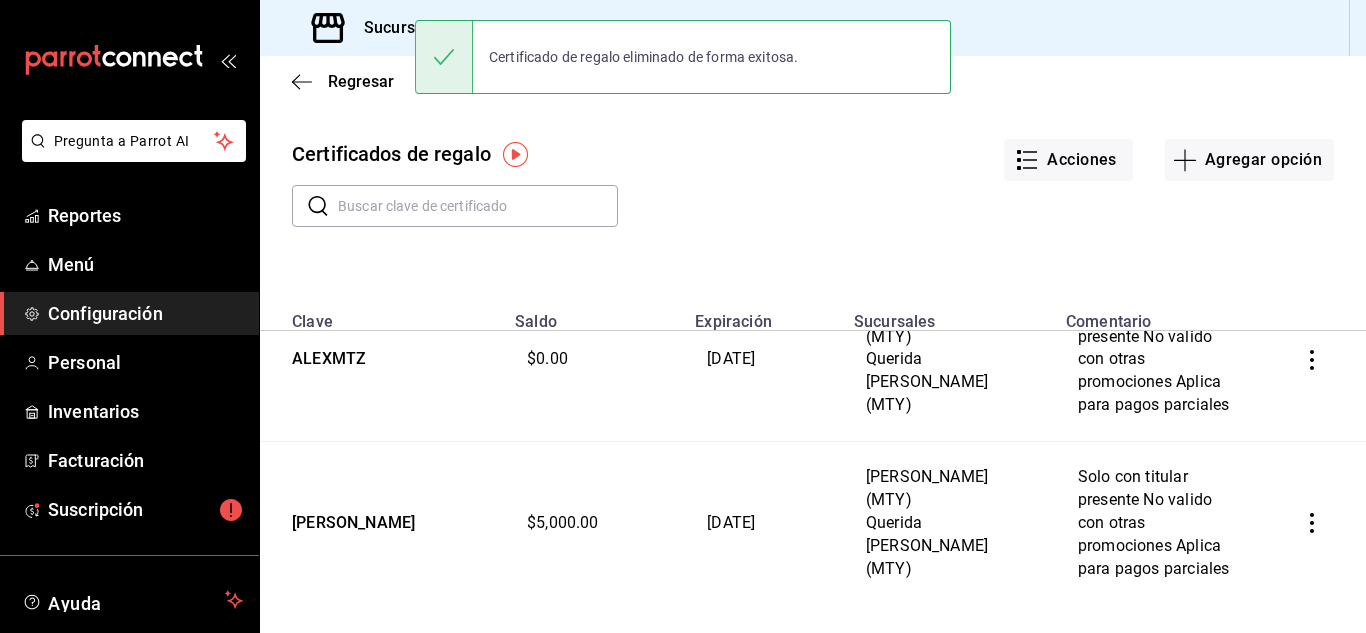 drag, startPoint x: 1300, startPoint y: 432, endPoint x: 1289, endPoint y: 434, distance: 11.18034 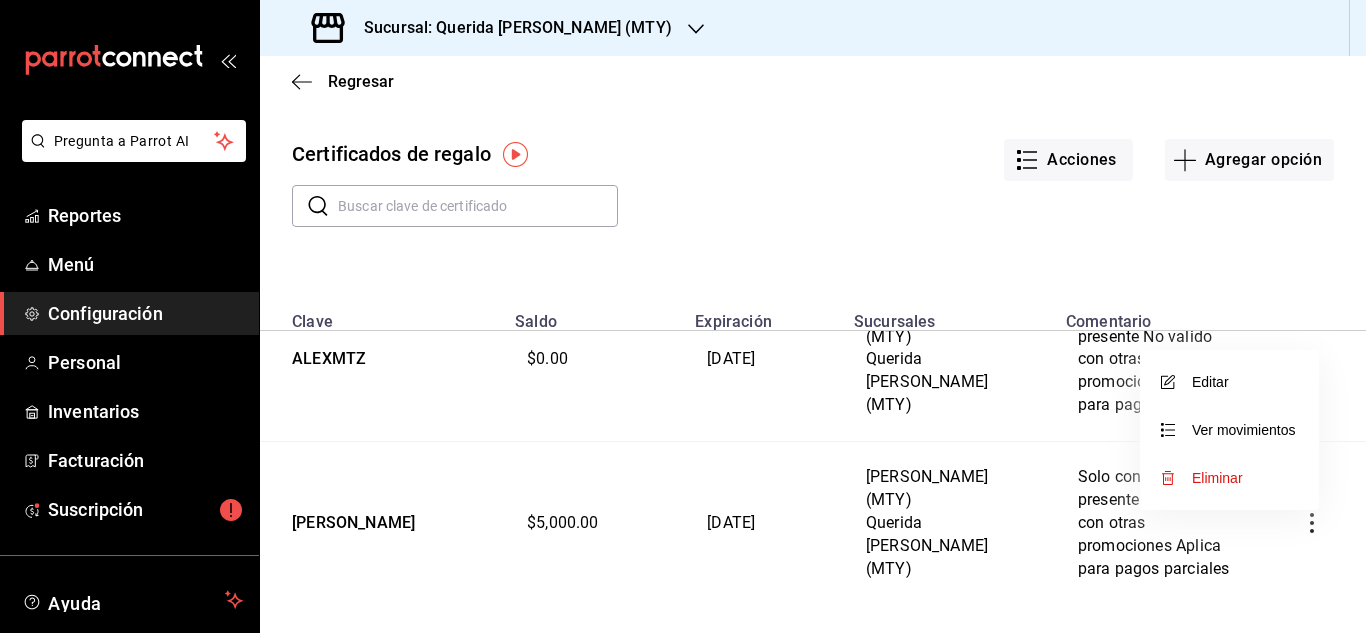 click on "Eliminar" at bounding box center (1217, 478) 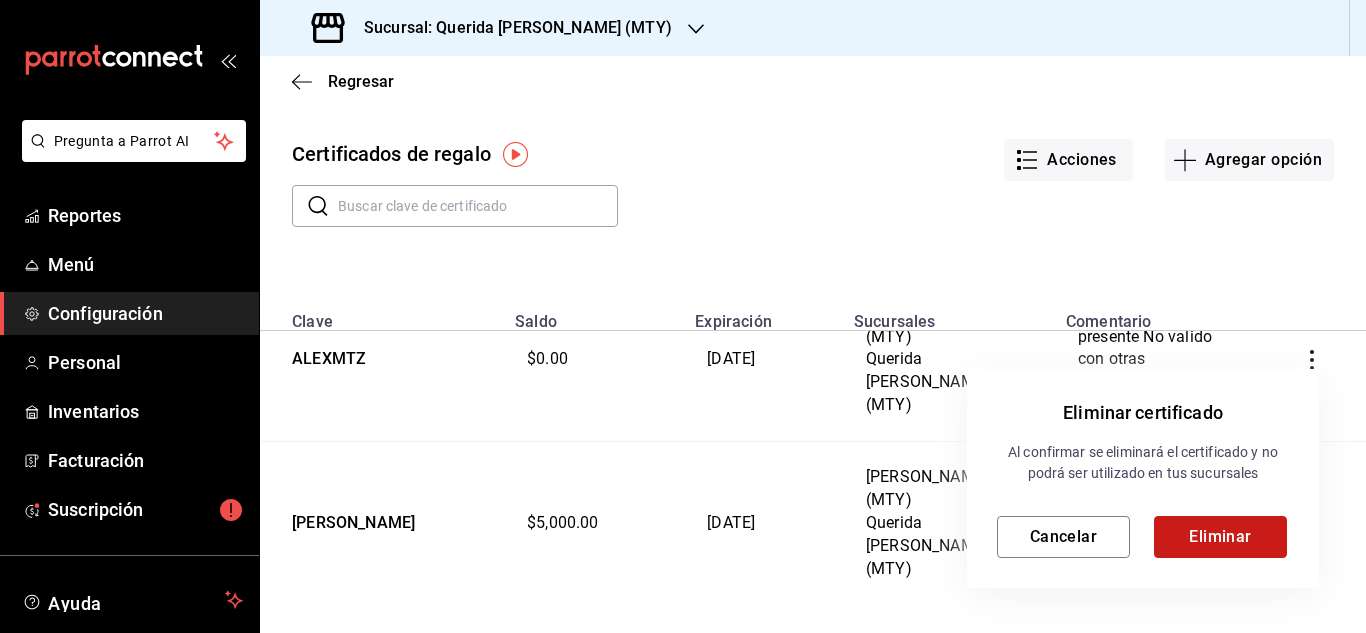 click on "Eliminar" at bounding box center [1220, 537] 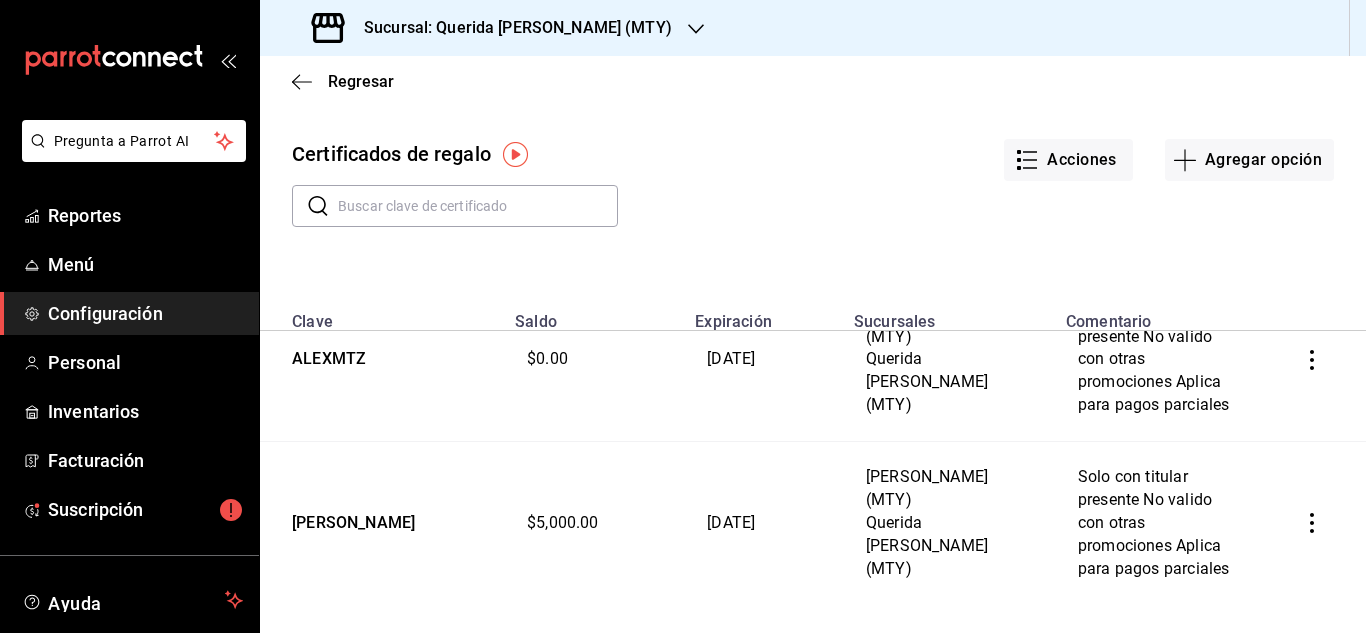 click 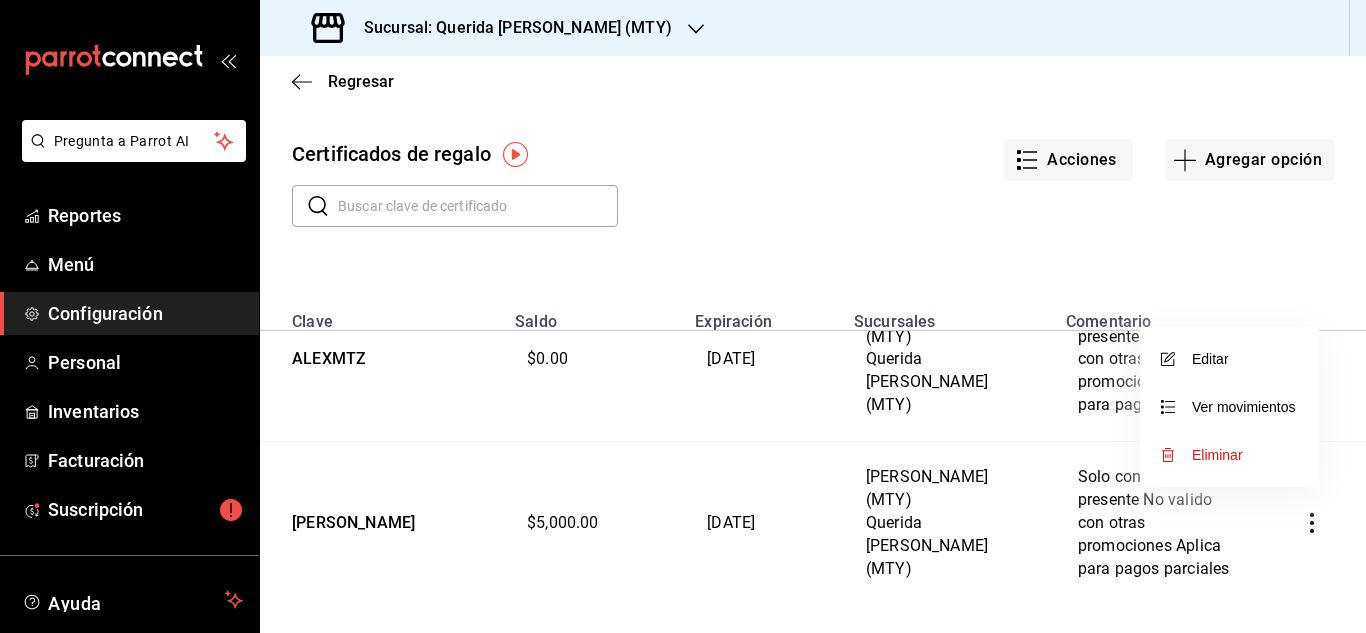 click on "Eliminar" at bounding box center (1217, 455) 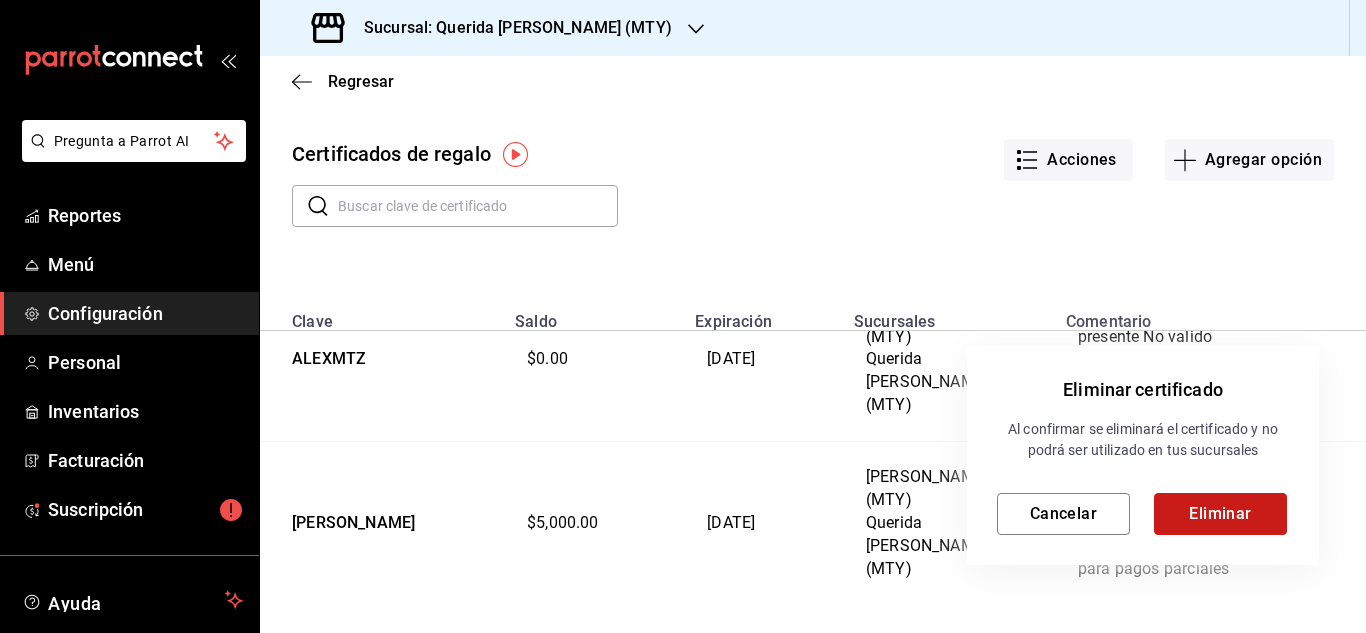 click on "Eliminar" at bounding box center (1220, 514) 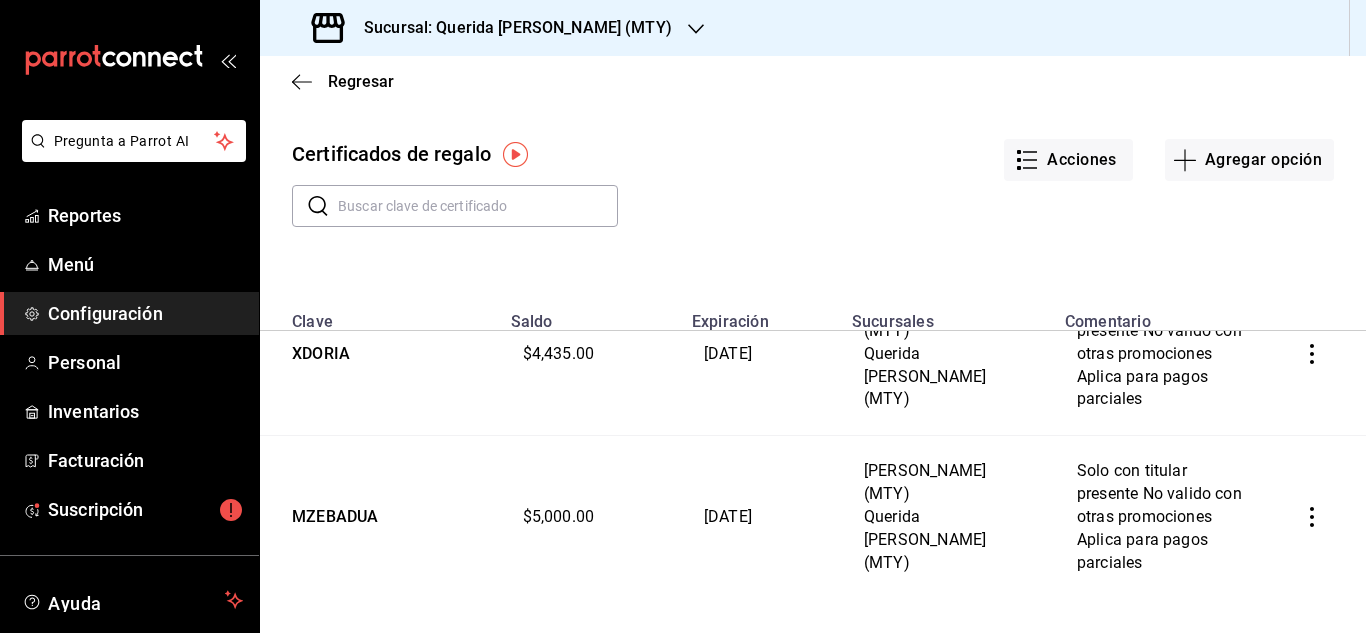 scroll, scrollTop: 5879, scrollLeft: 0, axis: vertical 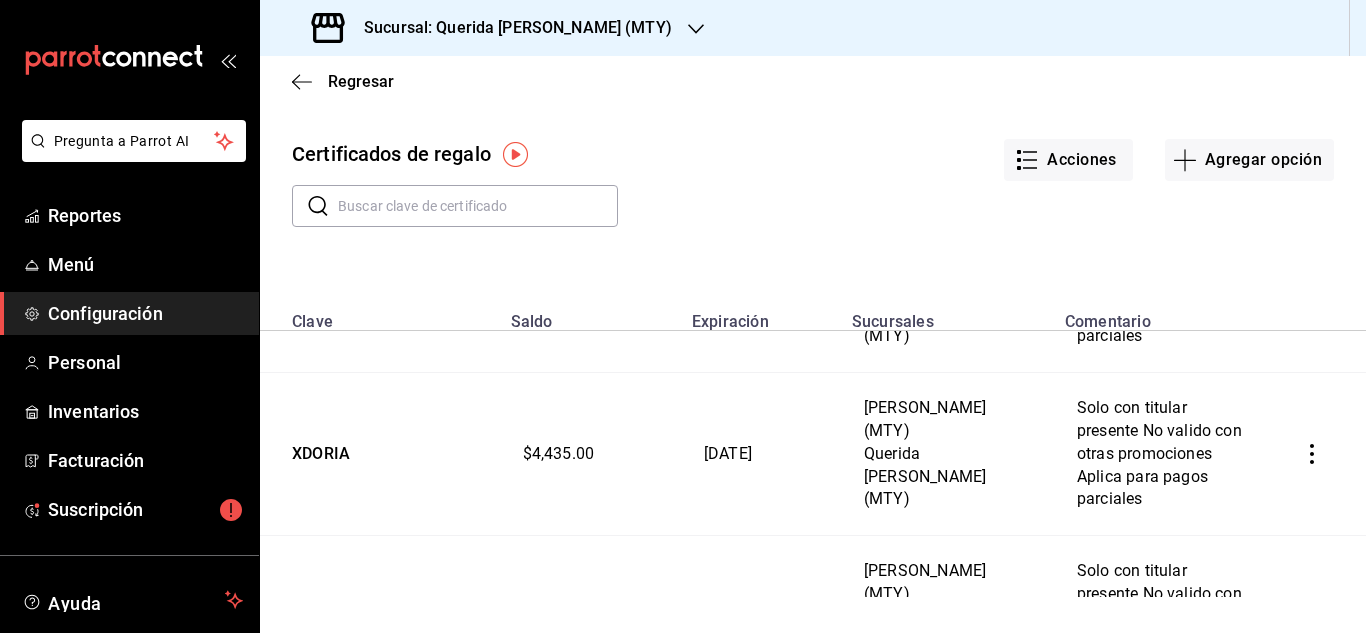 click 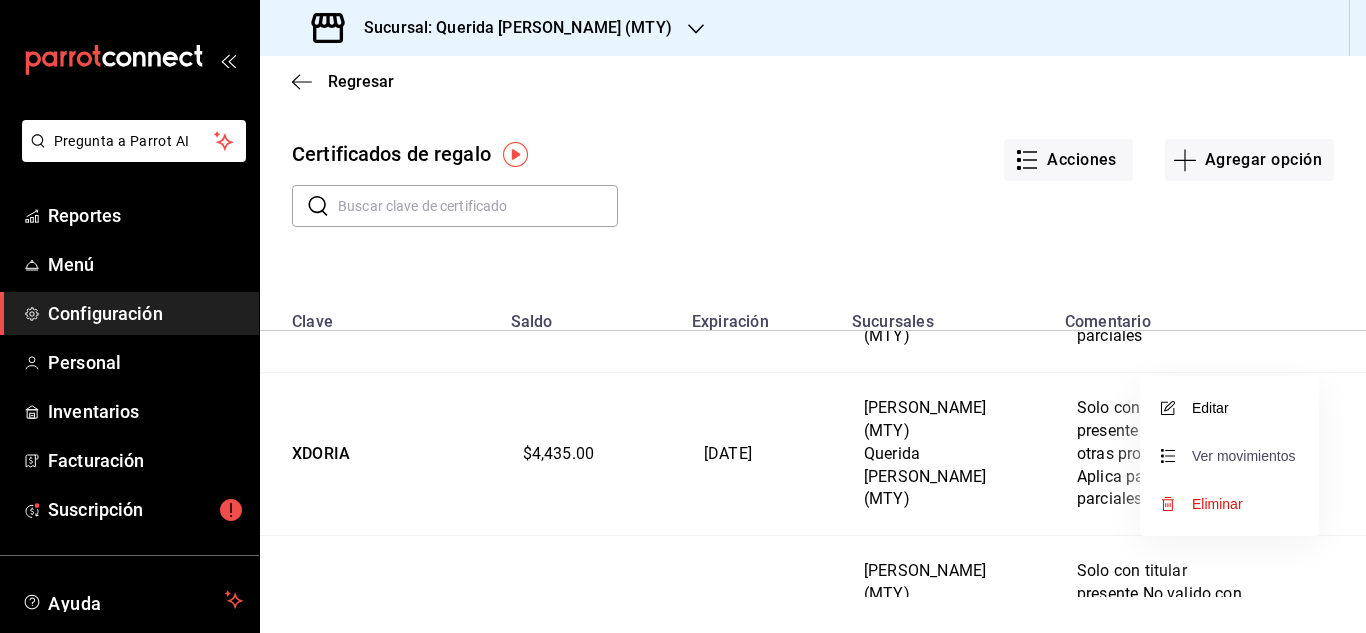 click on "Ver movimientos" at bounding box center [1229, 456] 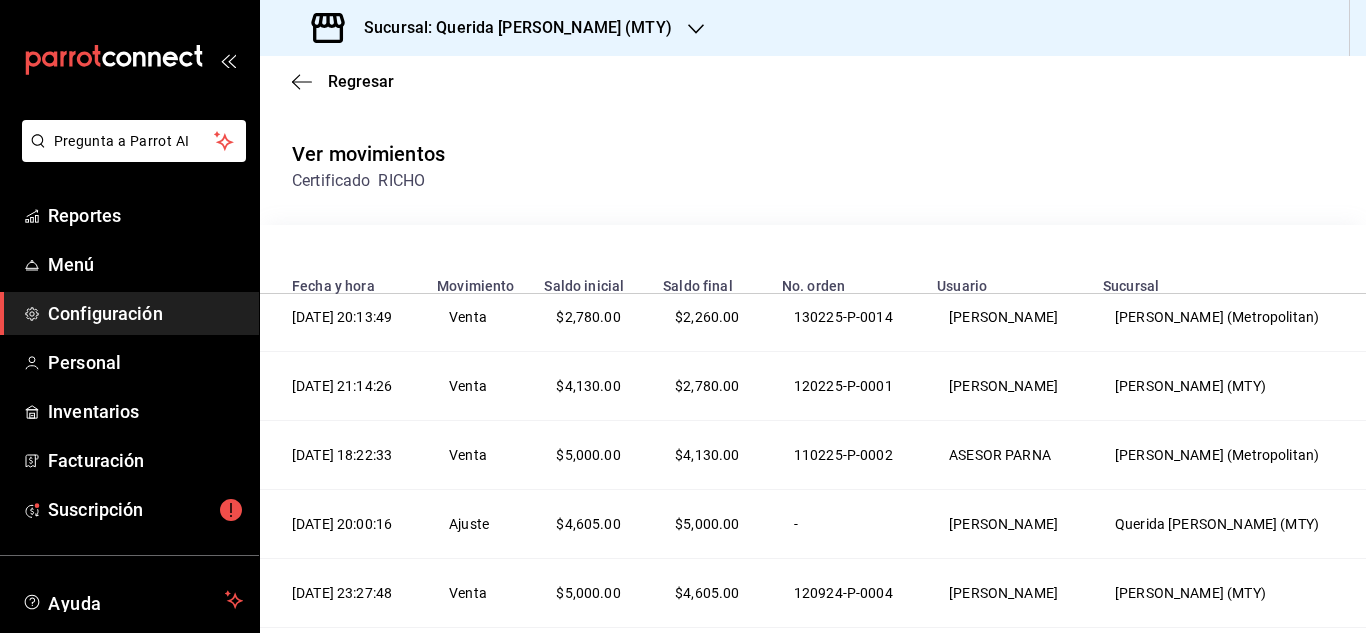 scroll, scrollTop: 0, scrollLeft: 0, axis: both 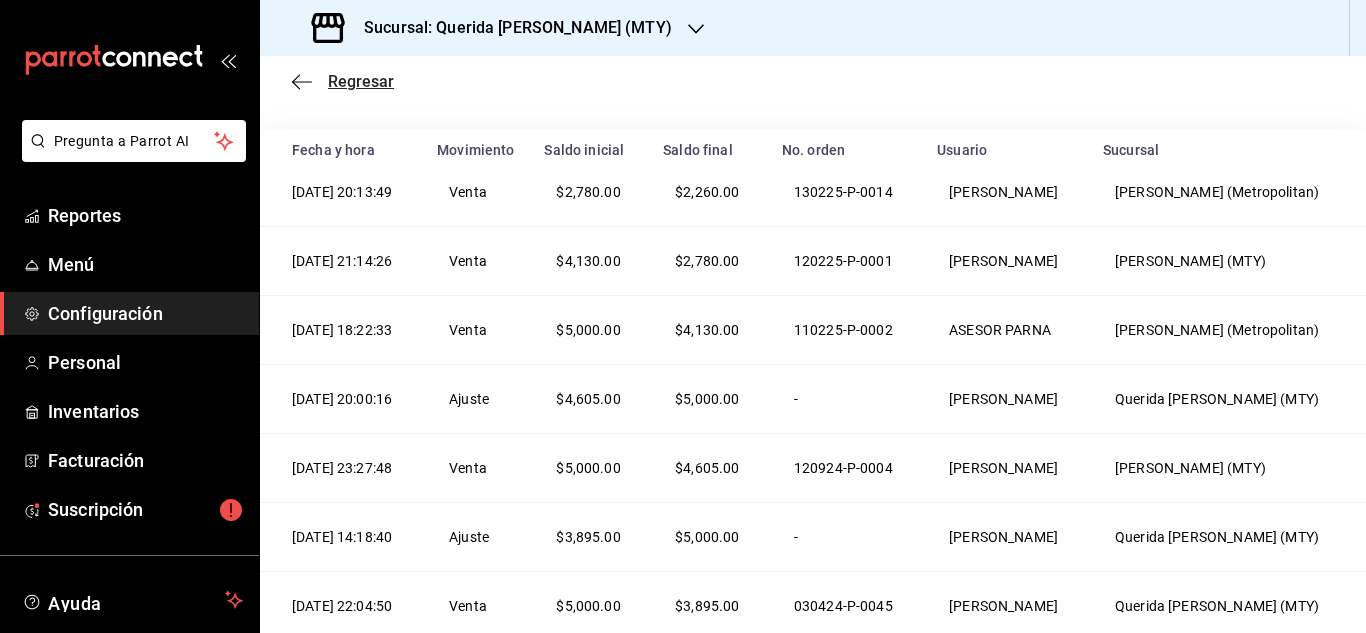 click 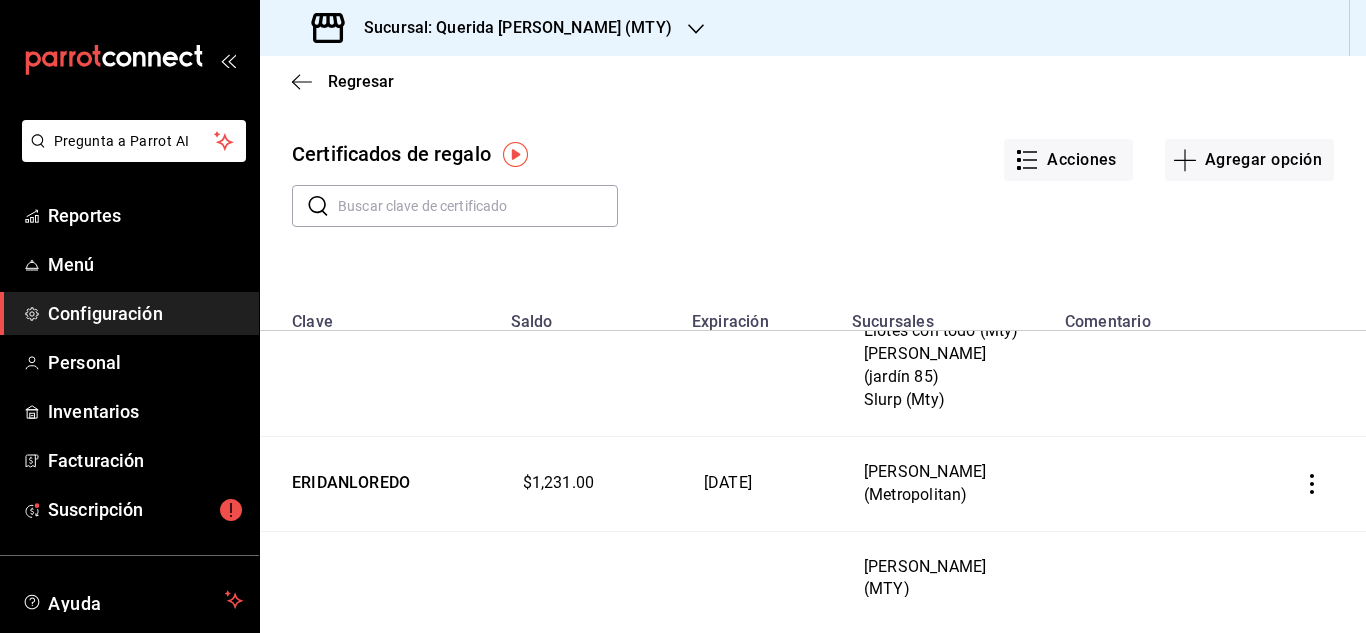 scroll, scrollTop: 500, scrollLeft: 0, axis: vertical 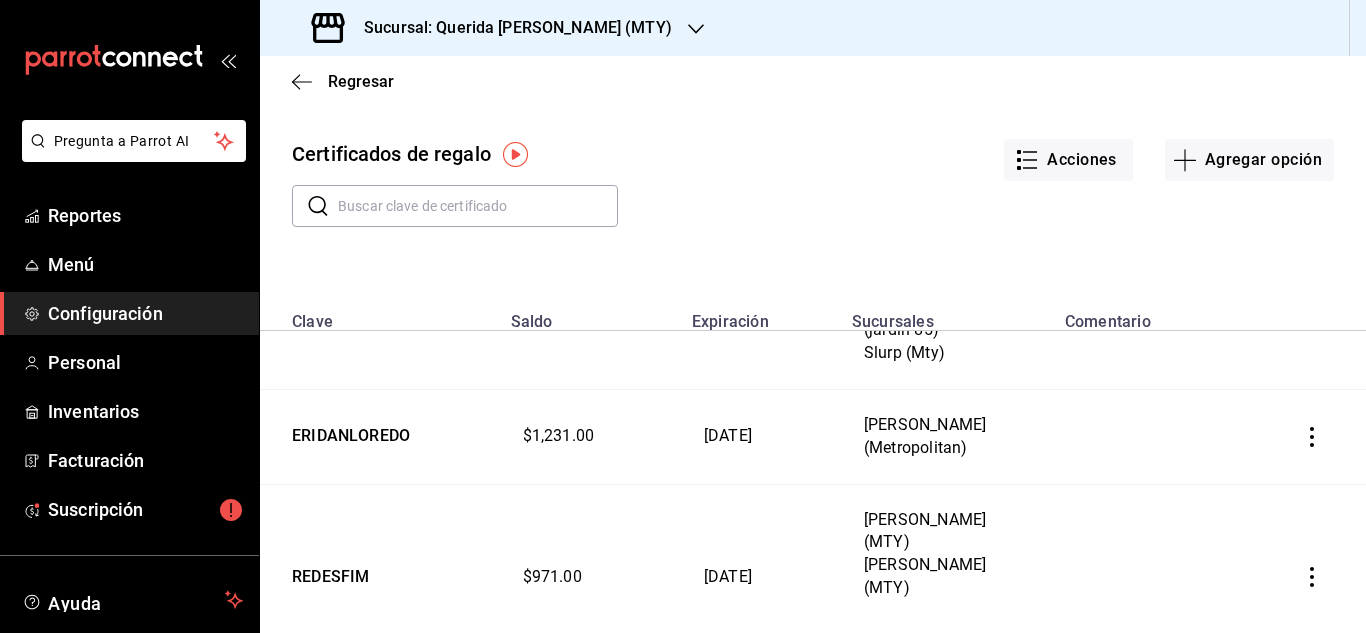 click 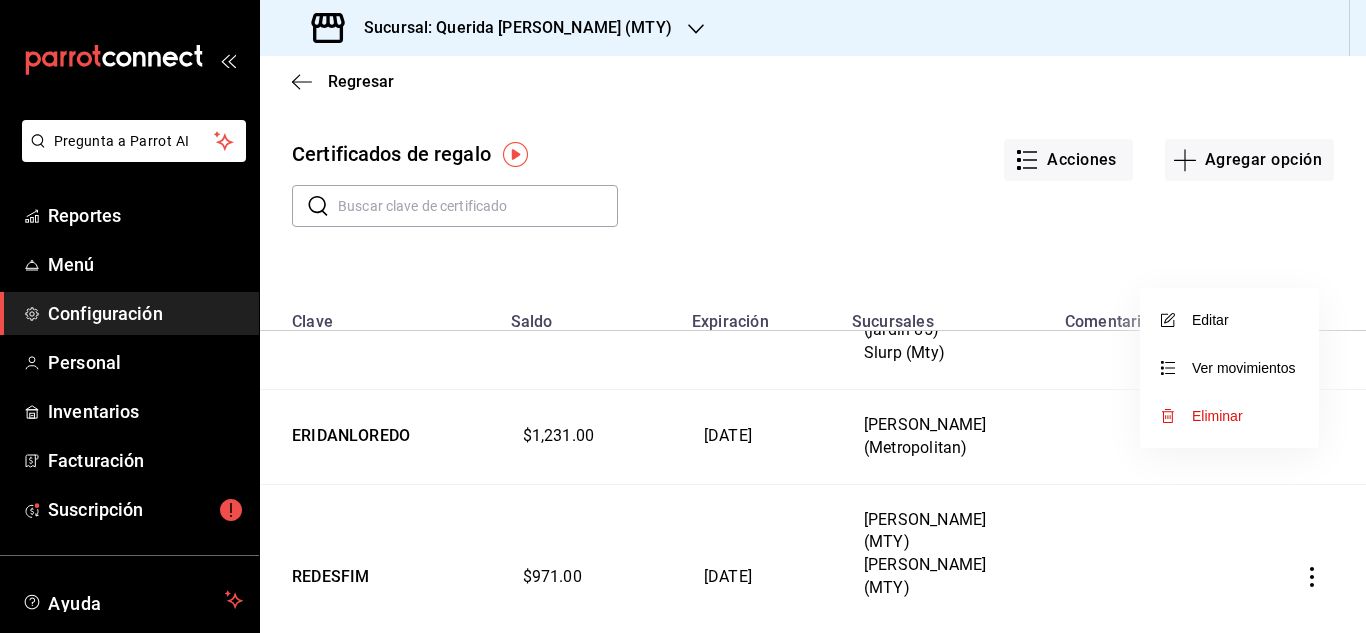 click on "Eliminar" at bounding box center (1217, 416) 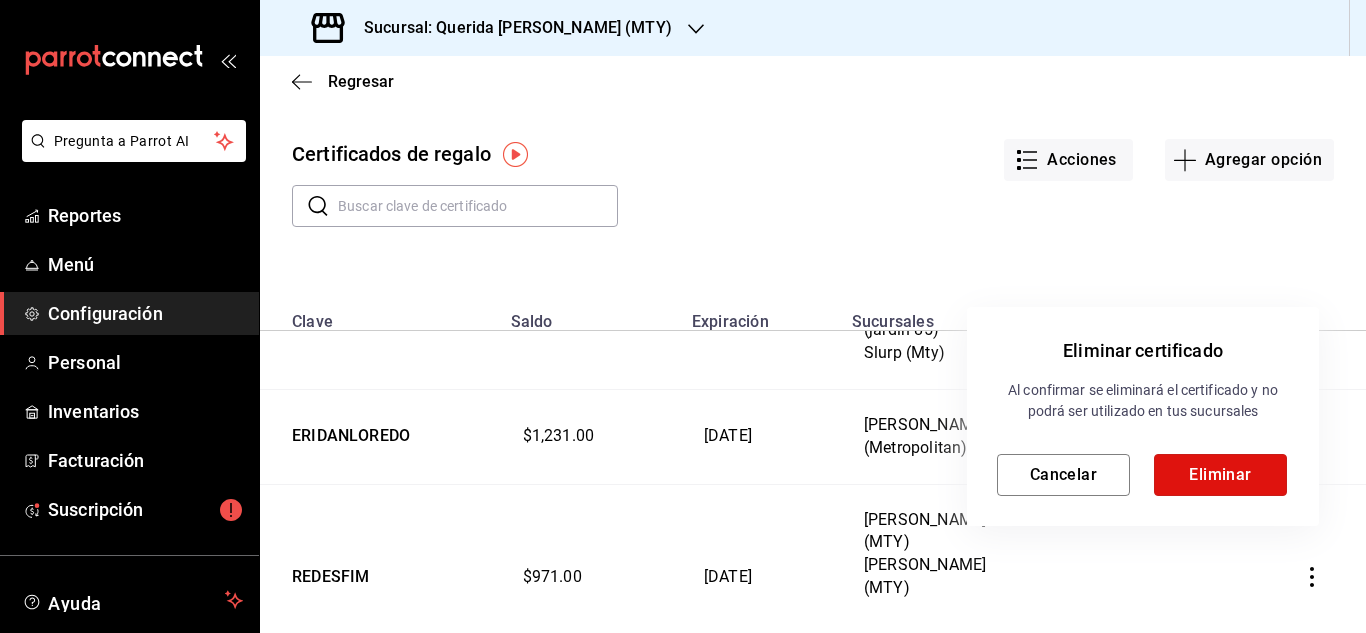 click on "Eliminar" at bounding box center (1220, 475) 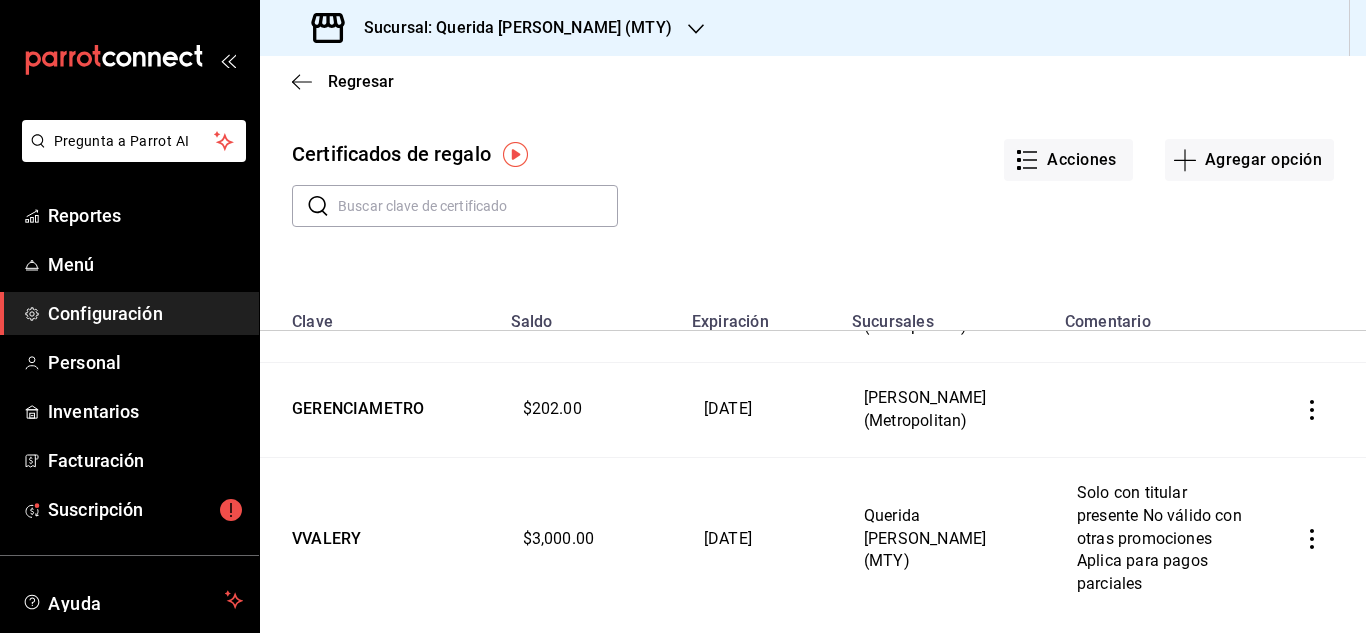 scroll, scrollTop: 800, scrollLeft: 0, axis: vertical 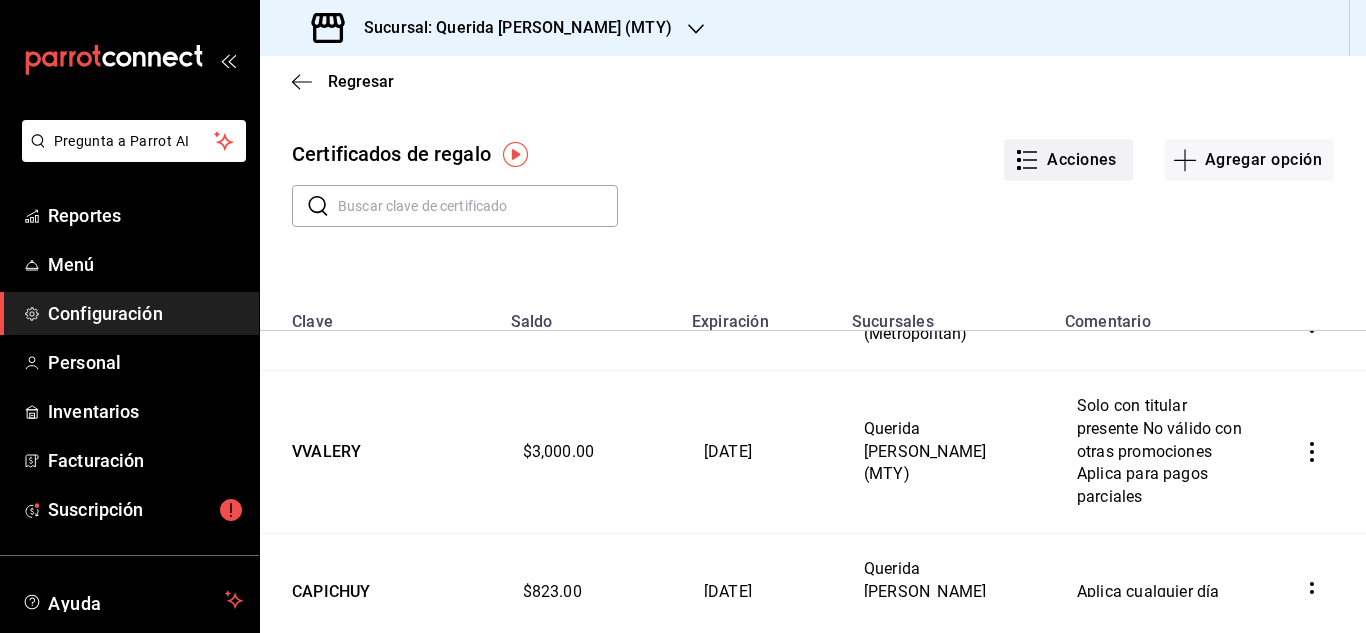 click on "Acciones" at bounding box center (1068, 160) 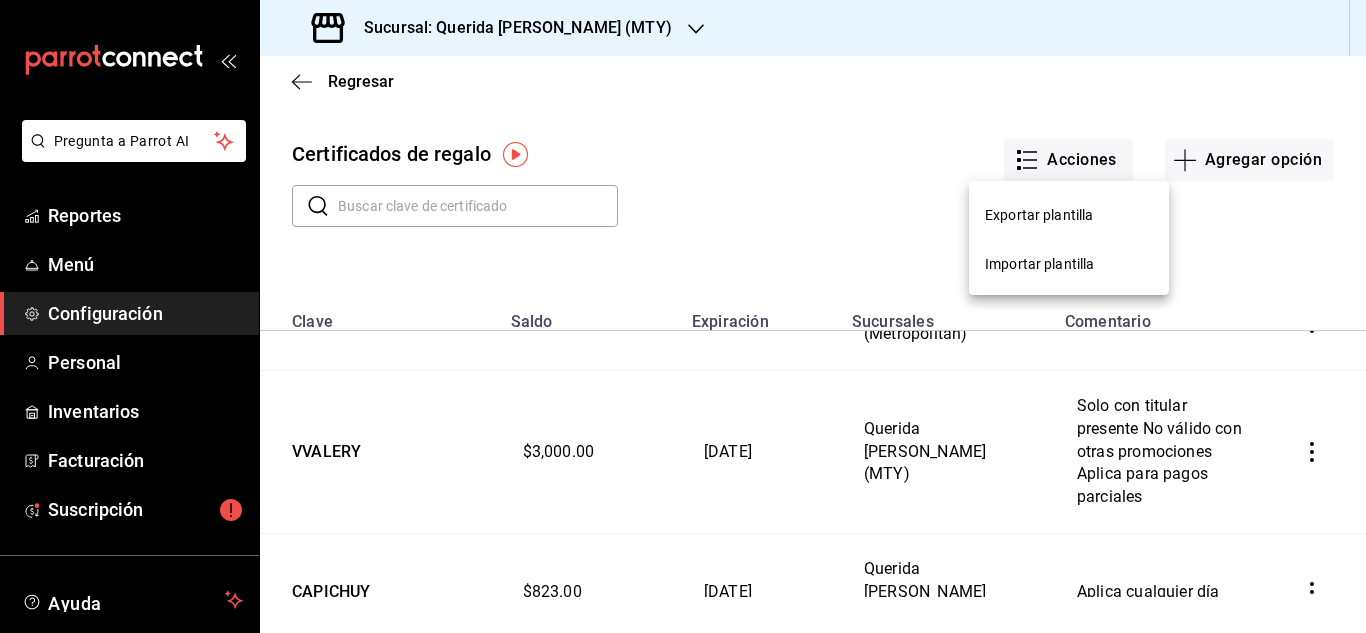 click at bounding box center (683, 316) 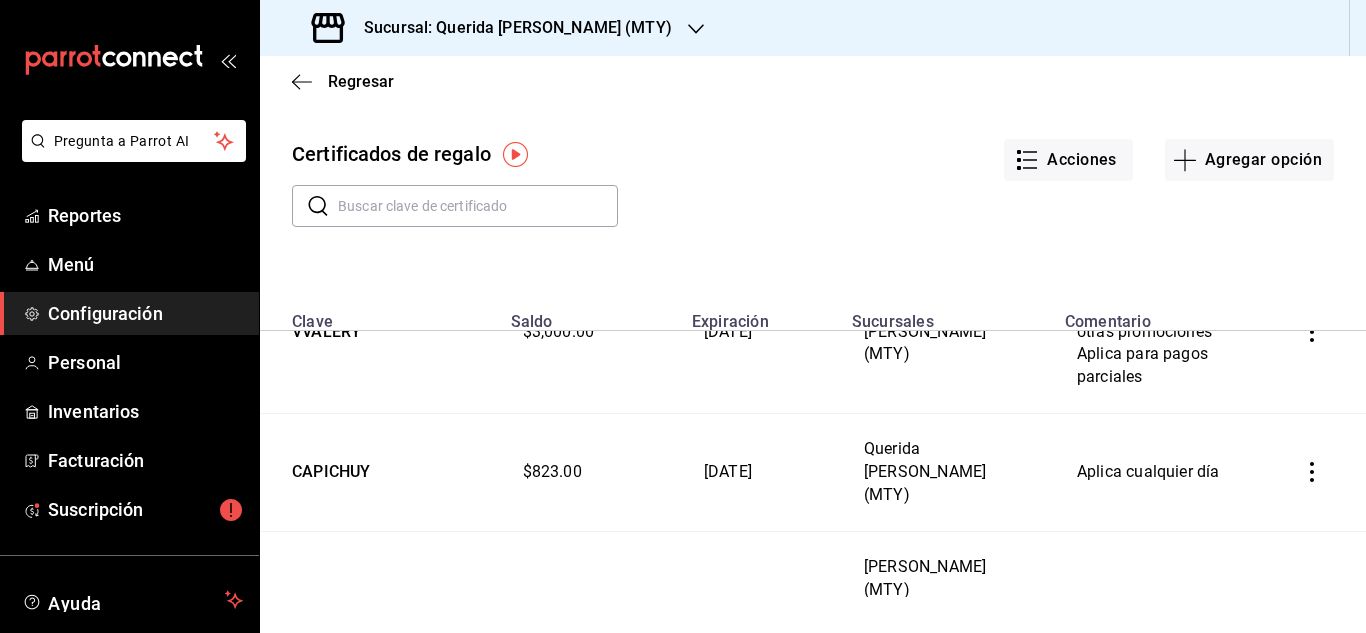 scroll, scrollTop: 900, scrollLeft: 0, axis: vertical 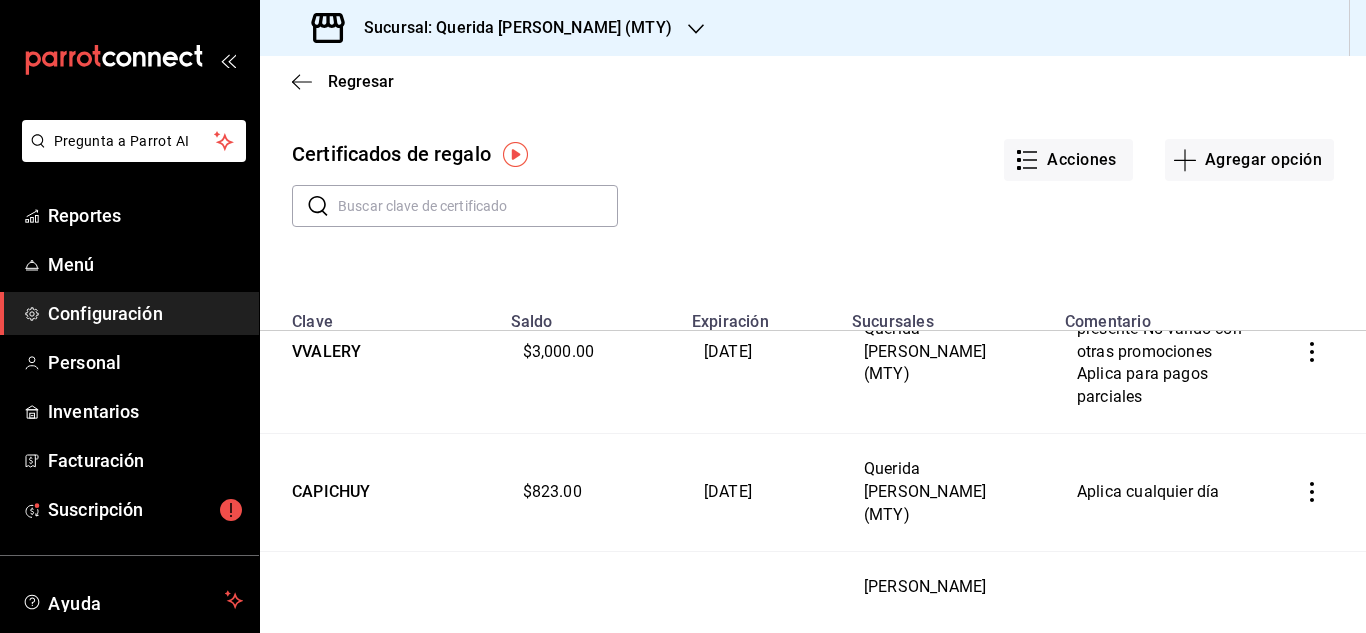 click 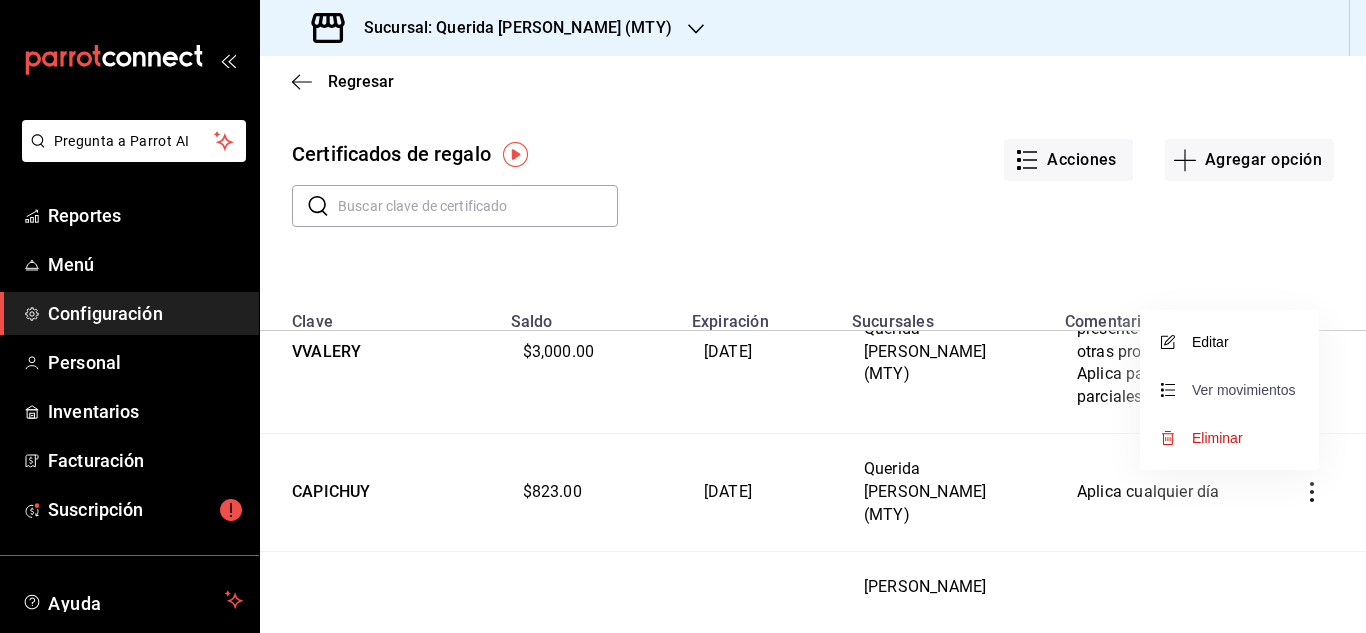click on "Ver movimientos" at bounding box center (1229, 390) 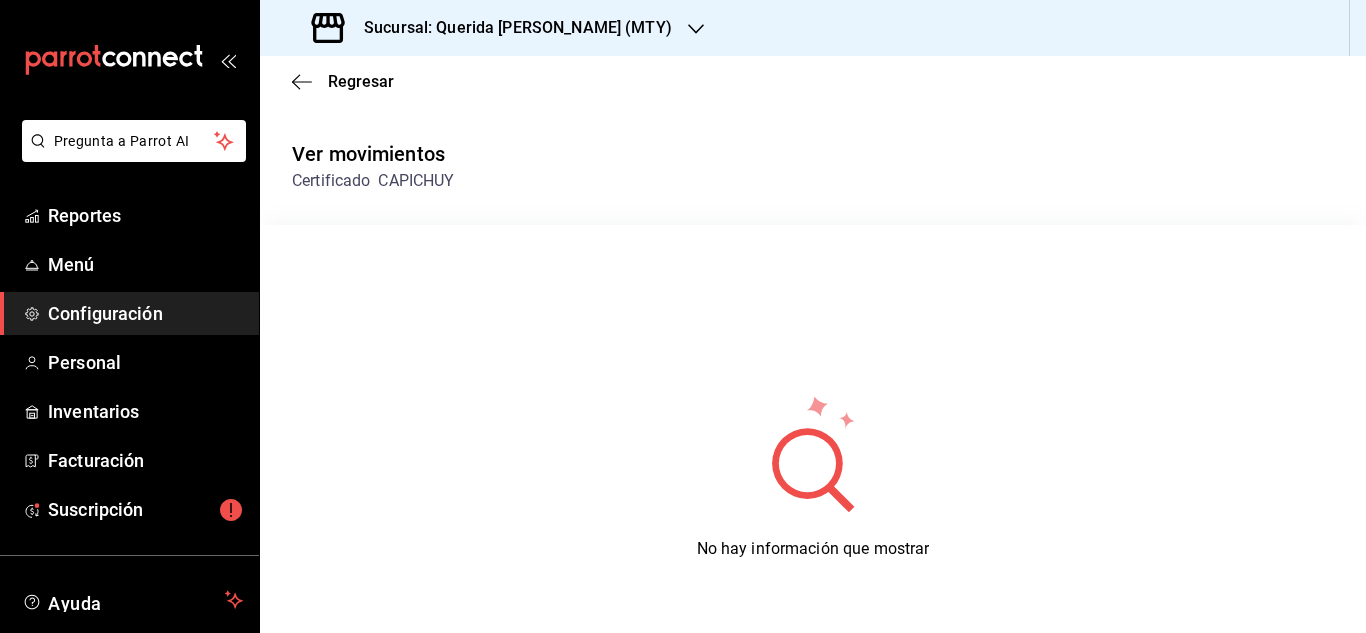 click on "Regresar" at bounding box center (813, 81) 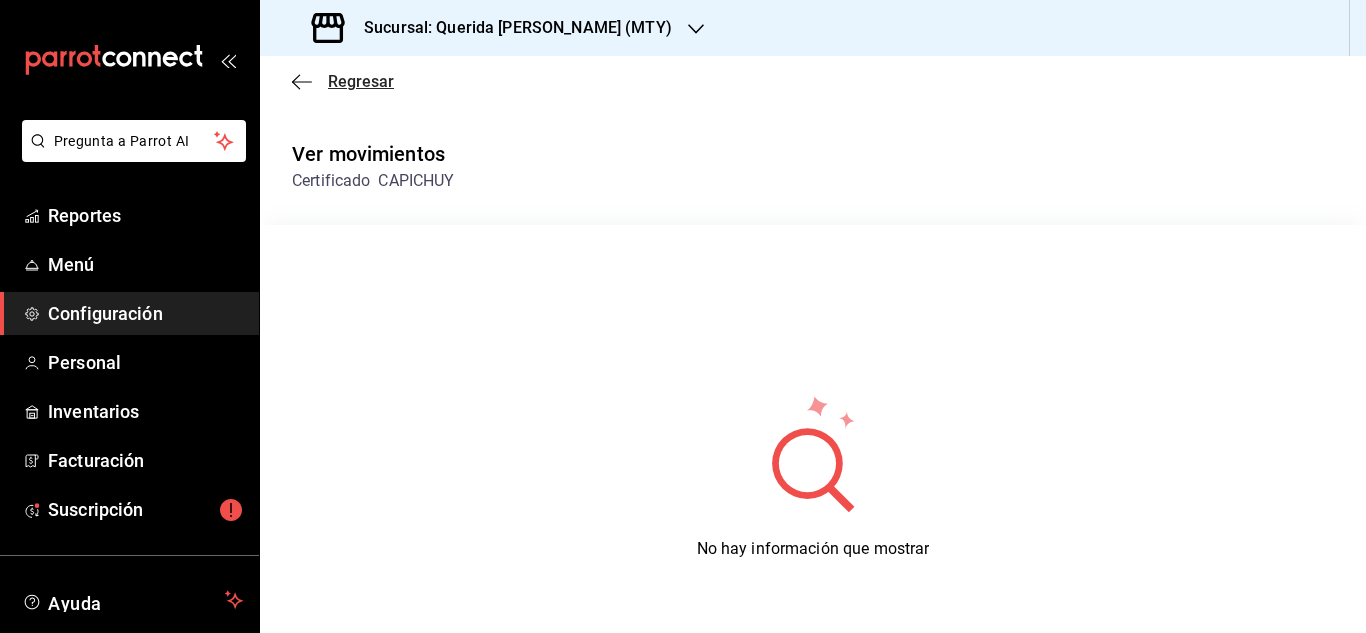 drag, startPoint x: 291, startPoint y: 79, endPoint x: 302, endPoint y: 82, distance: 11.401754 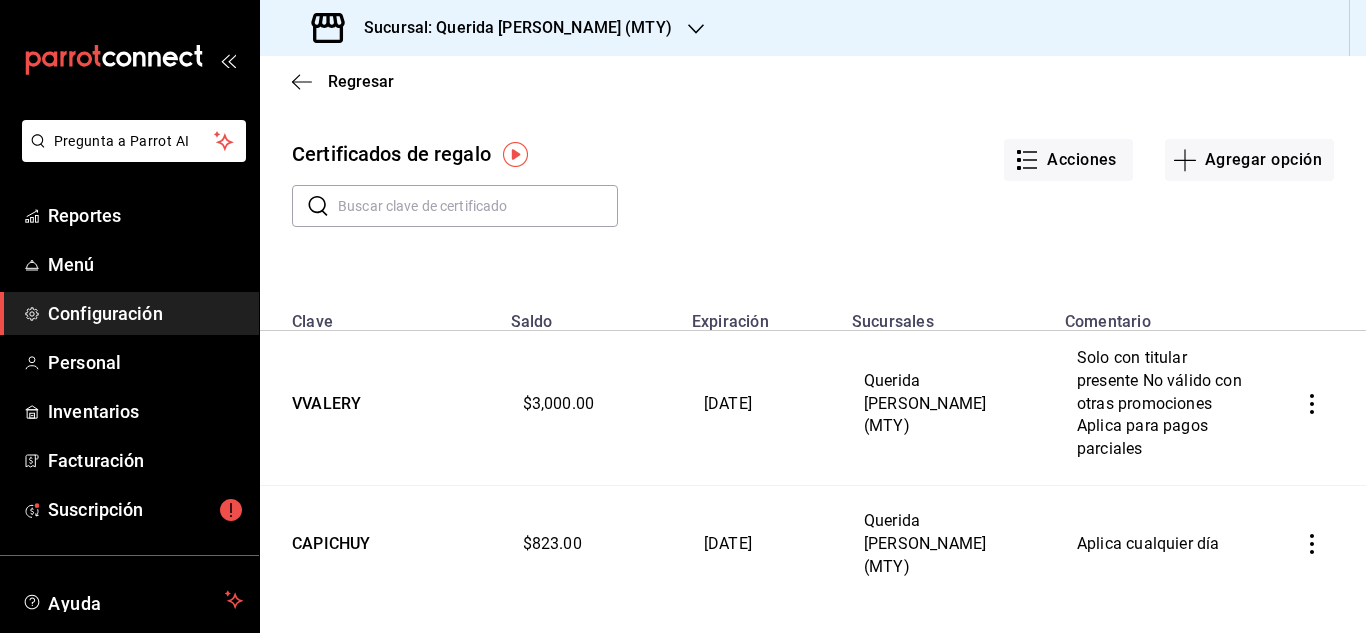 scroll, scrollTop: 900, scrollLeft: 0, axis: vertical 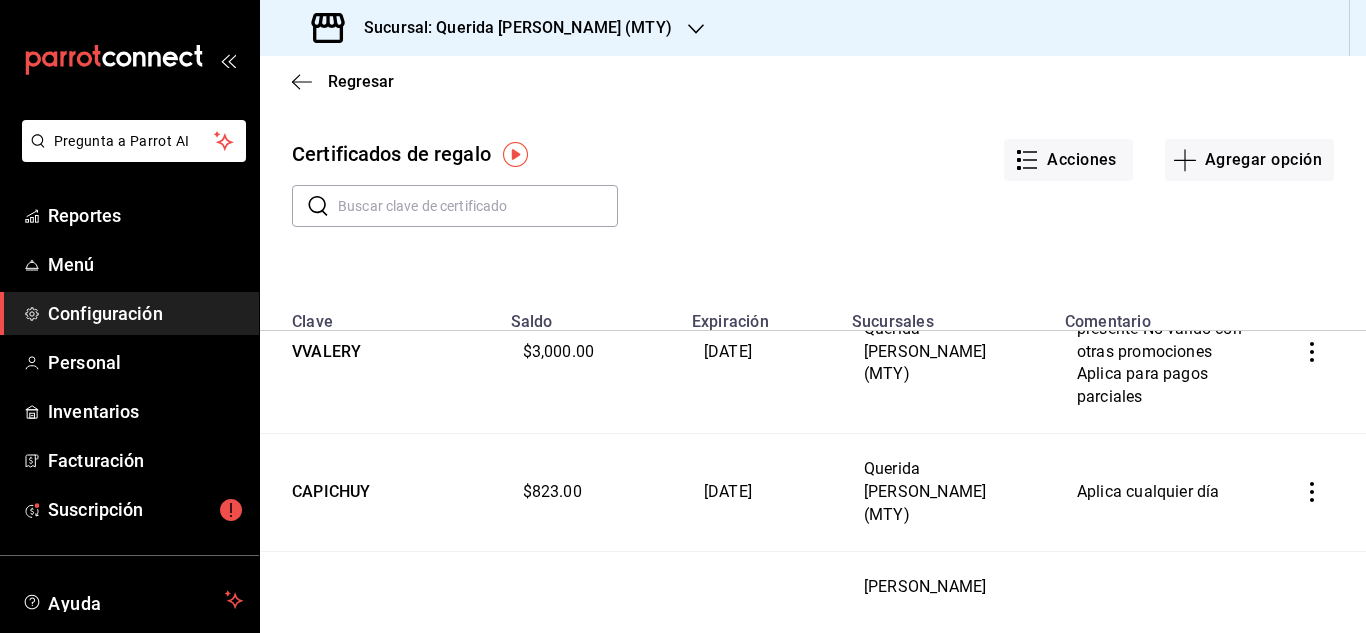 click 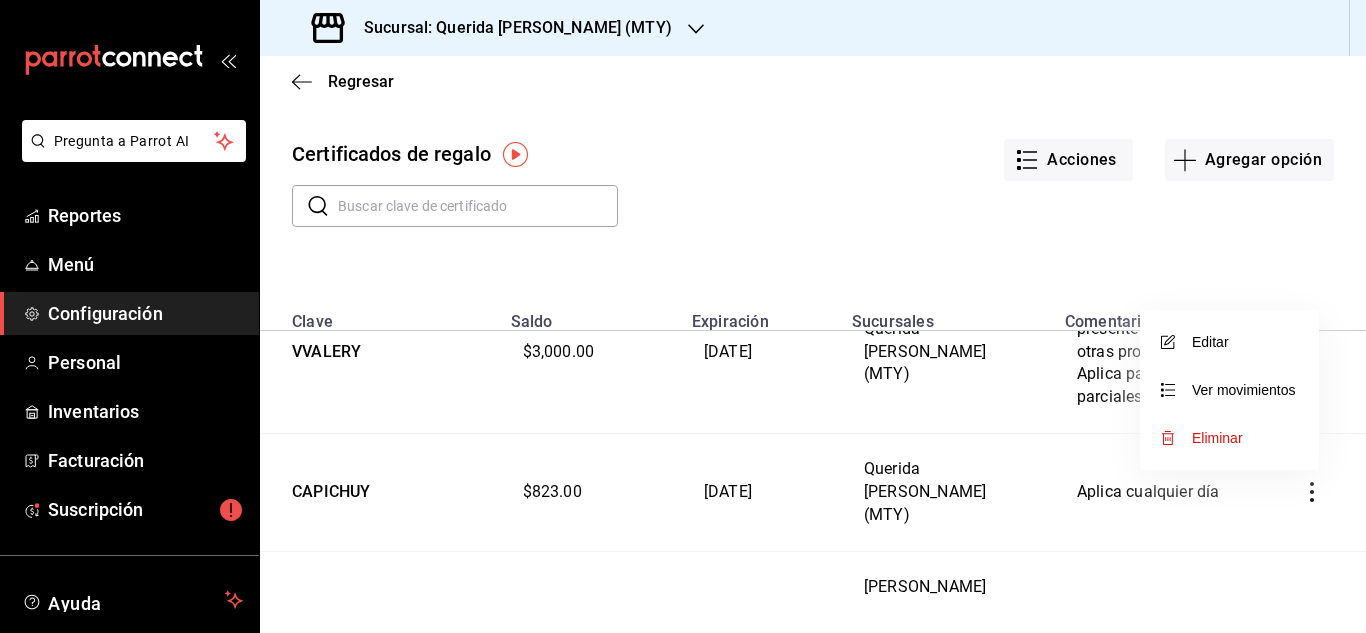 click on "Eliminar" at bounding box center (1217, 438) 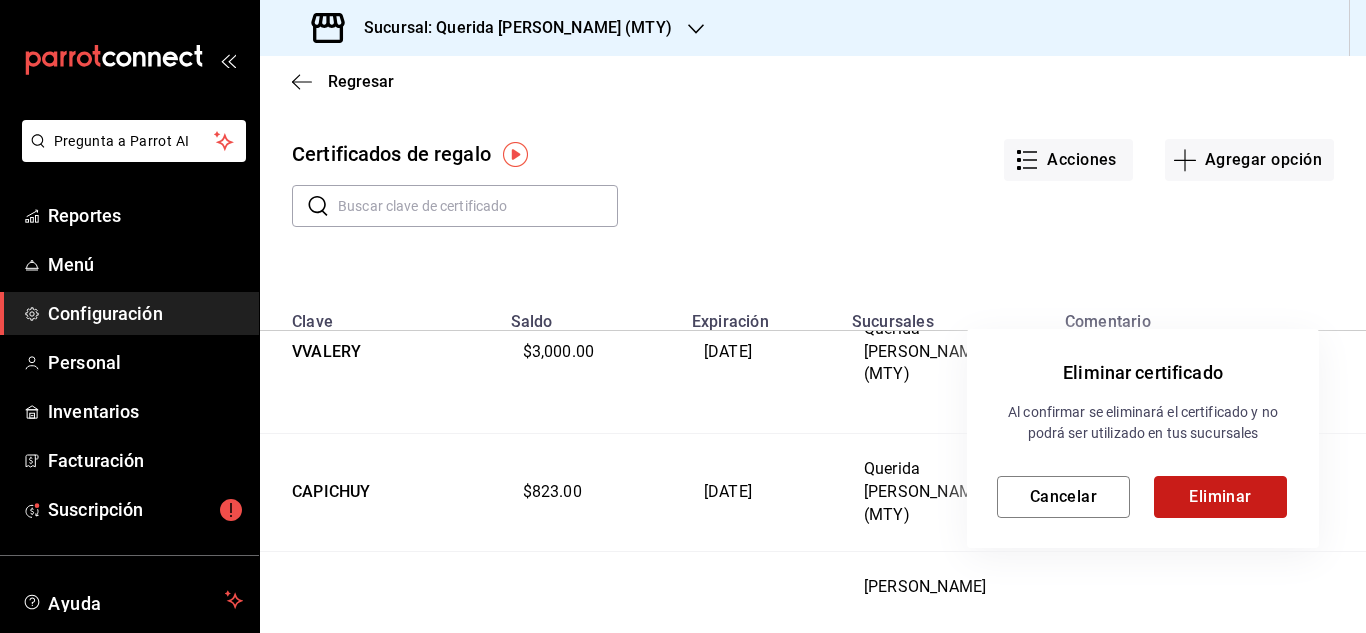 click on "Eliminar" at bounding box center [1220, 497] 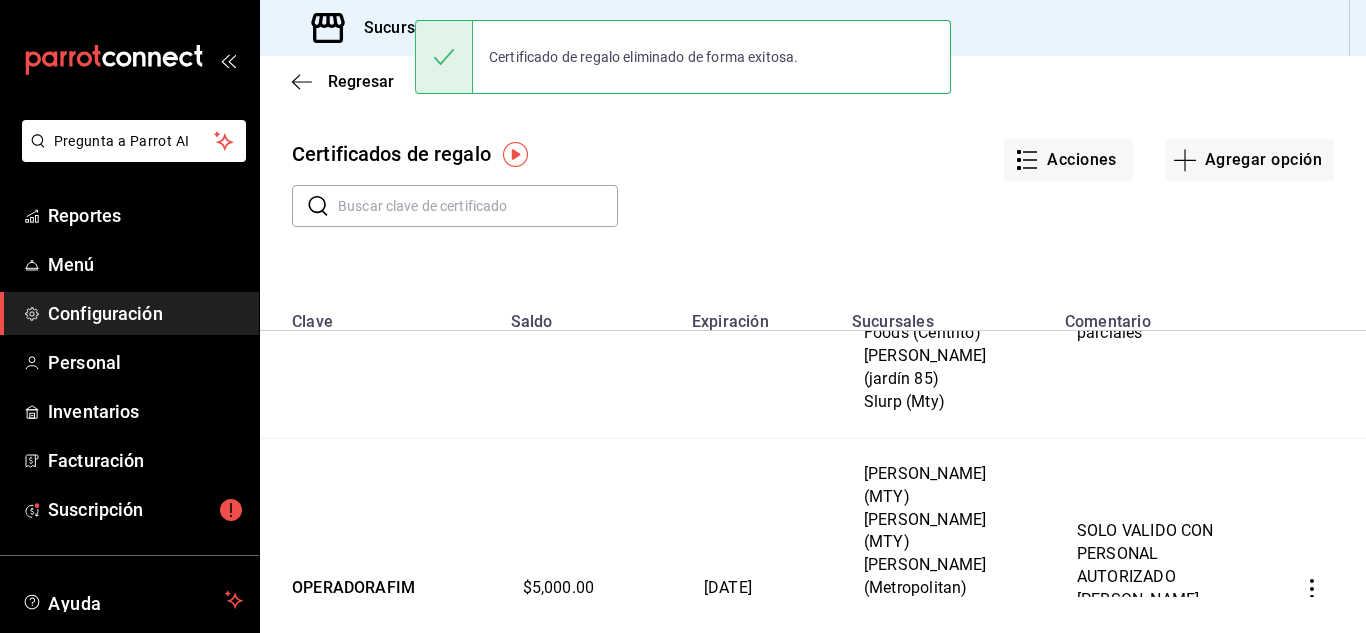 scroll, scrollTop: 1200, scrollLeft: 0, axis: vertical 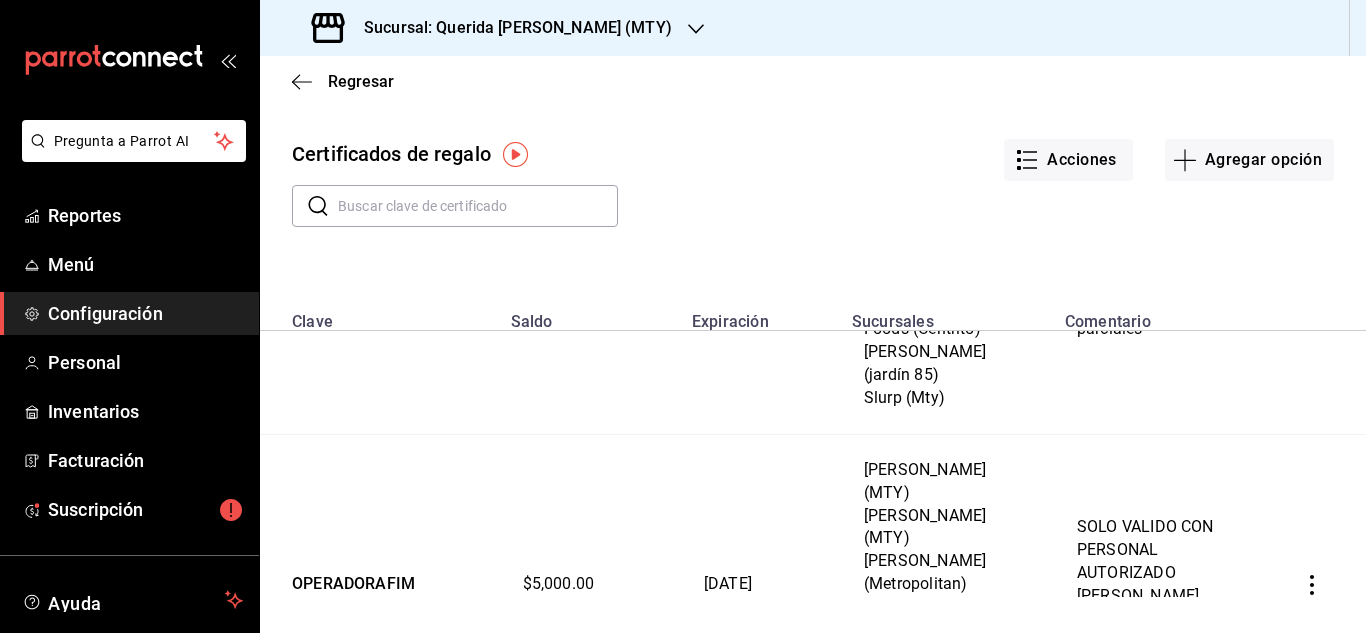 click 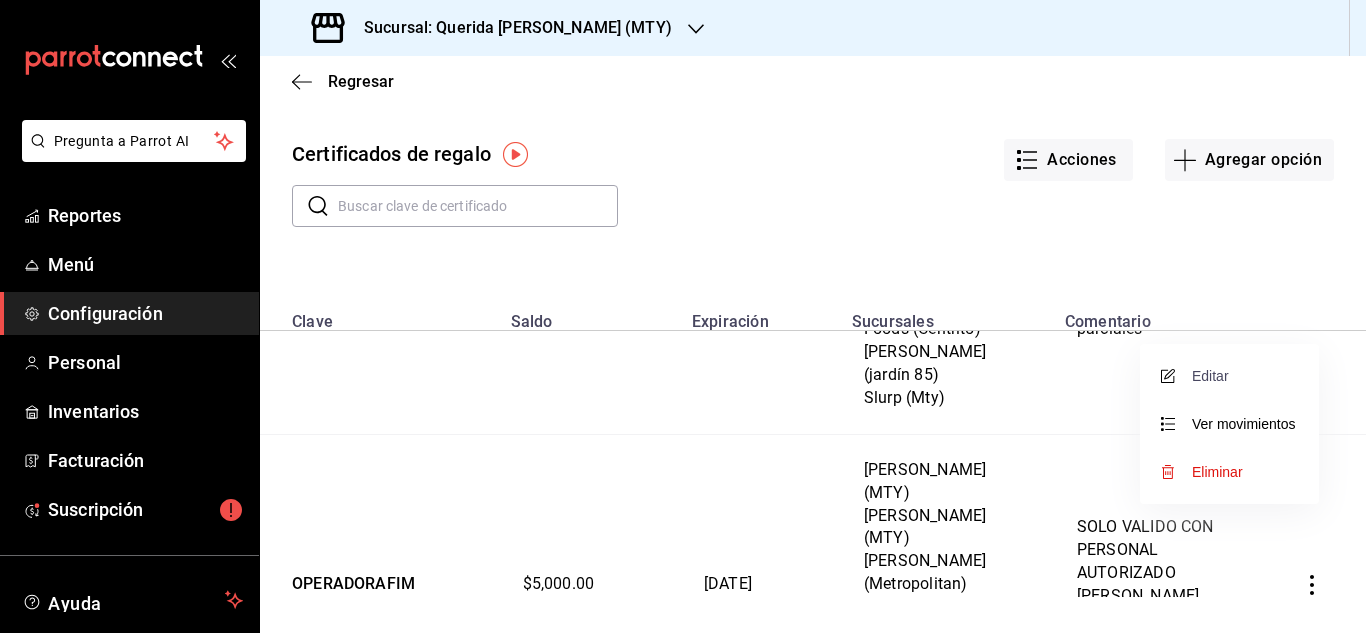 click on "Editar" at bounding box center (1196, 376) 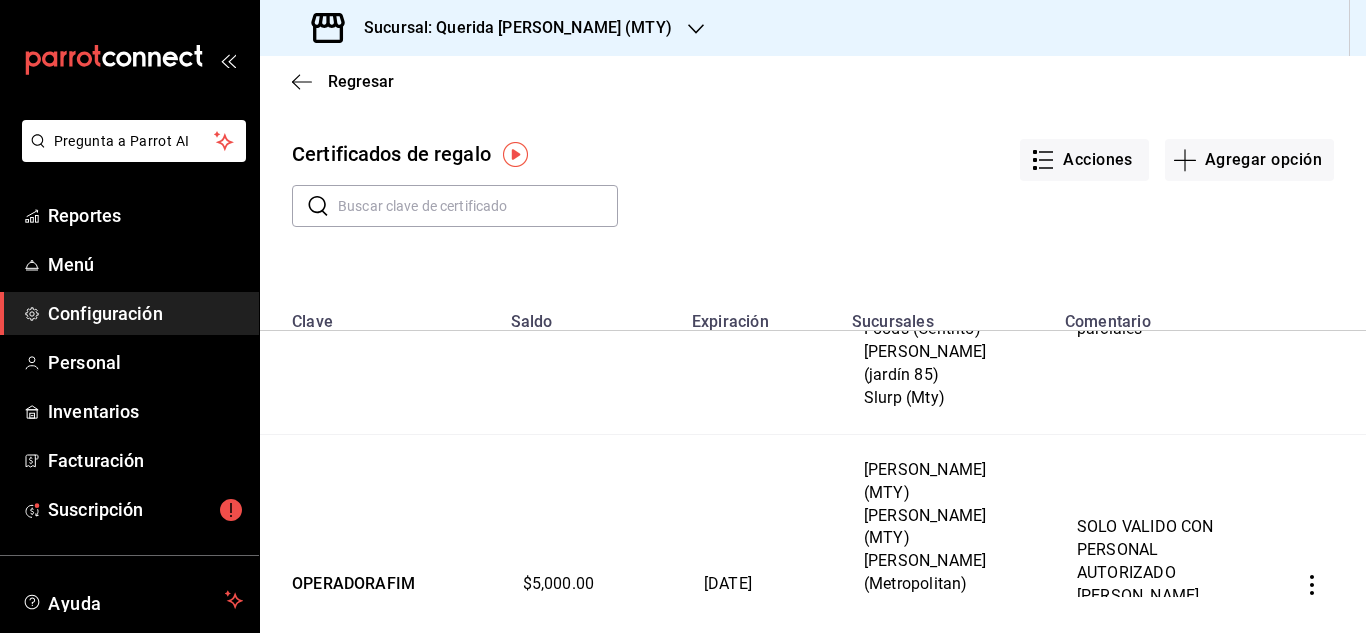 scroll, scrollTop: 1360, scrollLeft: 0, axis: vertical 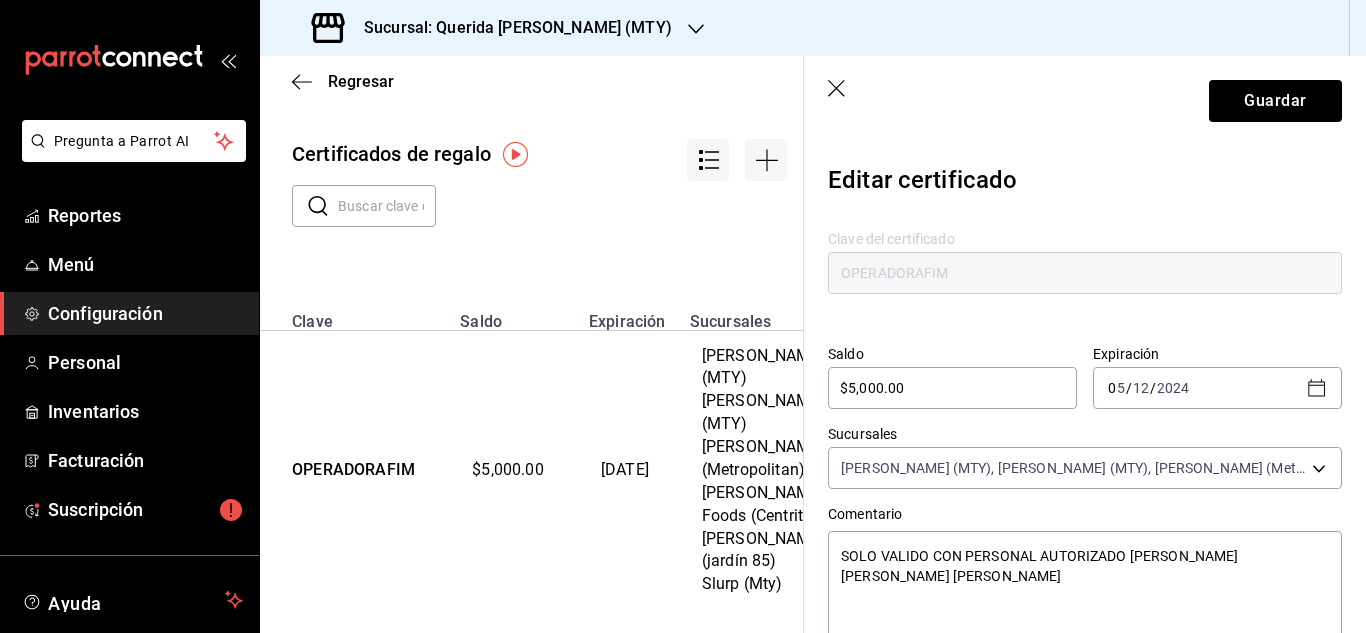 type on "x" 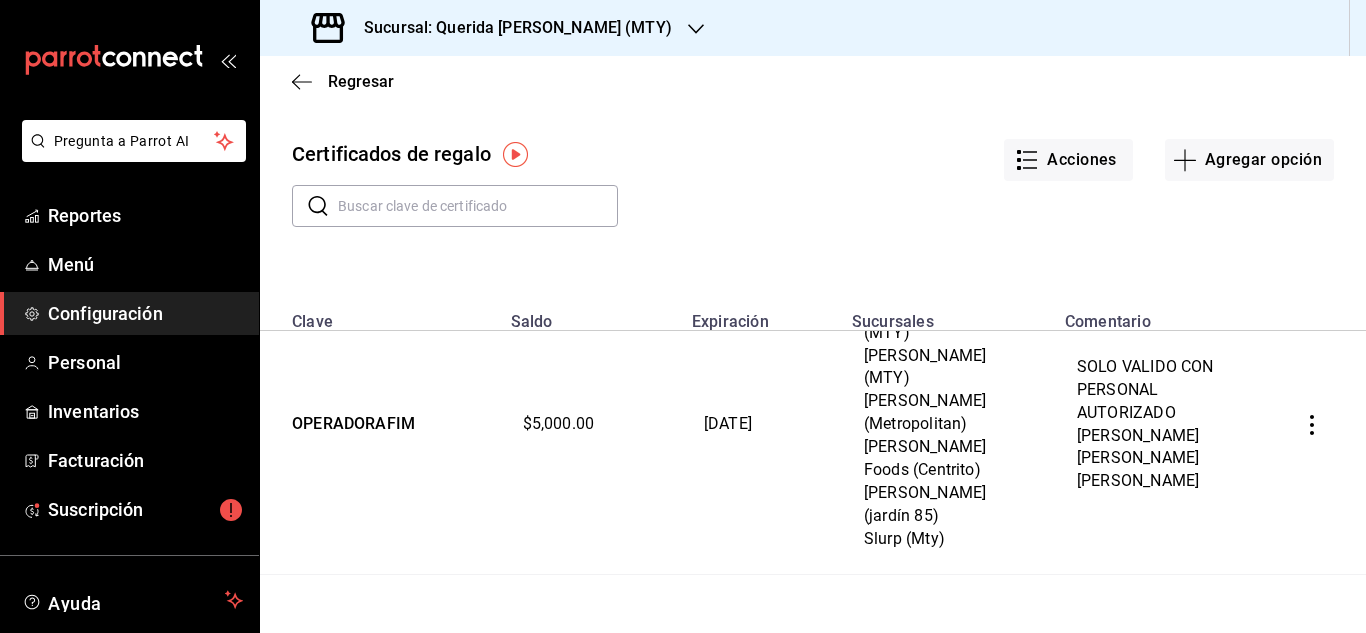 scroll, scrollTop: 1200, scrollLeft: 0, axis: vertical 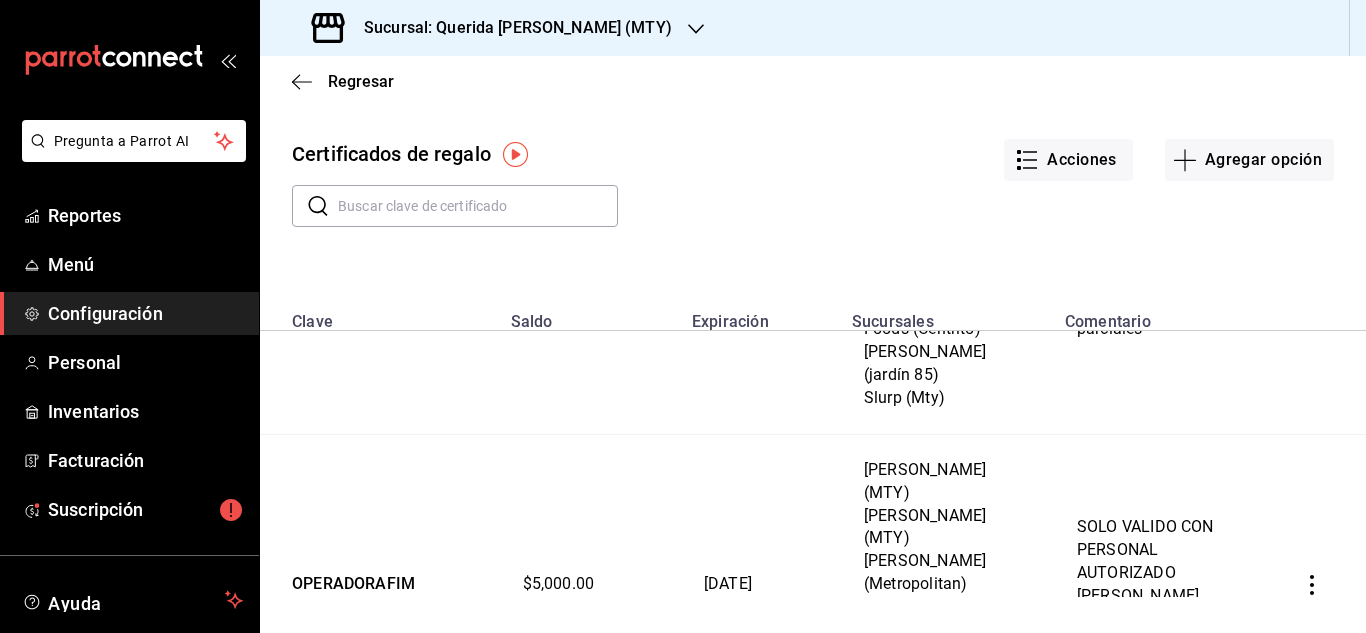 click on "Certificados de regalo Acciones Agregar opción ​ ​" at bounding box center [813, 191] 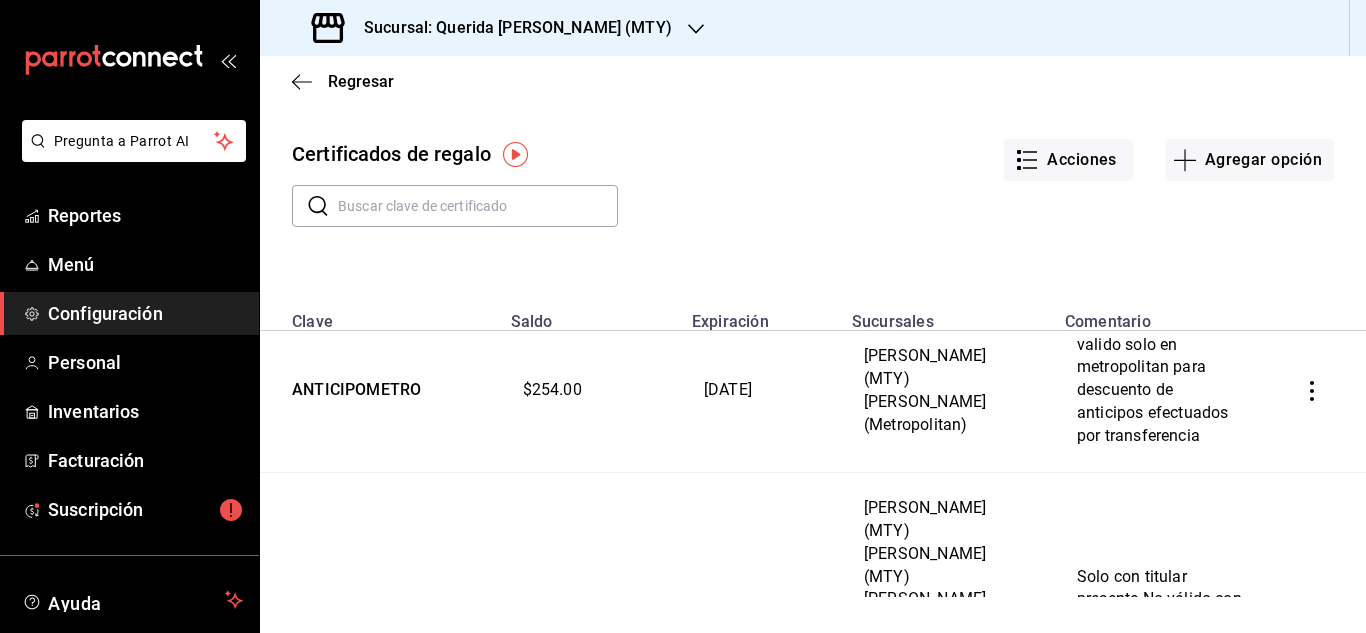 scroll, scrollTop: 2900, scrollLeft: 0, axis: vertical 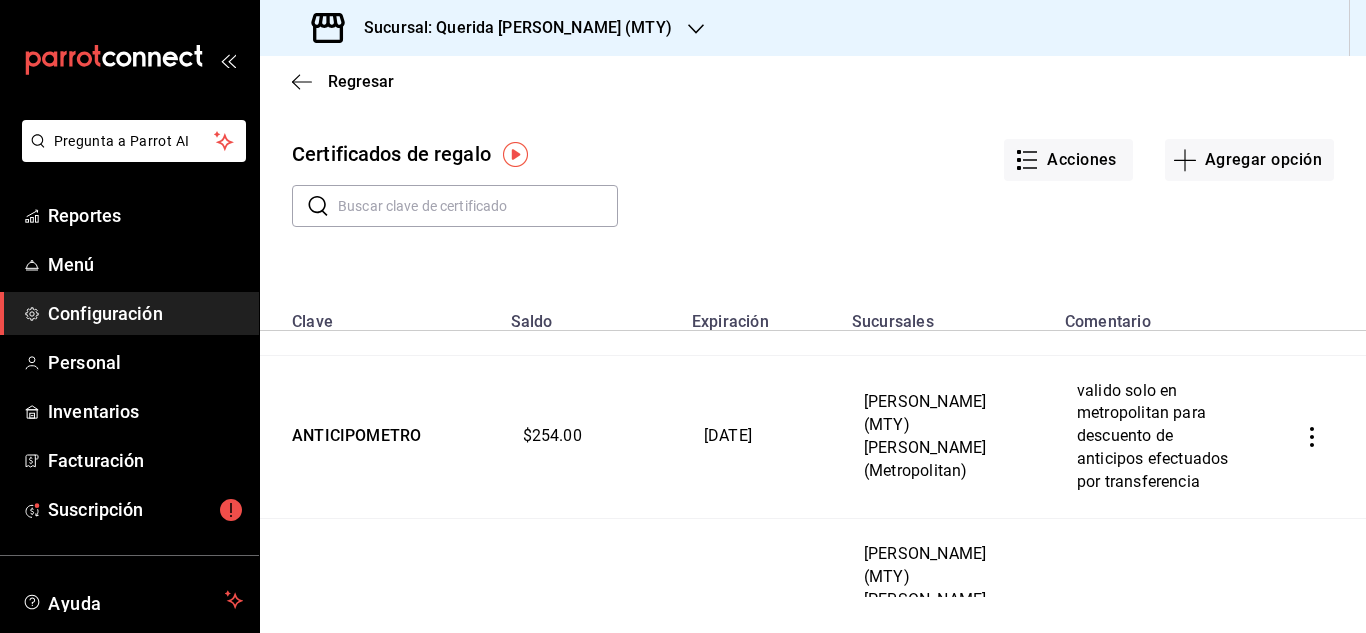 click 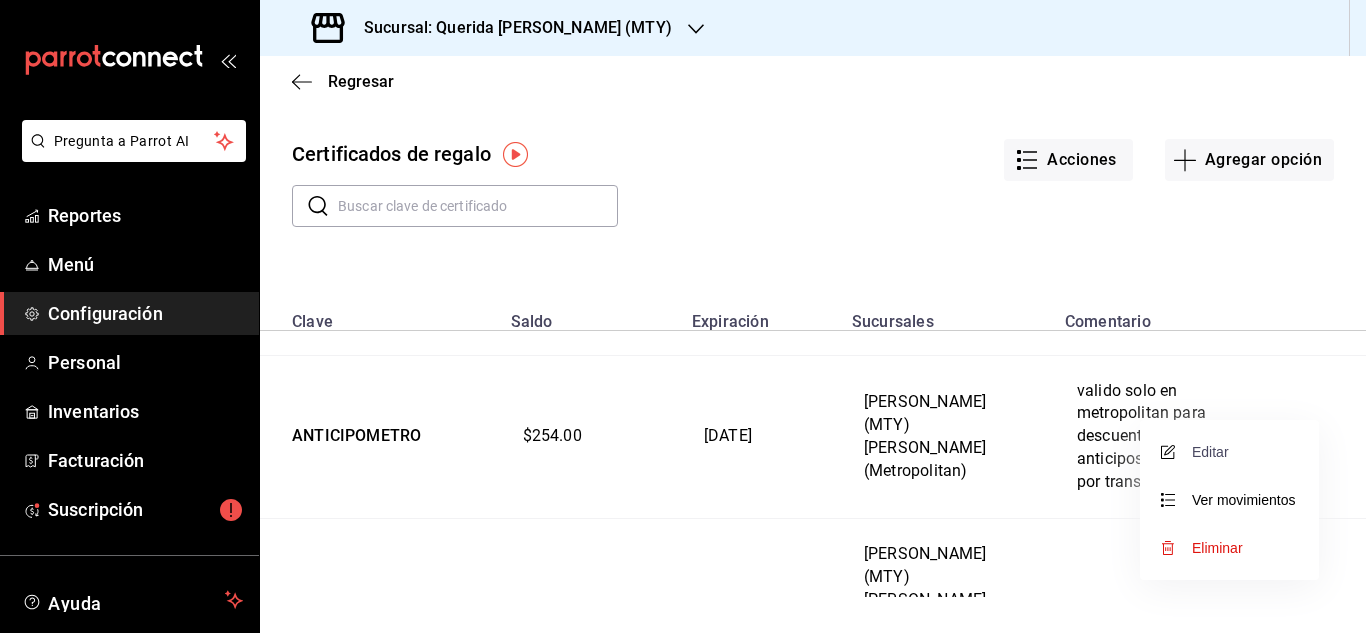 click on "Editar" at bounding box center [1196, 452] 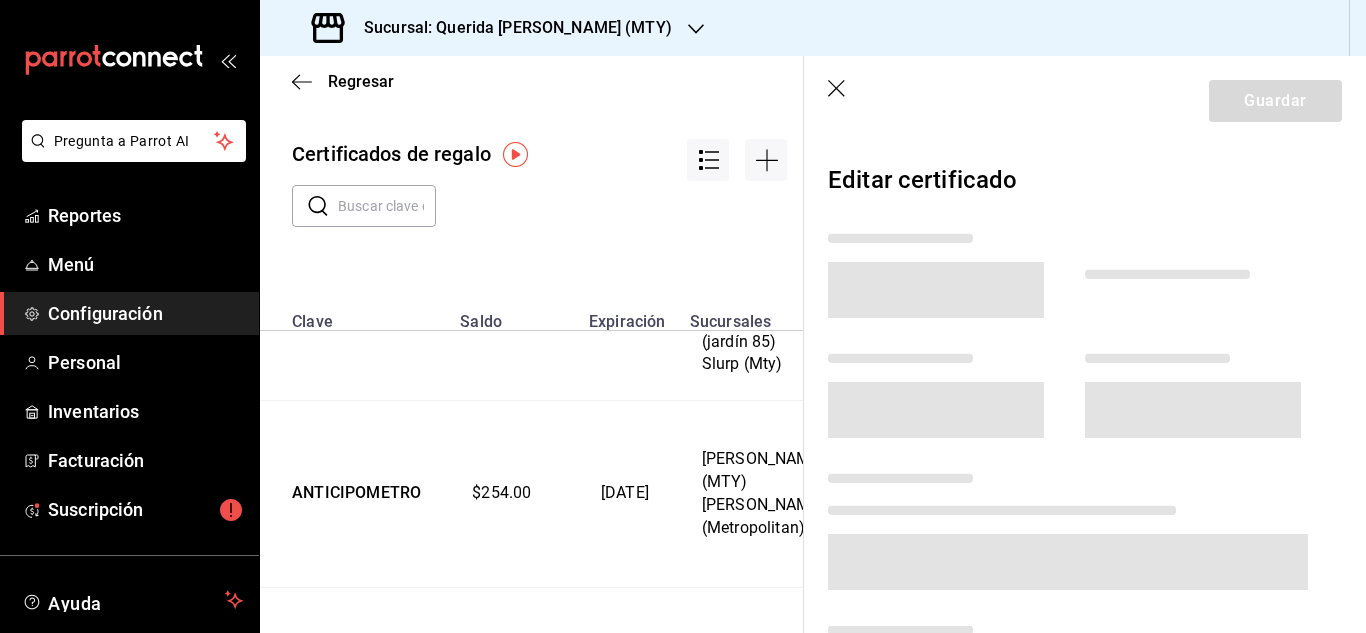 scroll, scrollTop: 3574, scrollLeft: 0, axis: vertical 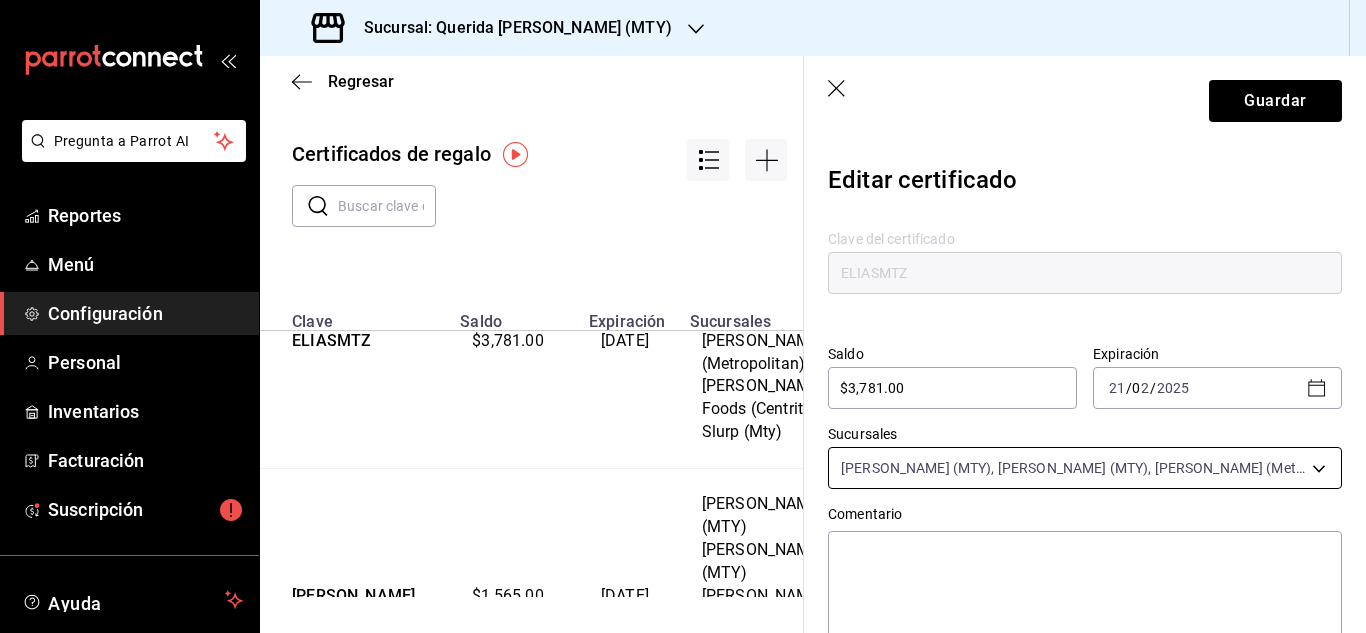 click on "Pregunta a Parrot AI Reportes   Menú   Configuración   Personal   Inventarios   Facturación   Suscripción   Ayuda Recomienda Parrot   Gerardo Richo   Sugerir nueva función   Sucursal: Querida Adela (MTY) Regresar Certificados de regalo ​ ​ Clave Saldo Expiración Sucursales Comentario EPSAMX $1,800.00 30/09/2025 Daisuke (Metropolitan) RIVERARIO $1,020.00 31/05/2025 Querida Adela (MTY) OMARQ $938.50 31/07/2025 Daisuke (MTY)
Querida Adela (MTY)
Daisuke (Metropolitan)
Mahana Foods (Centrito)
Elotes con todo (Mty)
Mahana (jardín 85)
Slurp (Mty) REDESFIM $971.00 30/05/2025 Daisuke (MTY)
Querida Adela (MTY)
Daisuke (Metropolitan) GERENCIAMETRO $202.00 20/06/2025 Daisuke (Metropolitan) VVALERY $3,000.00 31/01/2025 Querida Adela (MTY) Solo con titular presente No válido con otras promociones Aplica para pagos parciales BARBARACEJUD $0.00 31/12/2024 Daisuke (MTY)
Querida Adela (MTY)
Daisuke (Metropolitan)
Mahana Foods (Centrito)
Mahana (jardín 85)
Slurp (Mty) OPERADORAFIM $5,000.00 05/12/2024 SESIONESFIM /" at bounding box center (683, 316) 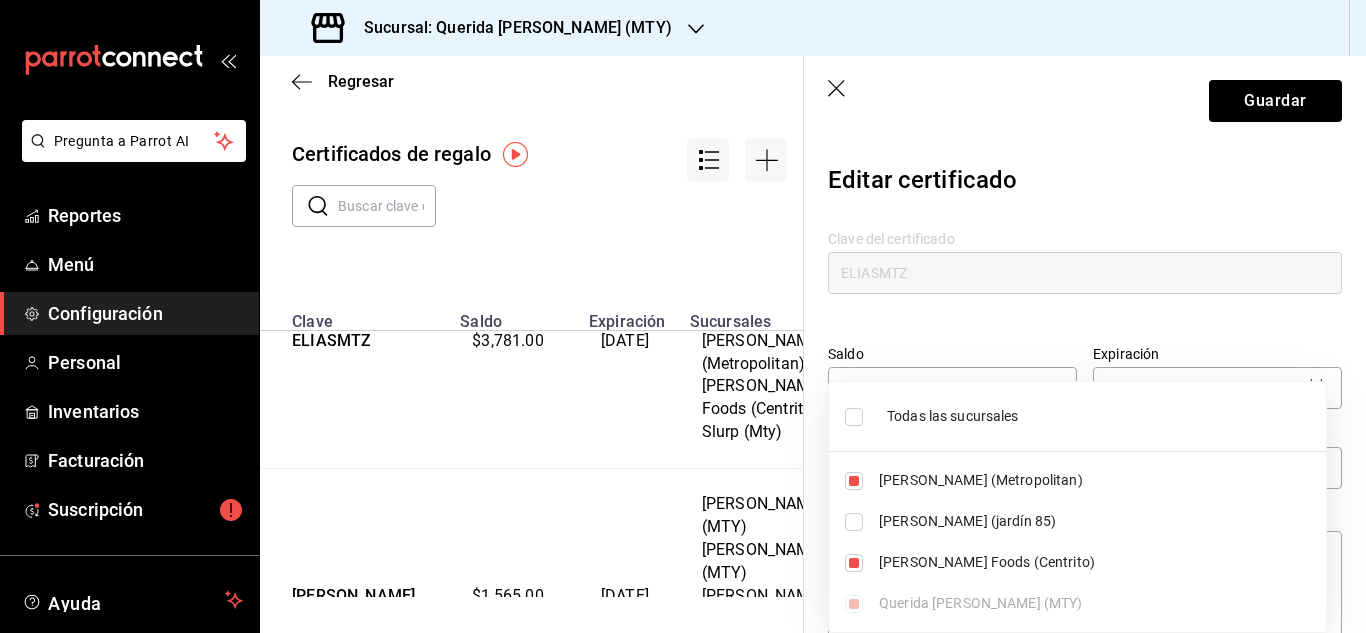 click at bounding box center (854, 481) 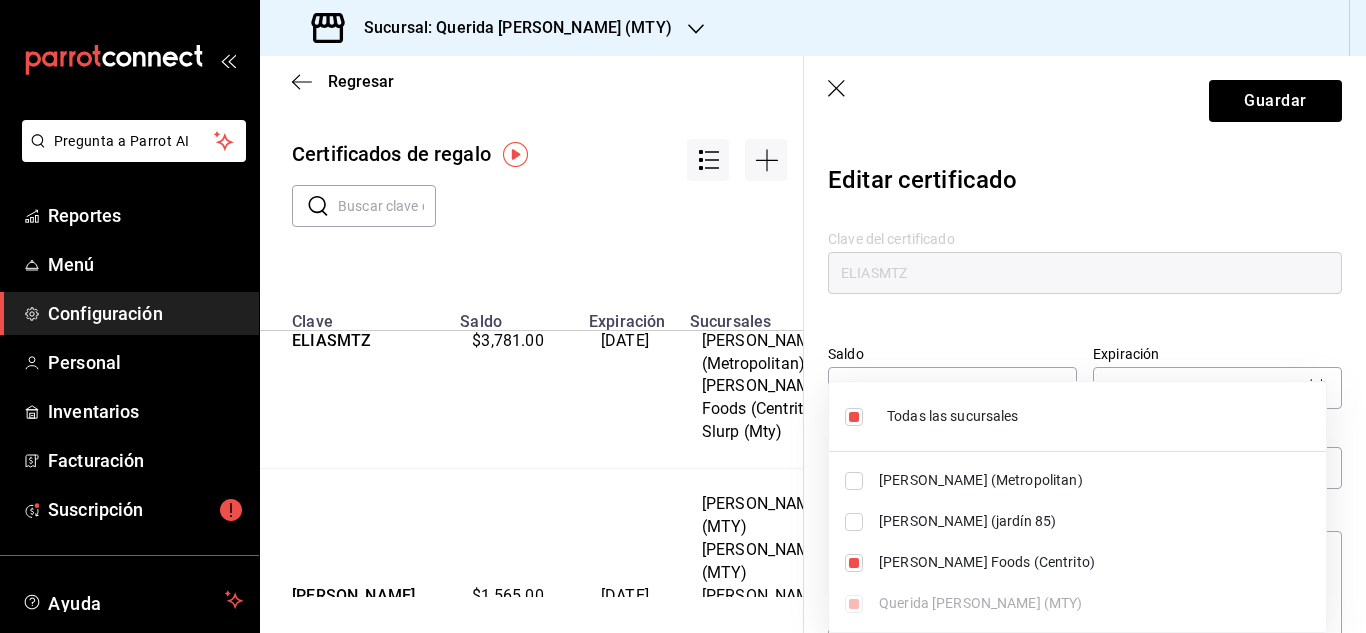 click at bounding box center [854, 522] 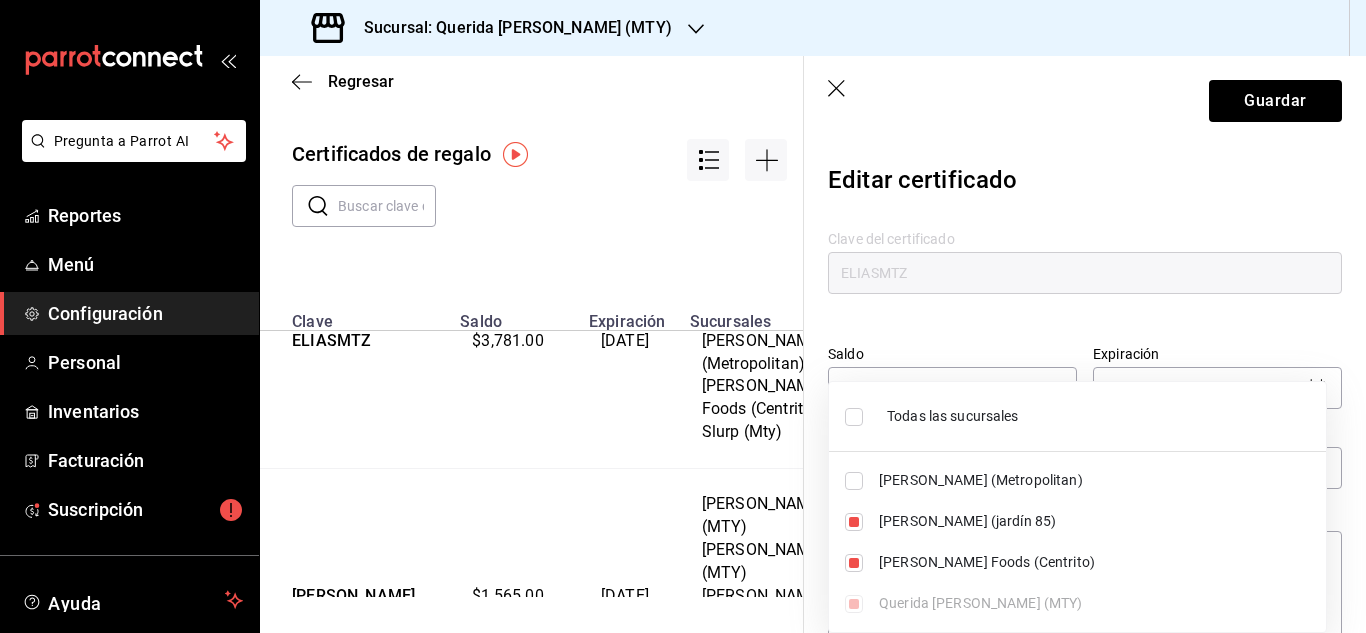 drag, startPoint x: 1359, startPoint y: 335, endPoint x: 1365, endPoint y: 510, distance: 175.10283 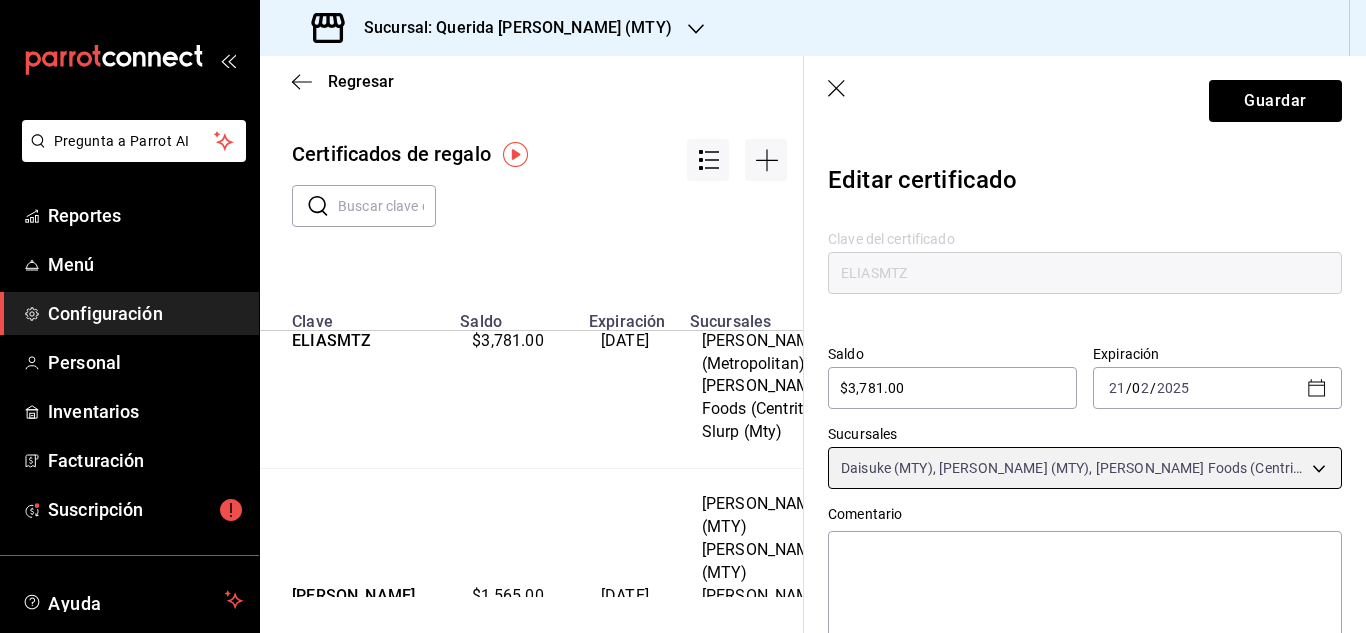 scroll, scrollTop: 98, scrollLeft: 0, axis: vertical 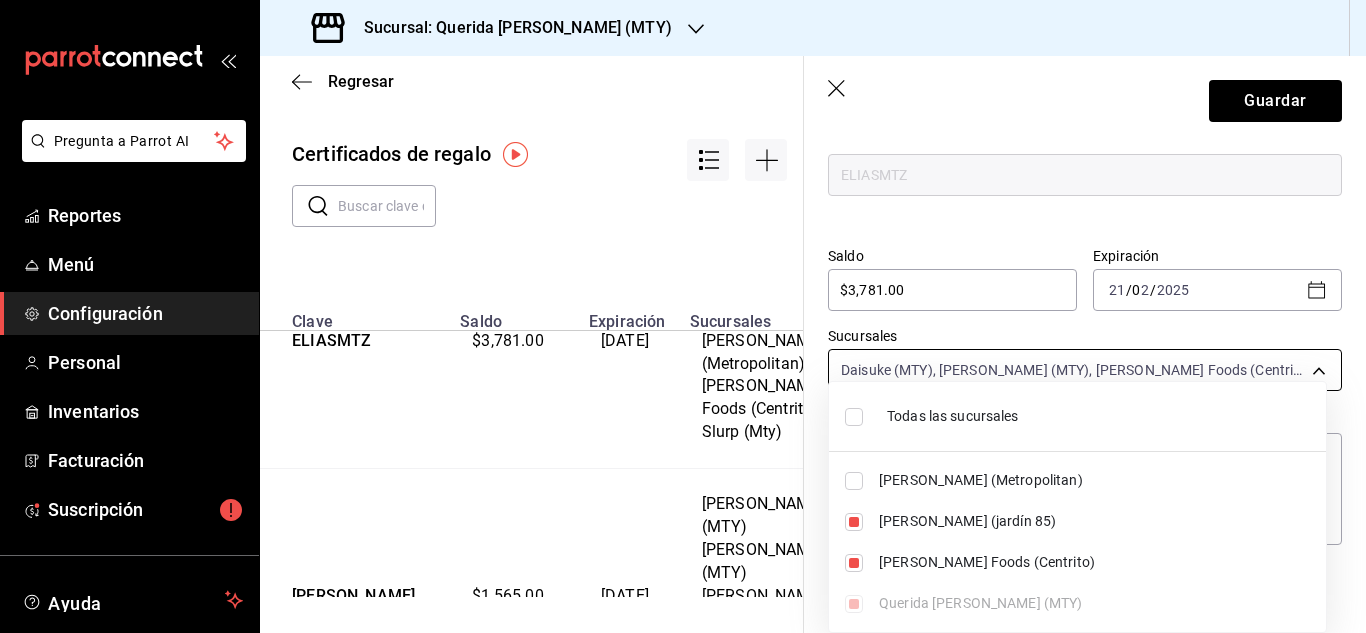 click on "Pregunta a Parrot AI Reportes   Menú   Configuración   Personal   Inventarios   Facturación   Suscripción   Ayuda Recomienda Parrot   Gerardo Richo   Sugerir nueva función   Sucursal: Querida Adela (MTY) Regresar Certificados de regalo ​ ​ Clave Saldo Expiración Sucursales Comentario EPSAMX $1,800.00 30/09/2025 Daisuke (Metropolitan) RIVERARIO $1,020.00 31/05/2025 Querida Adela (MTY) OMARQ $938.50 31/07/2025 Daisuke (MTY)
Querida Adela (MTY)
Daisuke (Metropolitan)
Mahana Foods (Centrito)
Elotes con todo (Mty)
Mahana (jardín 85)
Slurp (Mty) REDESFIM $971.00 30/05/2025 Daisuke (MTY)
Querida Adela (MTY)
Daisuke (Metropolitan) GERENCIAMETRO $202.00 20/06/2025 Daisuke (Metropolitan) VVALERY $3,000.00 31/01/2025 Querida Adela (MTY) Solo con titular presente No válido con otras promociones Aplica para pagos parciales BARBARACEJUD $0.00 31/12/2024 Daisuke (MTY)
Querida Adela (MTY)
Daisuke (Metropolitan)
Mahana Foods (Centrito)
Mahana (jardín 85)
Slurp (Mty) OPERADORAFIM $5,000.00 05/12/2024 SESIONESFIM /" at bounding box center (683, 316) 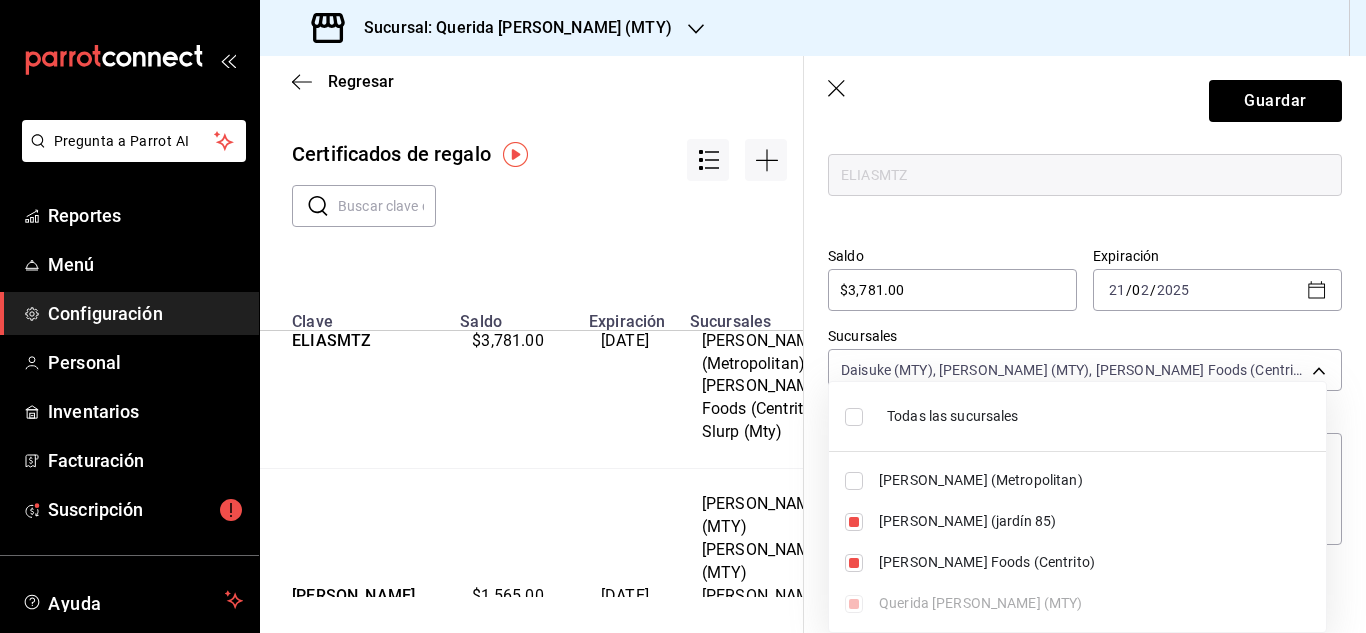 click on "Todas las sucursales Daisuke (Metropolitan) Mahana (jardín 85) Mahana Foods (Centrito) Querida Adela (MTY)" at bounding box center [1077, 507] 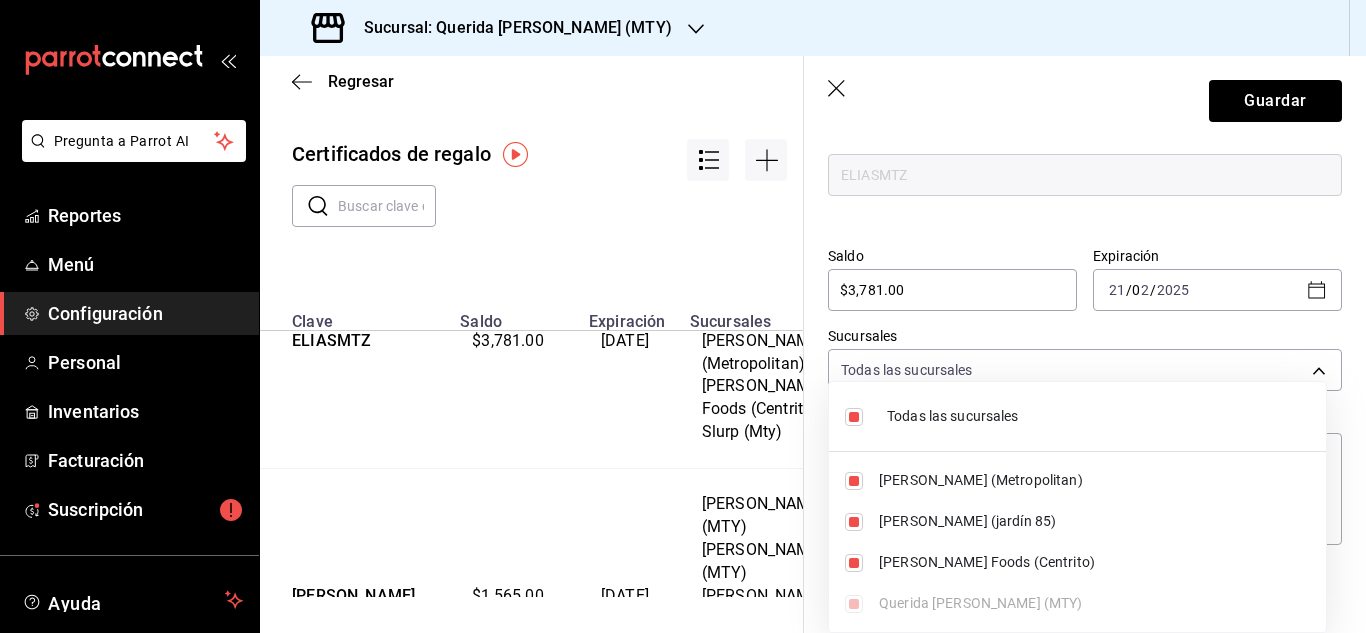 click at bounding box center (854, 417) 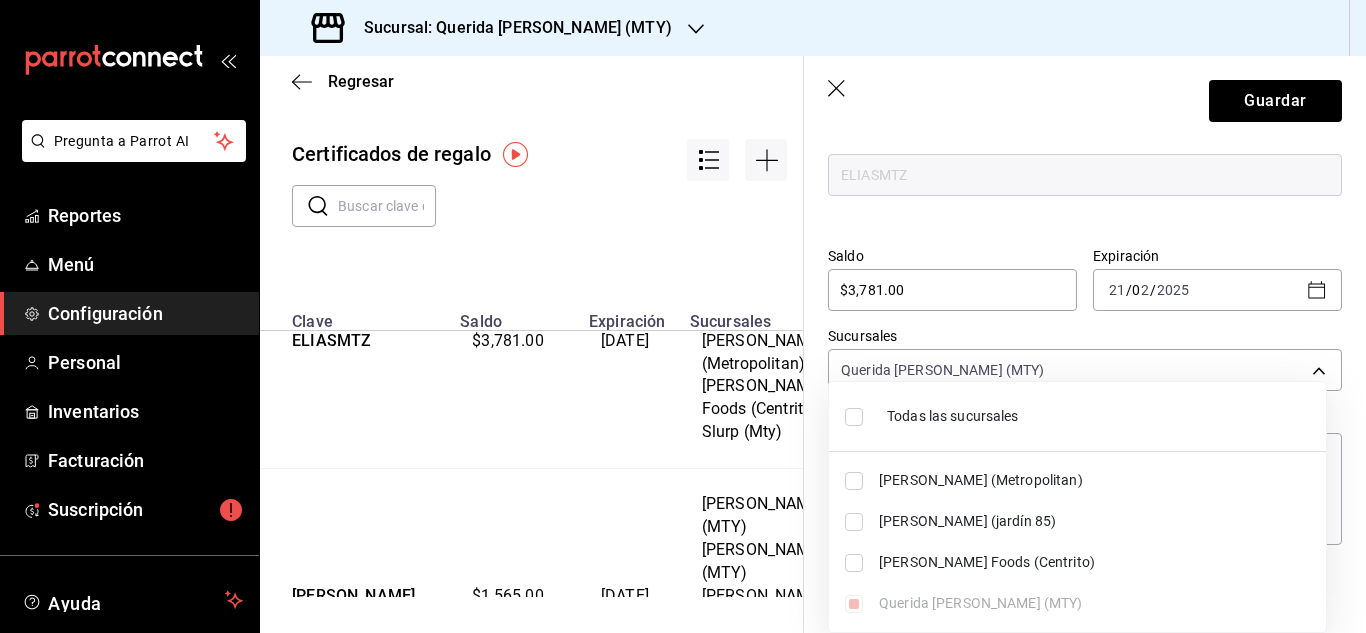 click at bounding box center (854, 522) 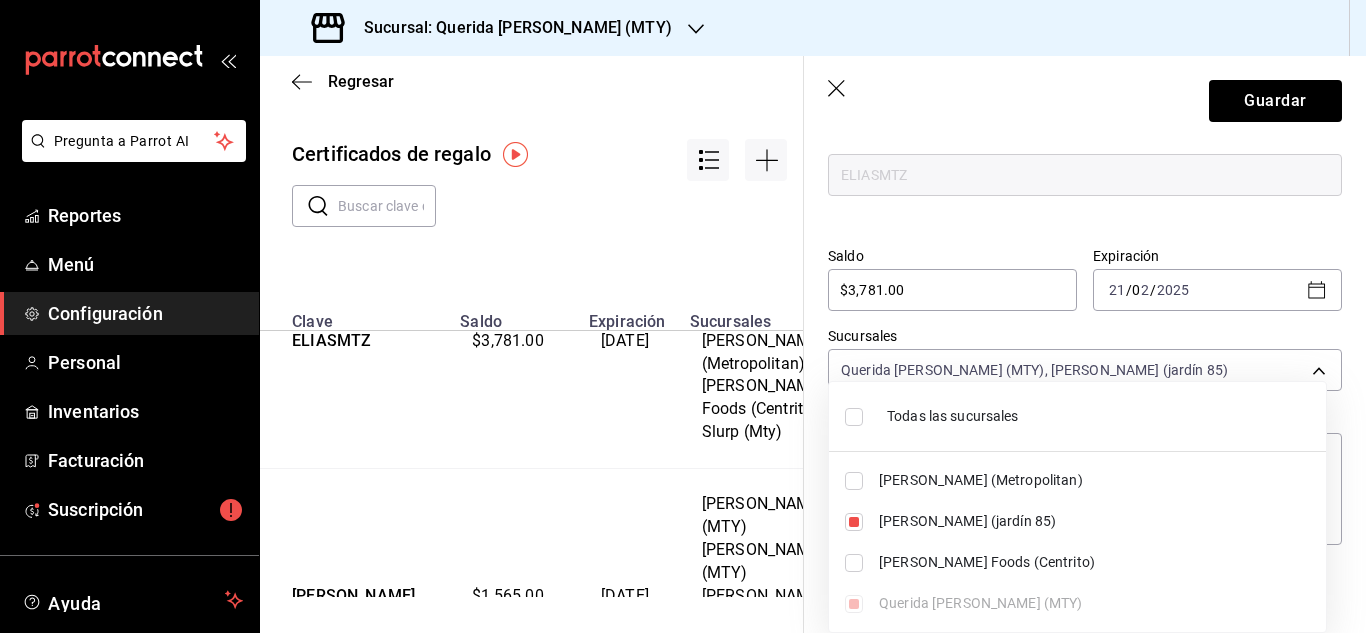 click at bounding box center [854, 563] 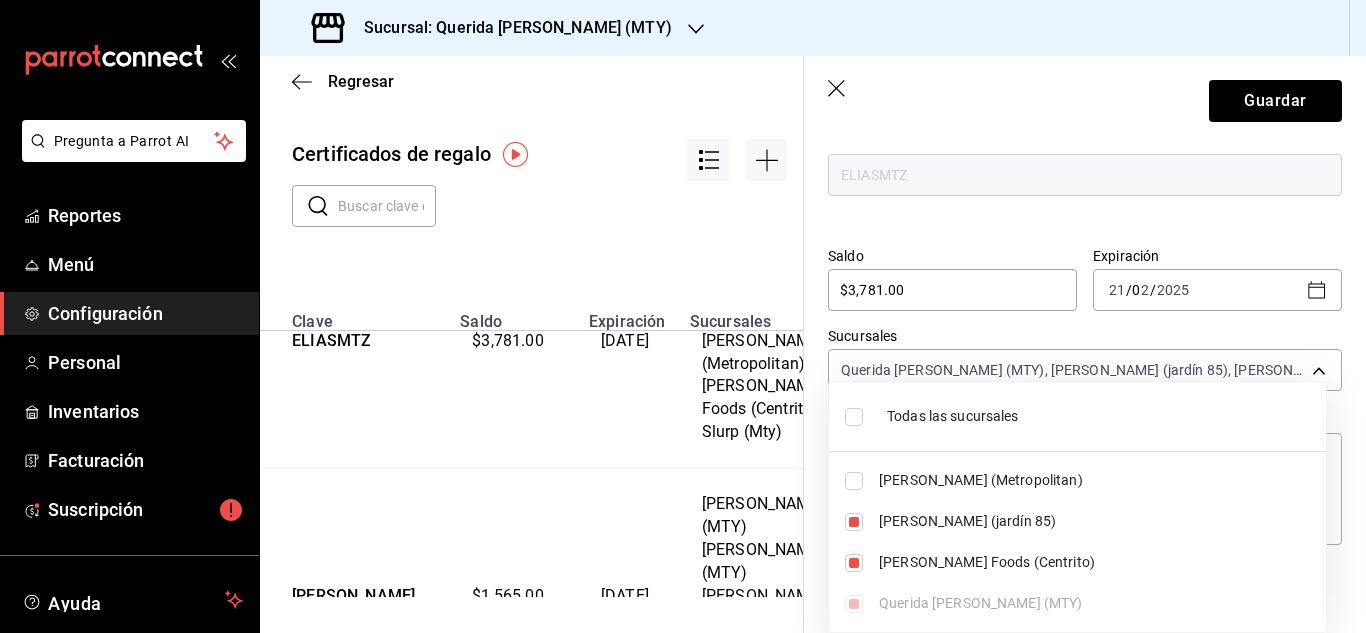 click at bounding box center [683, 316] 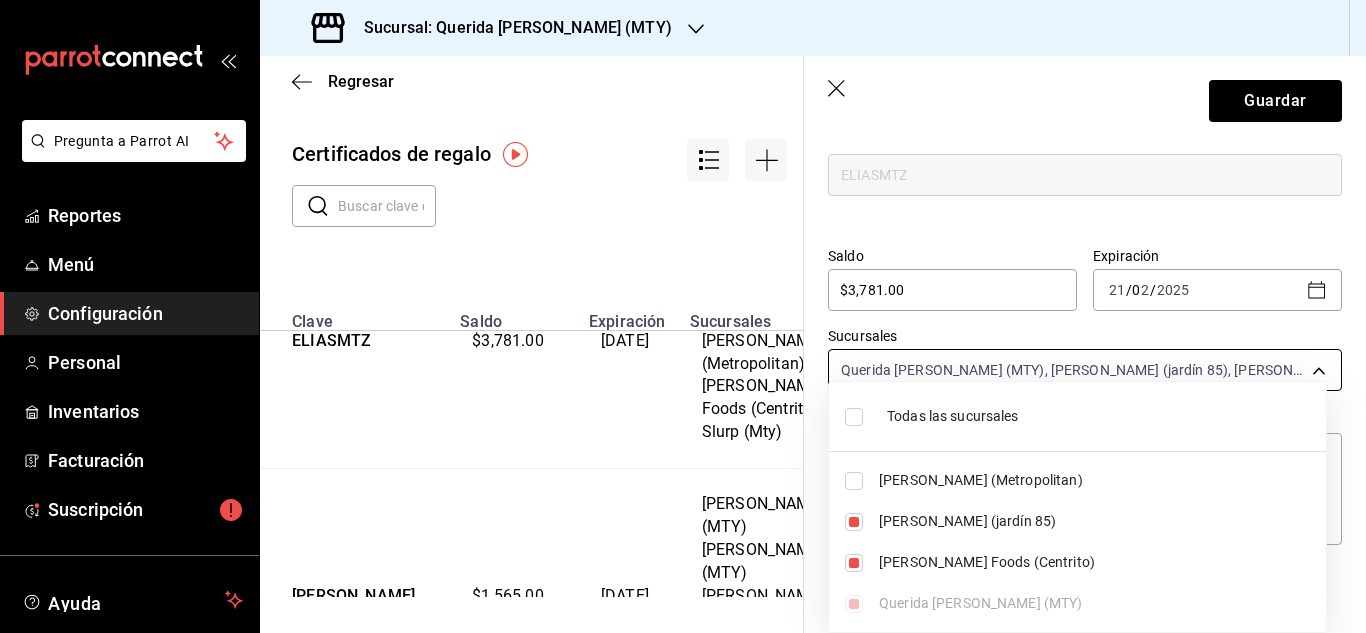 click on "Pregunta a Parrot AI Reportes   Menú   Configuración   Personal   Inventarios   Facturación   Suscripción   Ayuda Recomienda Parrot   Gerardo Richo   Sugerir nueva función   Sucursal: Querida Adela (MTY) Regresar Certificados de regalo ​ ​ Clave Saldo Expiración Sucursales Comentario EPSAMX $1,800.00 30/09/2025 Daisuke (Metropolitan) RIVERARIO $1,020.00 31/05/2025 Querida Adela (MTY) OMARQ $938.50 31/07/2025 Daisuke (MTY)
Querida Adela (MTY)
Daisuke (Metropolitan)
Mahana Foods (Centrito)
Elotes con todo (Mty)
Mahana (jardín 85)
Slurp (Mty) REDESFIM $971.00 30/05/2025 Daisuke (MTY)
Querida Adela (MTY)
Daisuke (Metropolitan) GERENCIAMETRO $202.00 20/06/2025 Daisuke (Metropolitan) VVALERY $3,000.00 31/01/2025 Querida Adela (MTY) Solo con titular presente No válido con otras promociones Aplica para pagos parciales BARBARACEJUD $0.00 31/12/2024 Daisuke (MTY)
Querida Adela (MTY)
Daisuke (Metropolitan)
Mahana Foods (Centrito)
Mahana (jardín 85)
Slurp (Mty) OPERADORAFIM $5,000.00 05/12/2024 SESIONESFIM /" at bounding box center (683, 316) 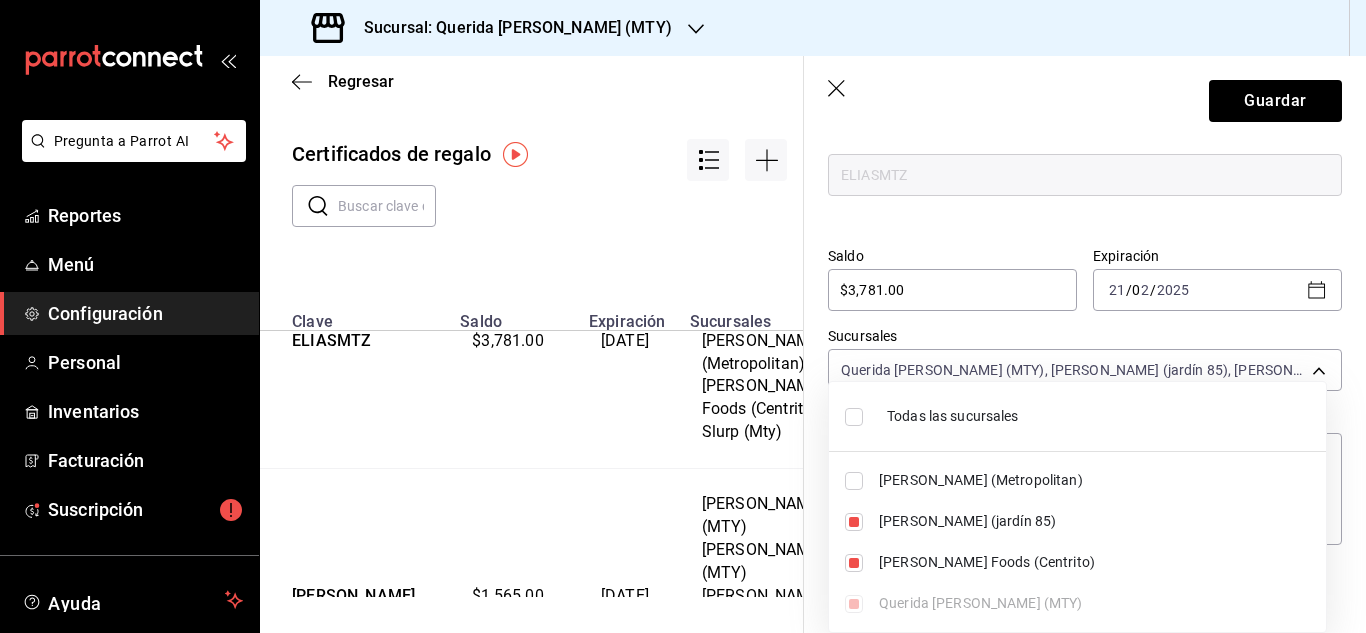 drag, startPoint x: 1361, startPoint y: 463, endPoint x: 1352, endPoint y: 621, distance: 158.25612 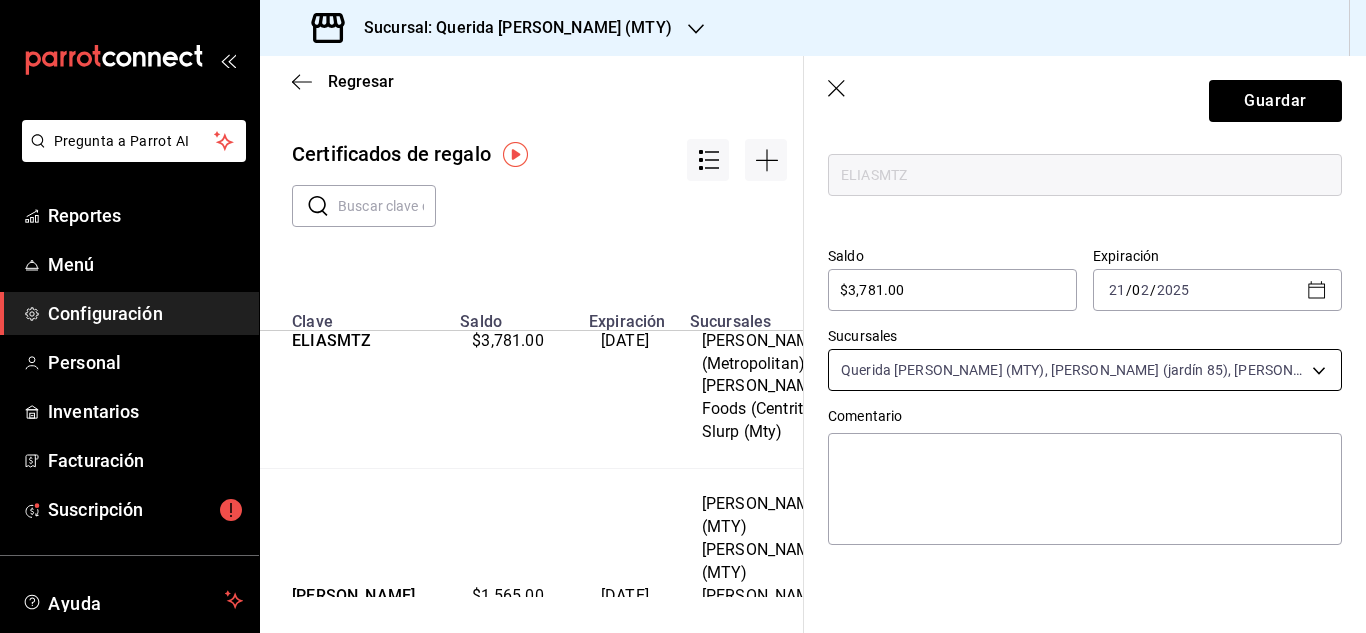 click on "Pregunta a Parrot AI Reportes   Menú   Configuración   Personal   Inventarios   Facturación   Suscripción   Ayuda Recomienda Parrot   Gerardo Richo   Sugerir nueva función   Sucursal: Querida Adela (MTY) Regresar Certificados de regalo ​ ​ Clave Saldo Expiración Sucursales Comentario EPSAMX $1,800.00 30/09/2025 Daisuke (Metropolitan) RIVERARIO $1,020.00 31/05/2025 Querida Adela (MTY) OMARQ $938.50 31/07/2025 Daisuke (MTY)
Querida Adela (MTY)
Daisuke (Metropolitan)
Mahana Foods (Centrito)
Elotes con todo (Mty)
Mahana (jardín 85)
Slurp (Mty) REDESFIM $971.00 30/05/2025 Daisuke (MTY)
Querida Adela (MTY)
Daisuke (Metropolitan) GERENCIAMETRO $202.00 20/06/2025 Daisuke (Metropolitan) VVALERY $3,000.00 31/01/2025 Querida Adela (MTY) Solo con titular presente No válido con otras promociones Aplica para pagos parciales BARBARACEJUD $0.00 31/12/2024 Daisuke (MTY)
Querida Adela (MTY)
Daisuke (Metropolitan)
Mahana Foods (Centrito)
Mahana (jardín 85)
Slurp (Mty) OPERADORAFIM $5,000.00 05/12/2024 SESIONESFIM /" at bounding box center [683, 316] 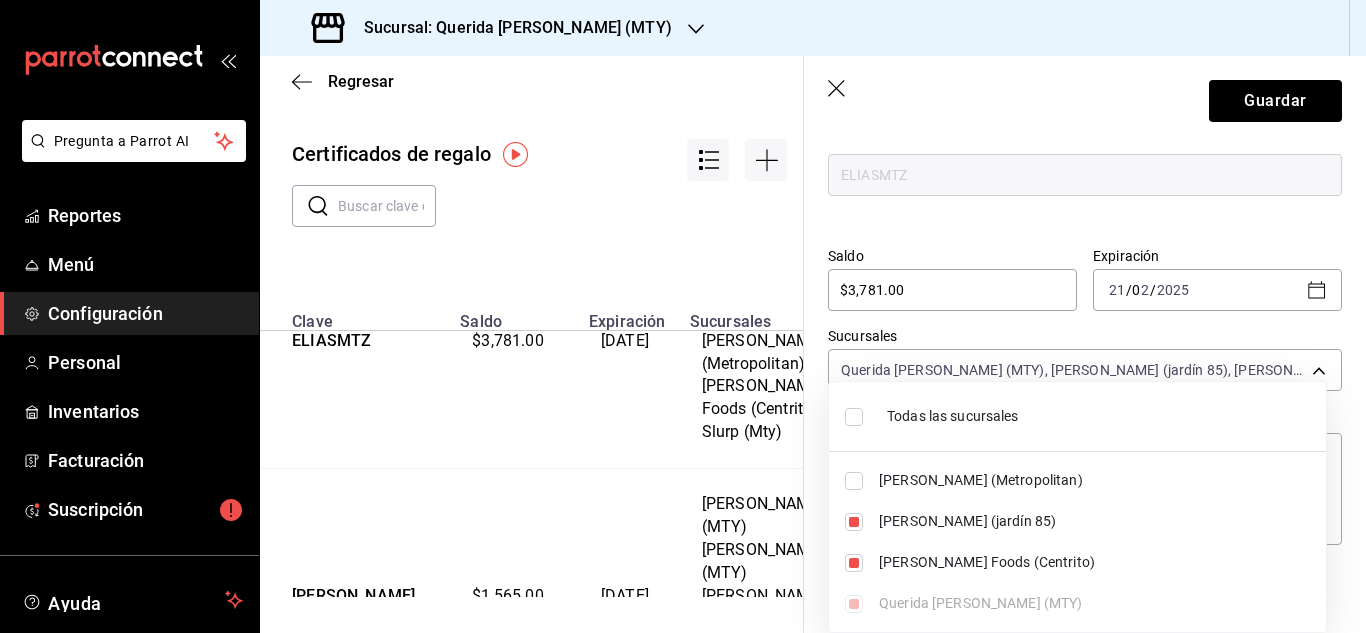 click on "Todas las sucursales Daisuke (Metropolitan) Mahana (jardín 85) Mahana Foods (Centrito) Querida Adela (MTY)" at bounding box center (1077, 507) 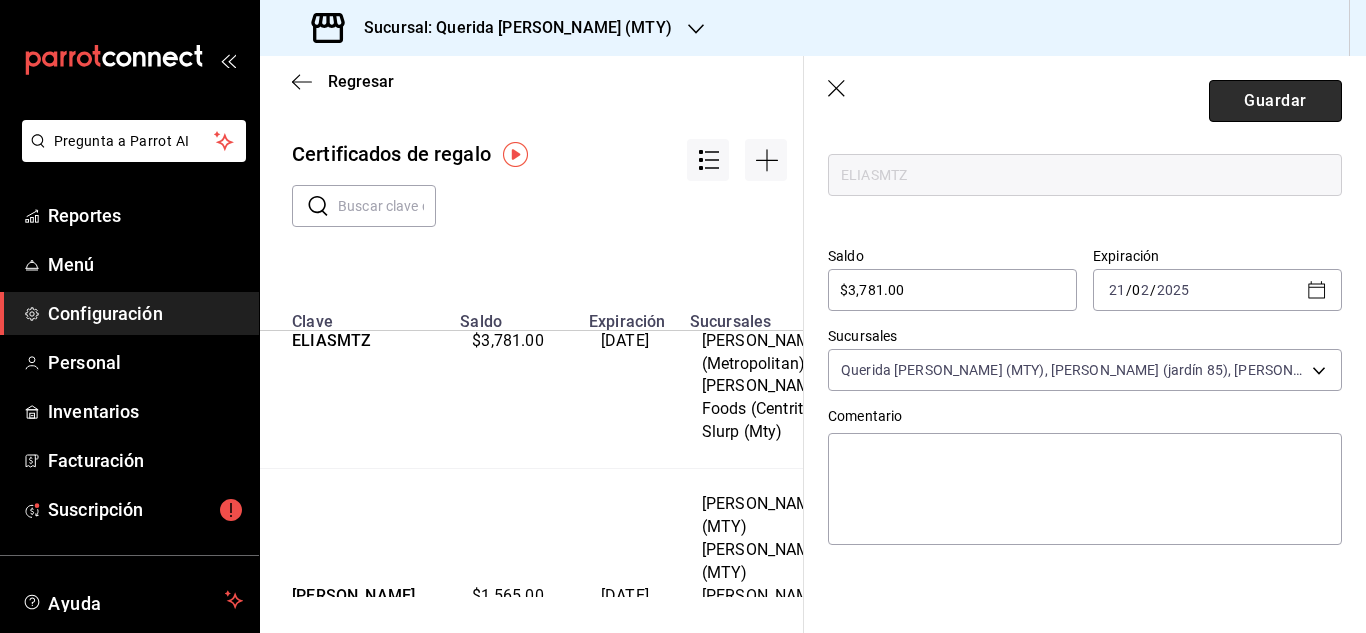 click on "Guardar" at bounding box center [1275, 101] 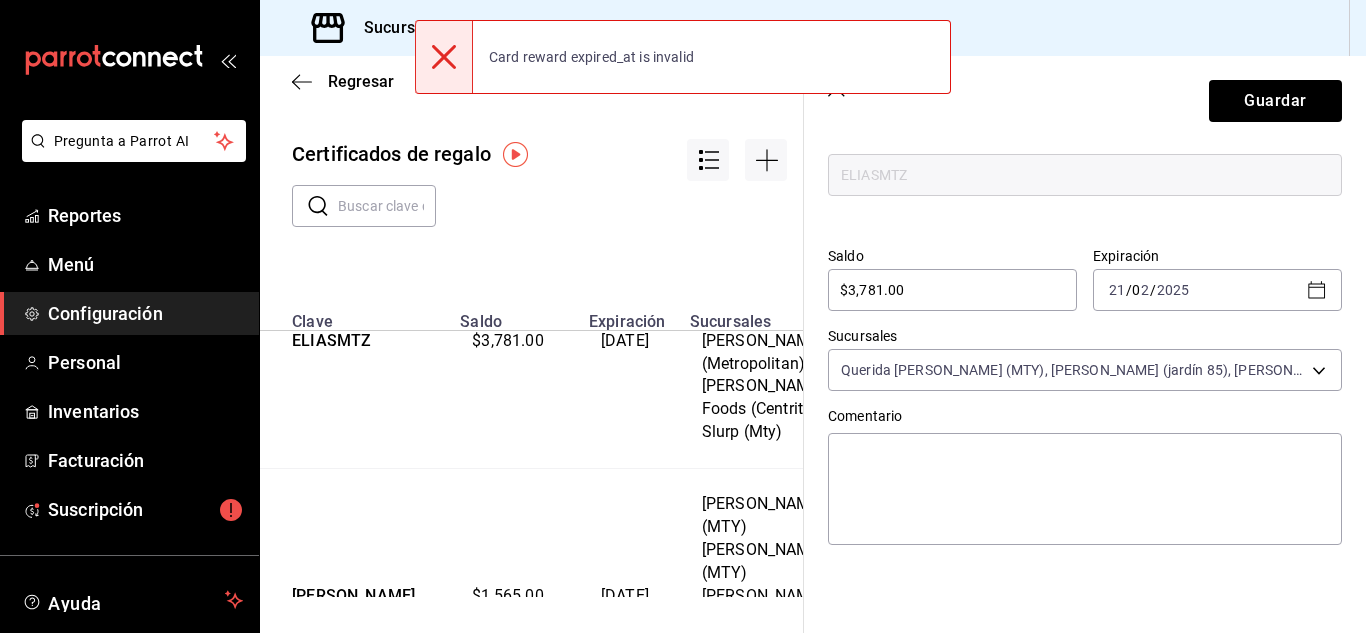 click on "Guardar" at bounding box center (1085, 101) 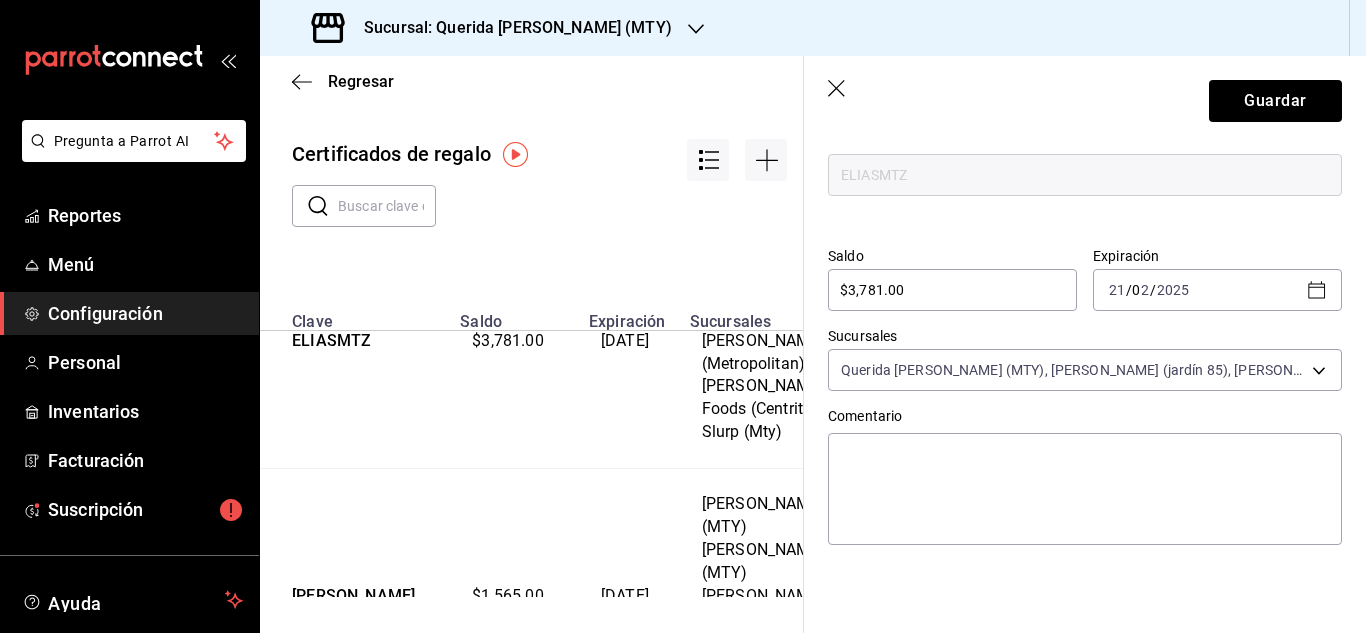 click 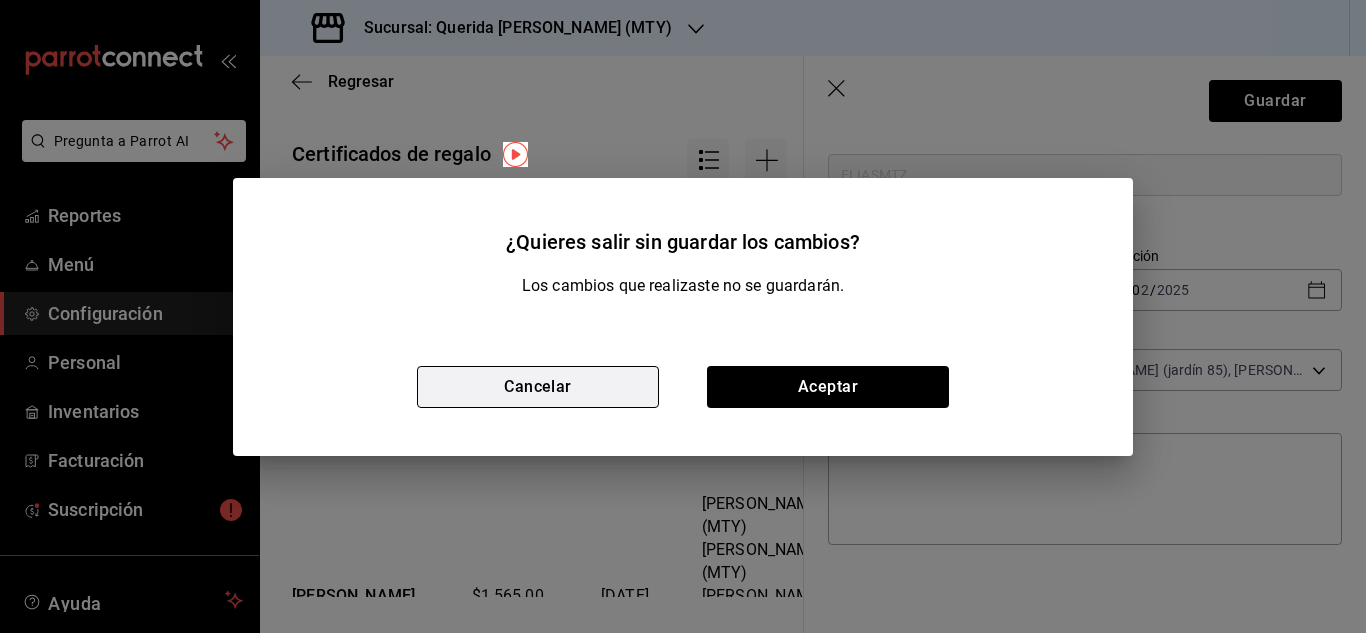 click on "Cancelar" at bounding box center (538, 387) 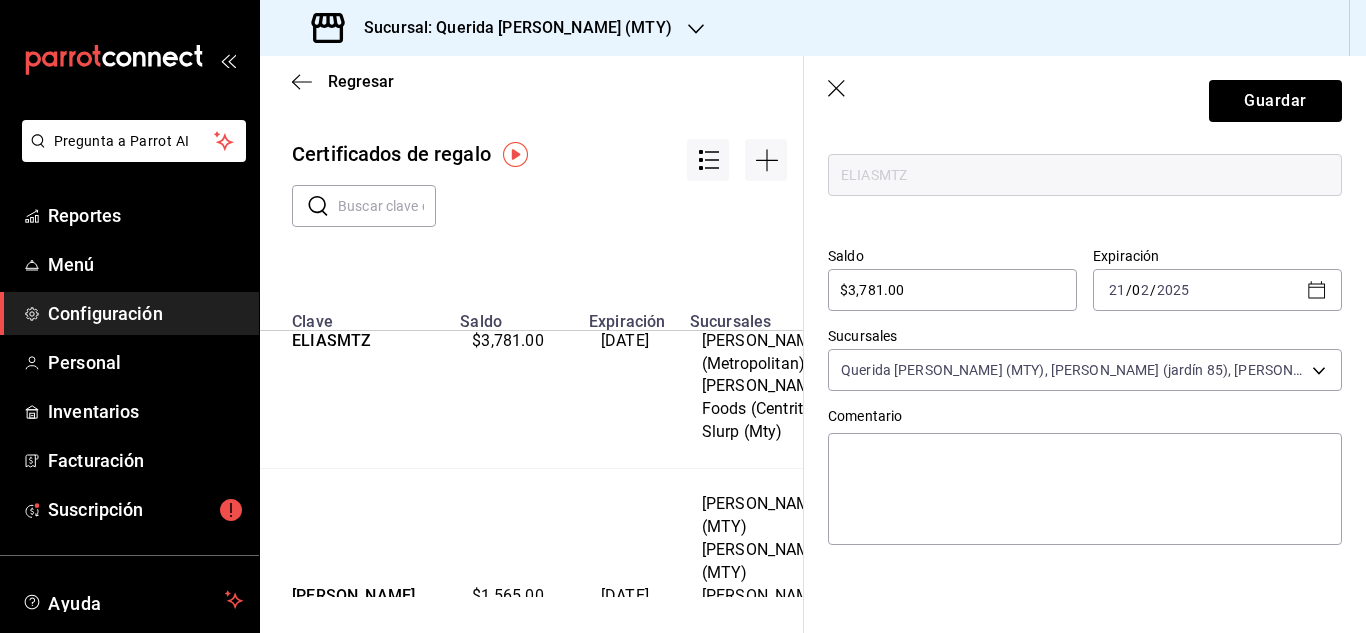 click 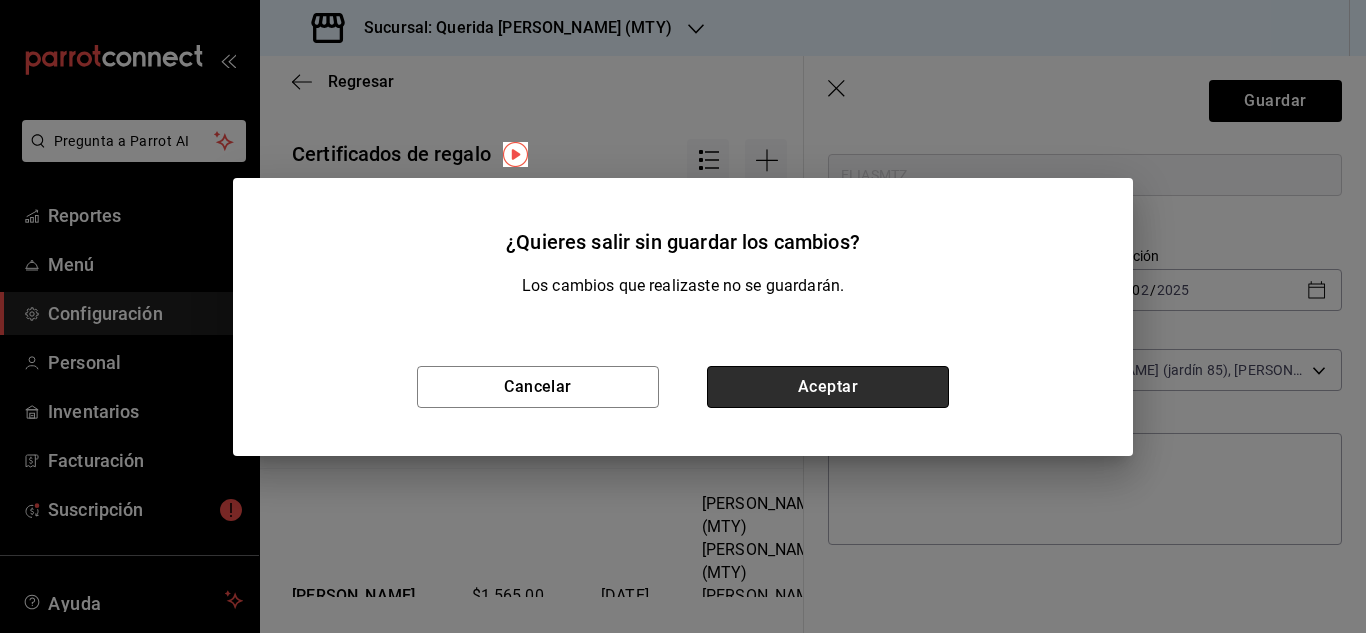 click on "Aceptar" at bounding box center [828, 387] 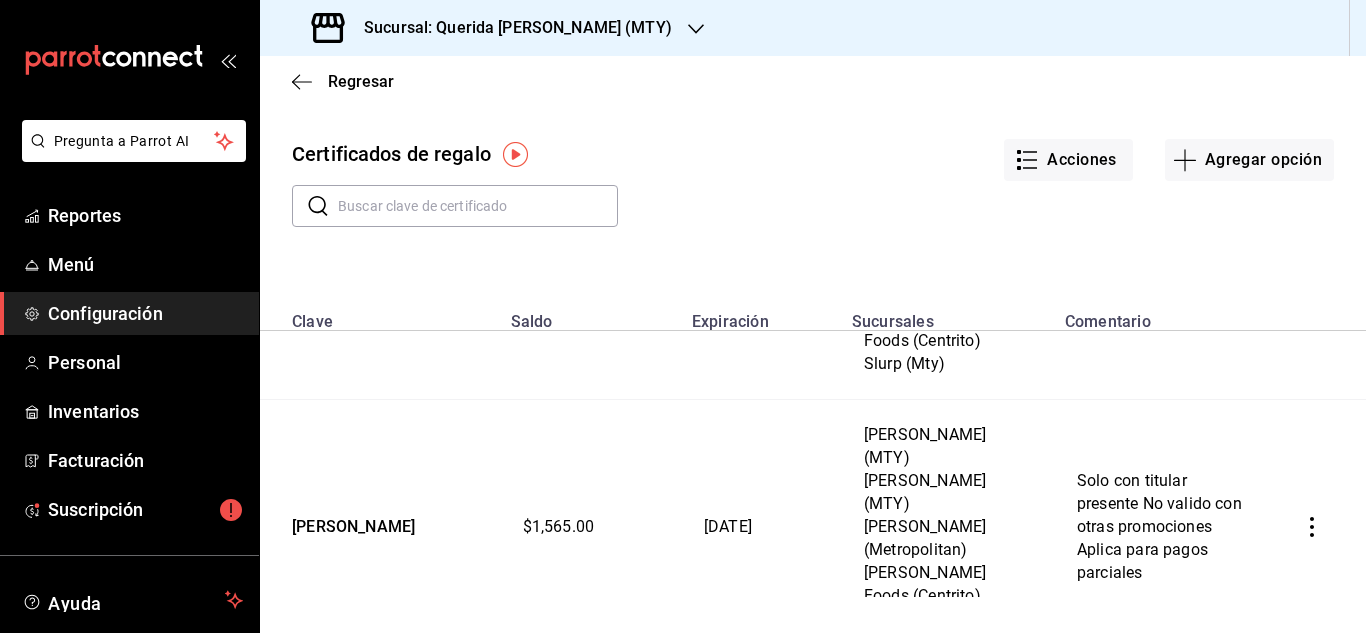 scroll, scrollTop: 2900, scrollLeft: 0, axis: vertical 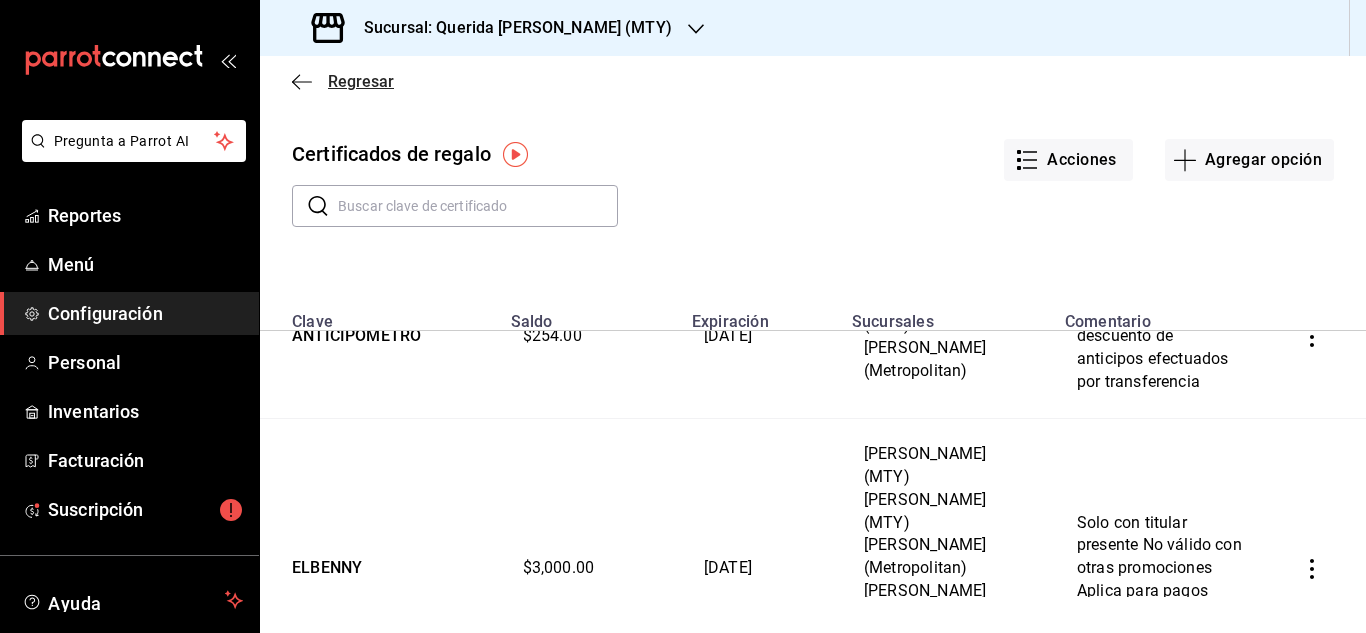 click 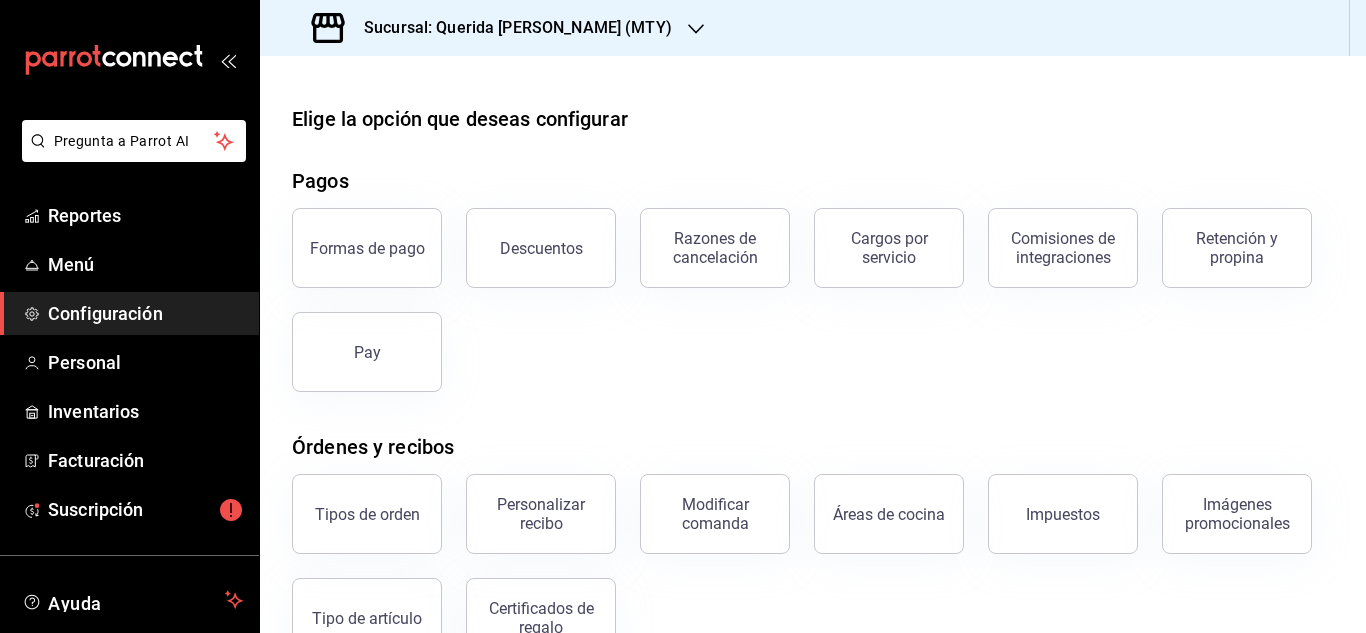 click on "Elige la opción que deseas configurar" at bounding box center (813, 119) 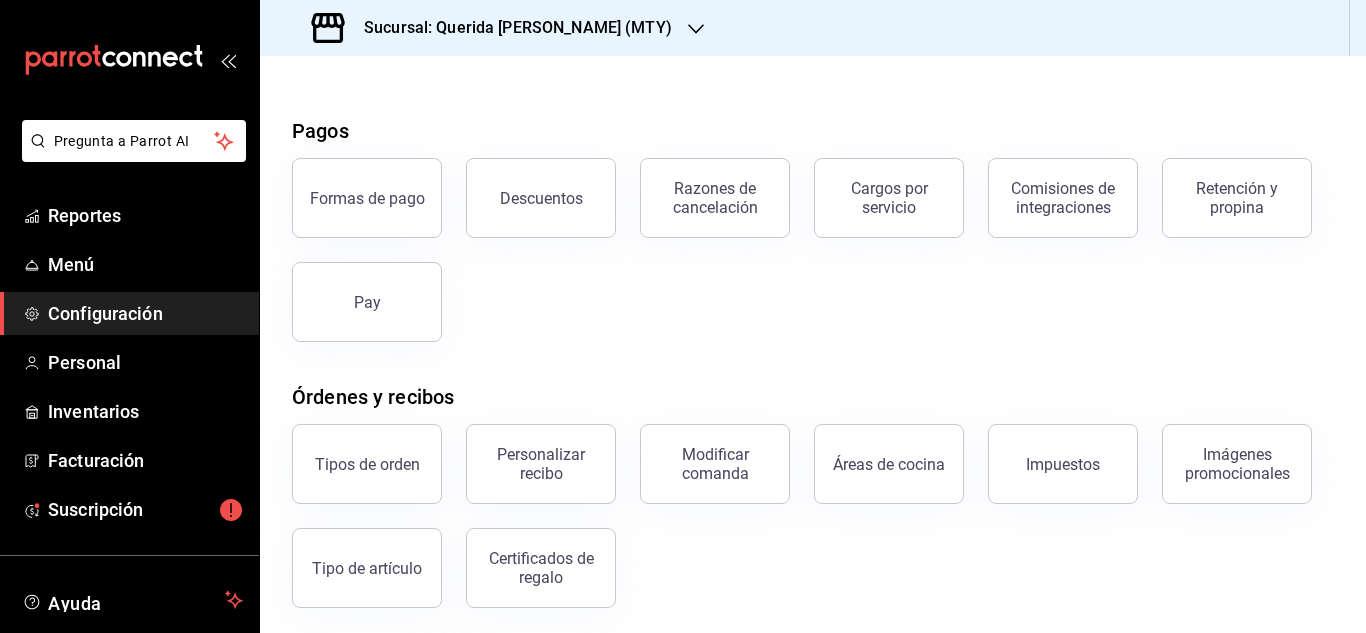 scroll, scrollTop: 100, scrollLeft: 0, axis: vertical 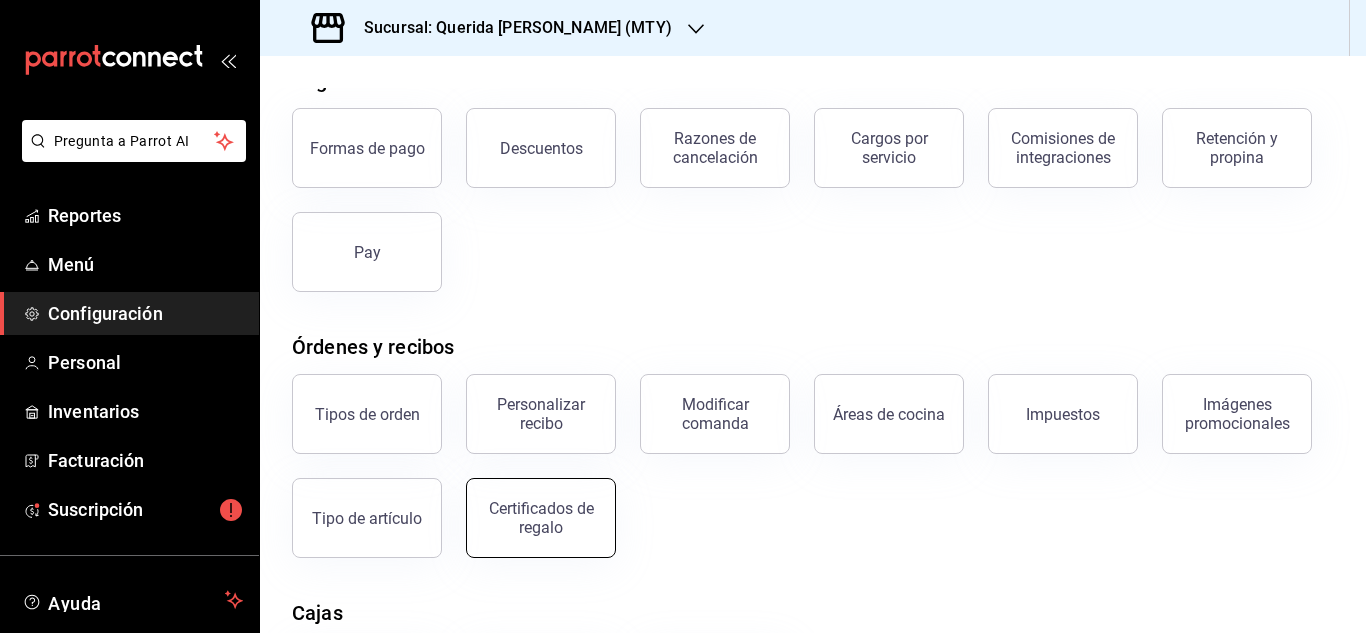 click on "Certificados de regalo" at bounding box center (541, 518) 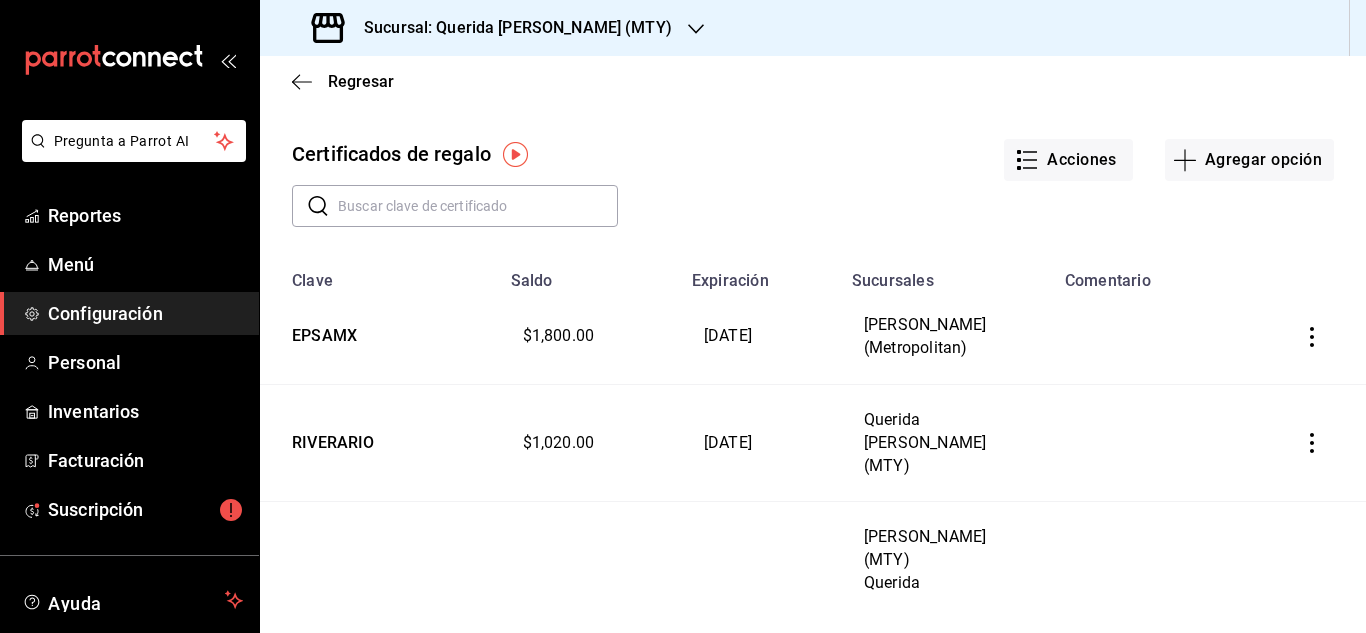 click 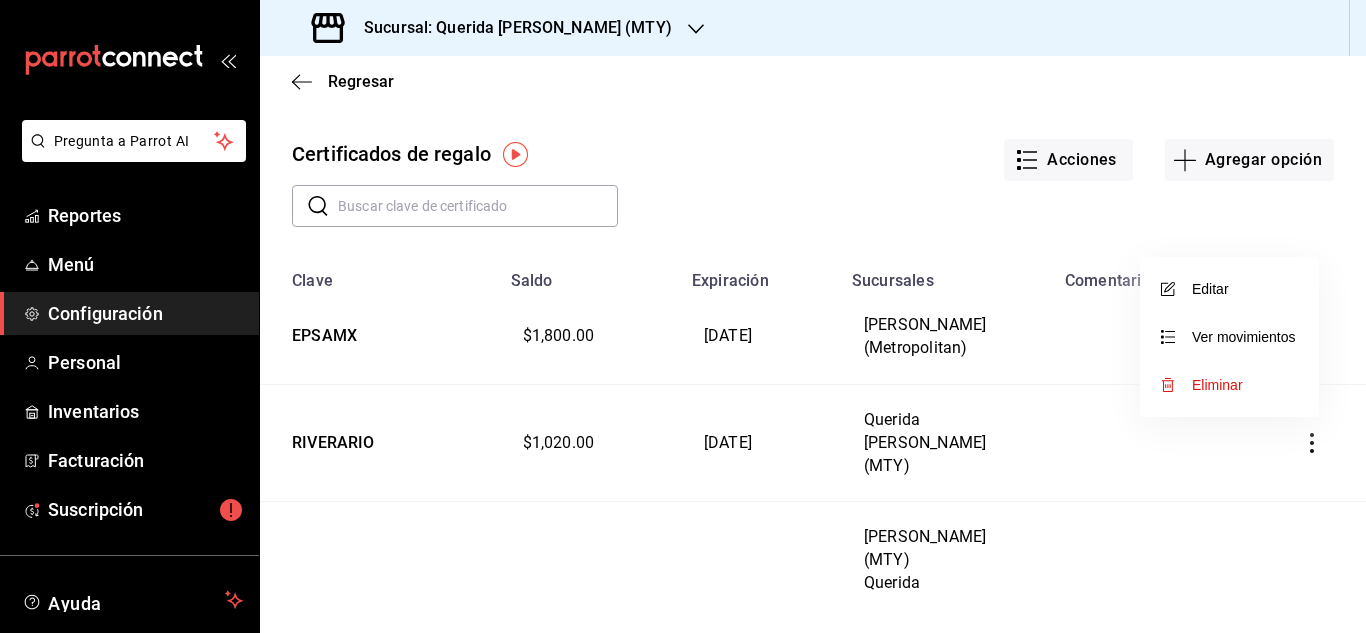 click on "Editar" at bounding box center [1229, 289] 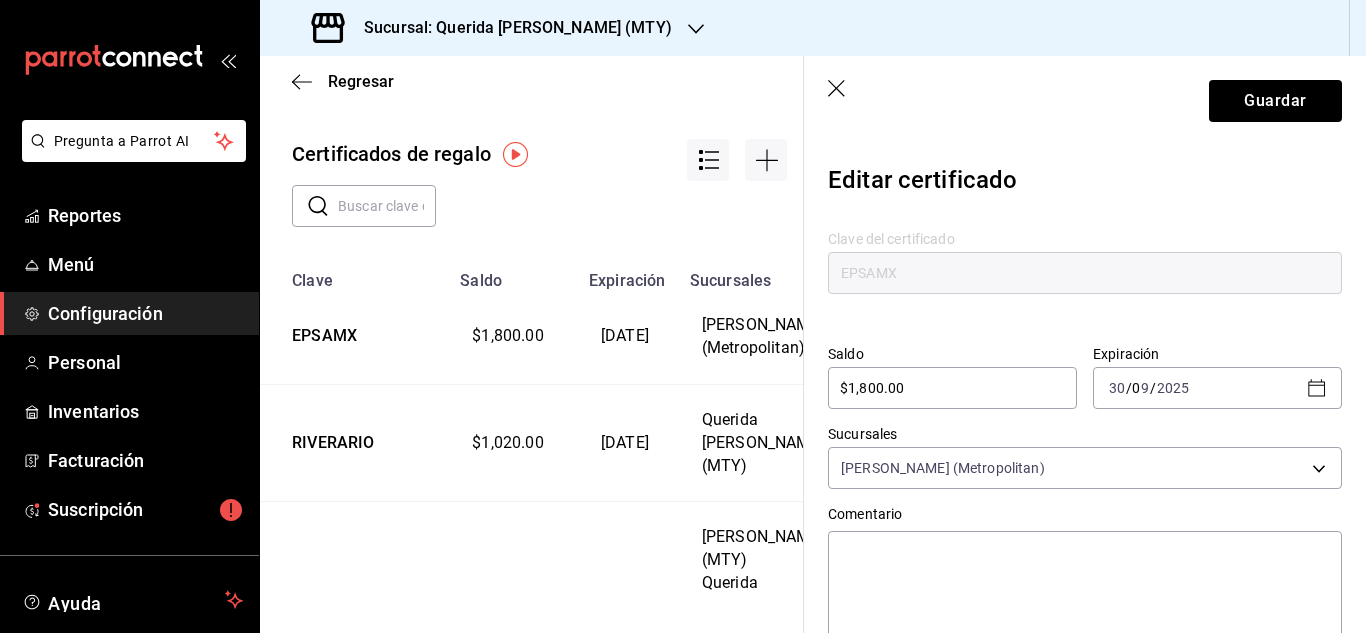 click 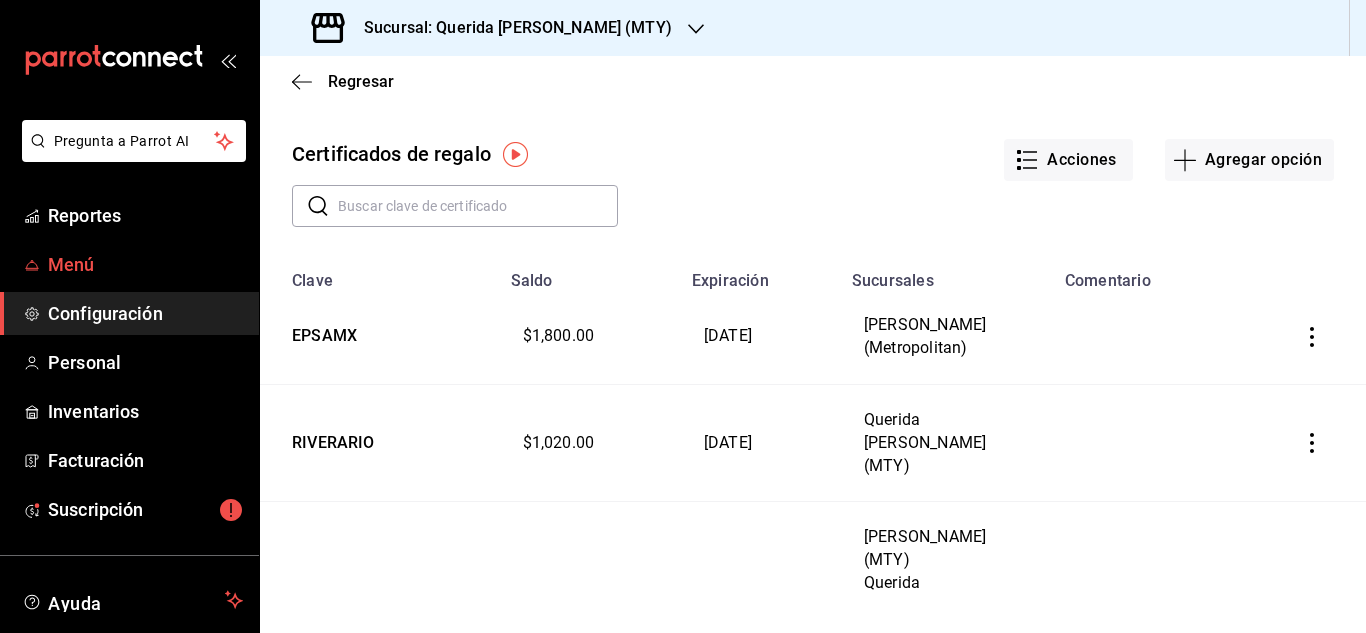 click on "Menú" at bounding box center [145, 264] 